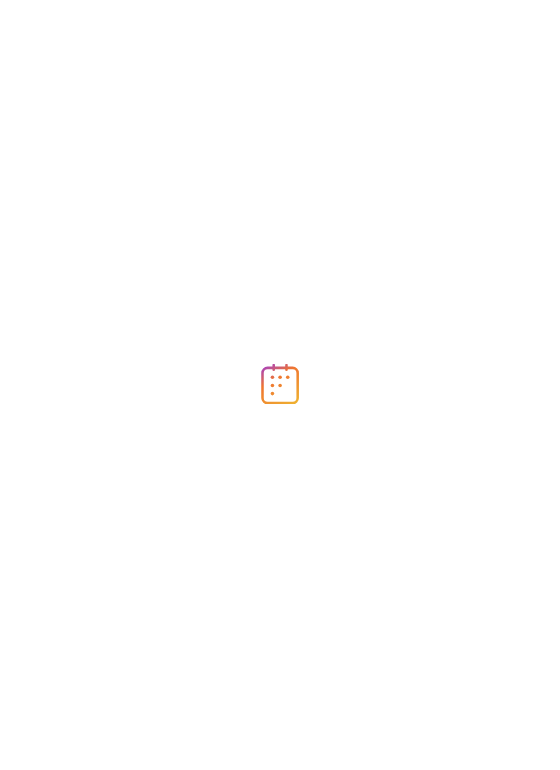 scroll, scrollTop: 0, scrollLeft: 0, axis: both 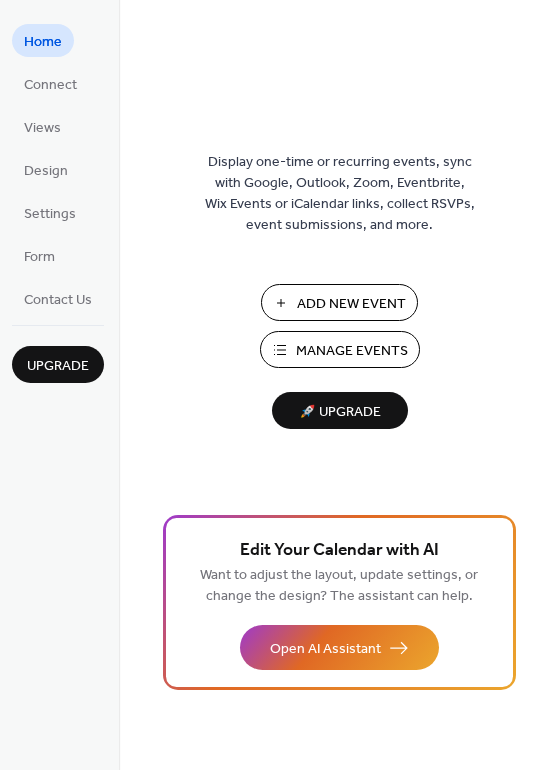 click on "Add New Event" at bounding box center [351, 304] 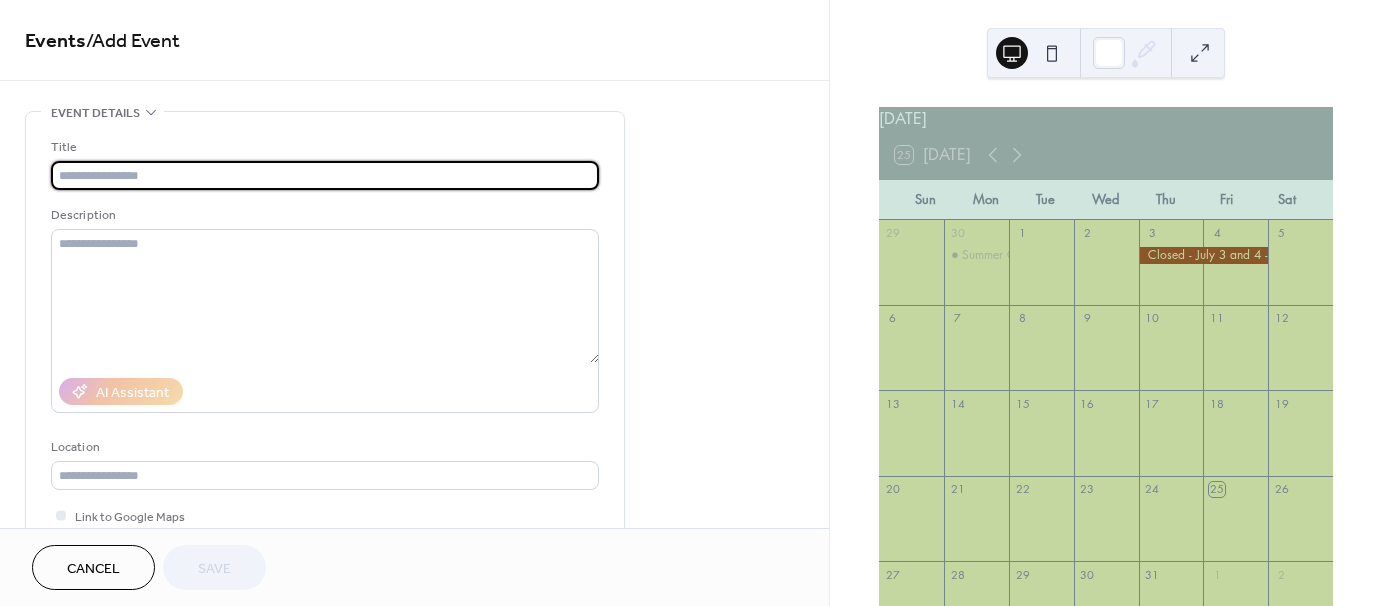 scroll, scrollTop: 0, scrollLeft: 0, axis: both 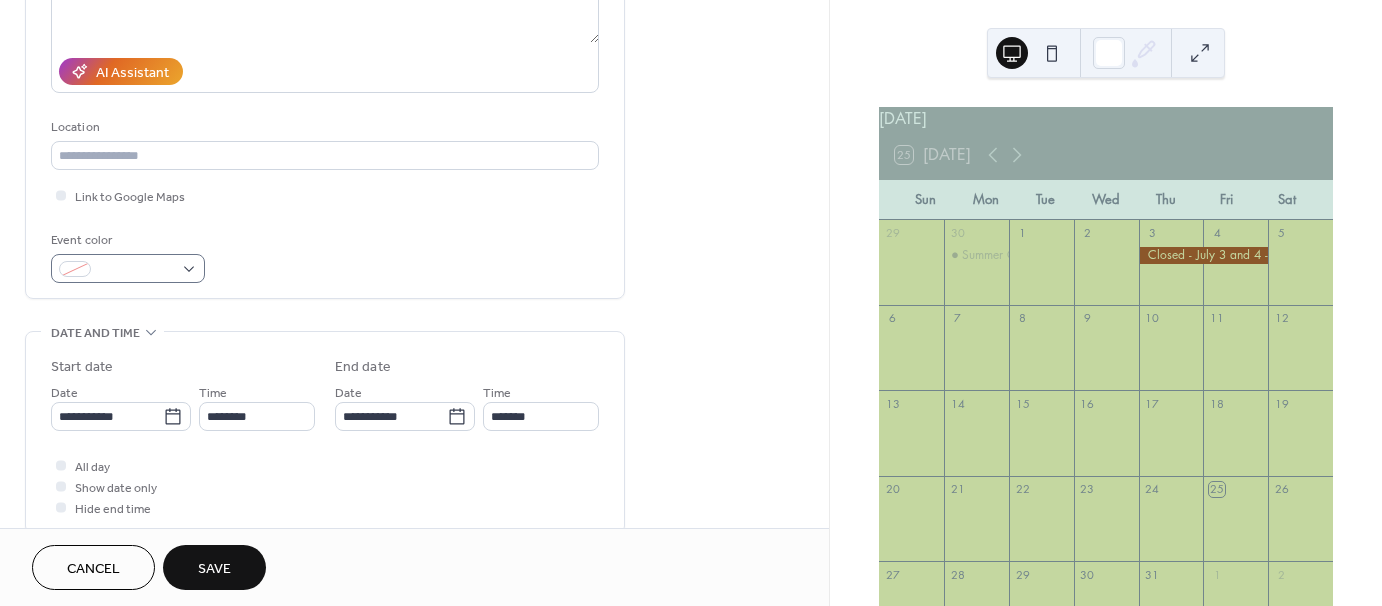 type on "**********" 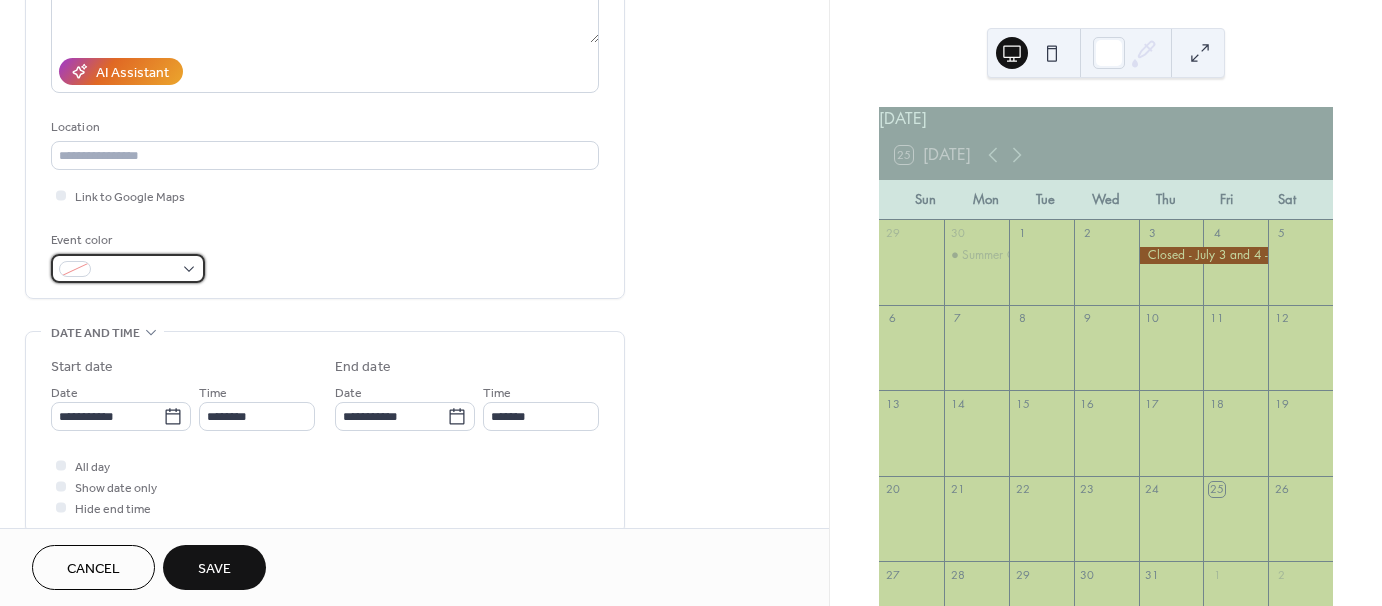 click at bounding box center [128, 268] 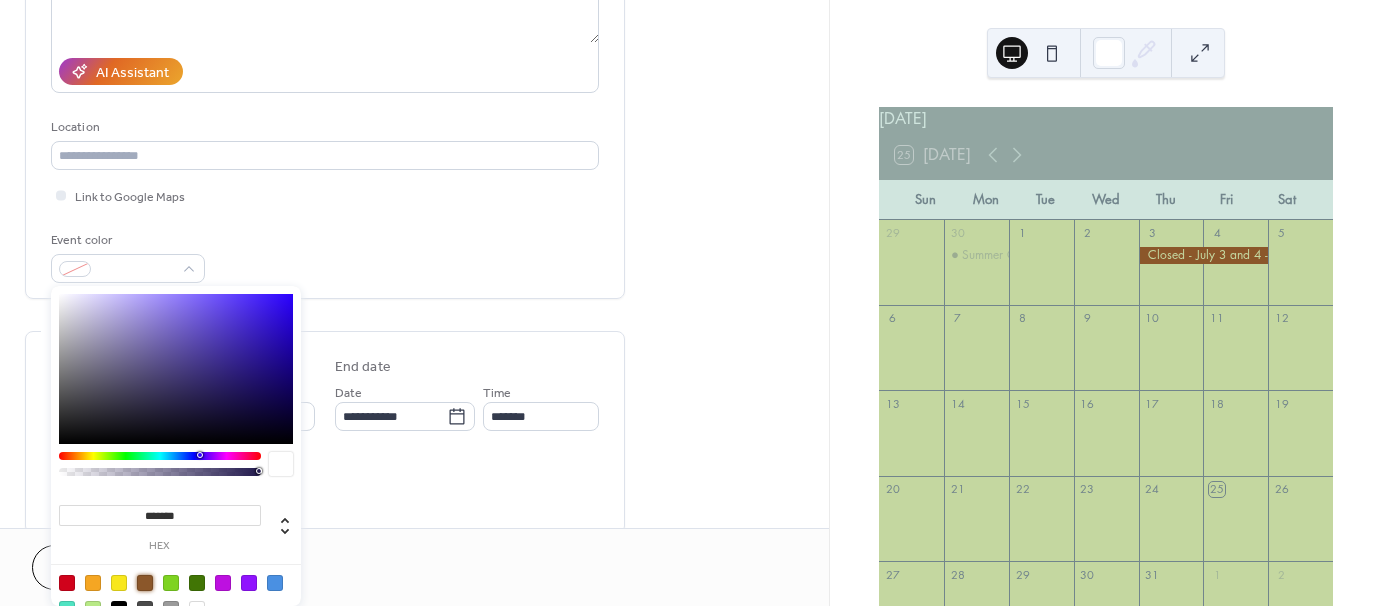 click at bounding box center (145, 583) 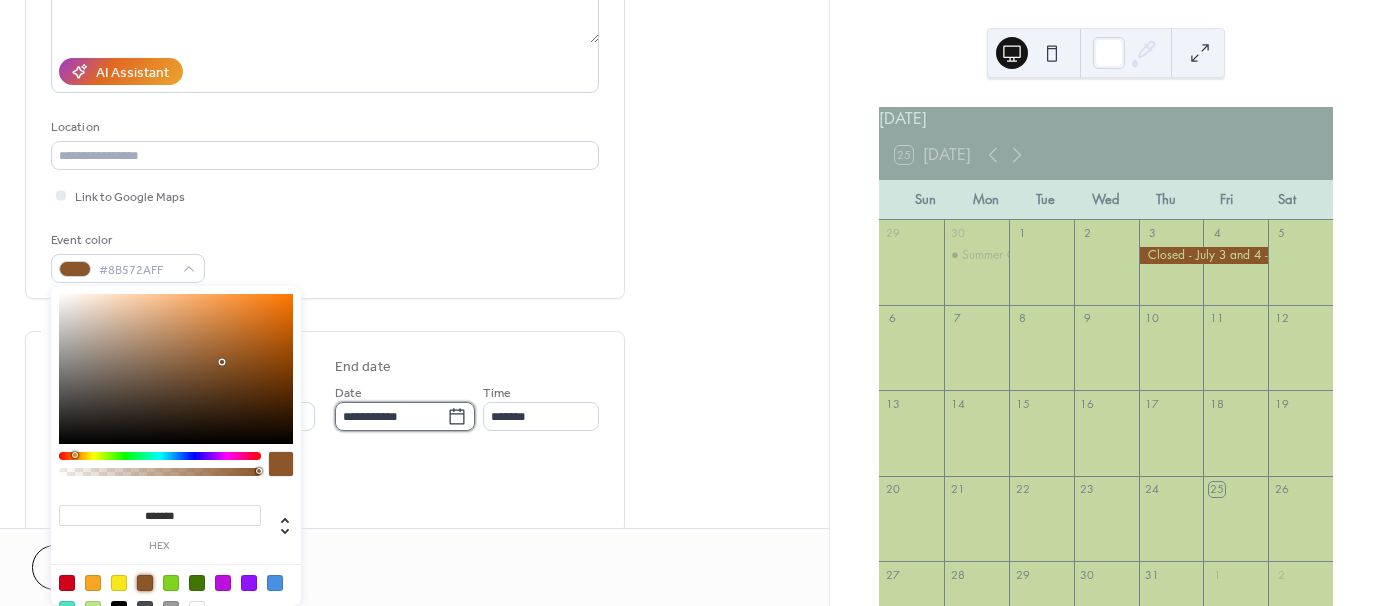 click on "**********" at bounding box center (391, 416) 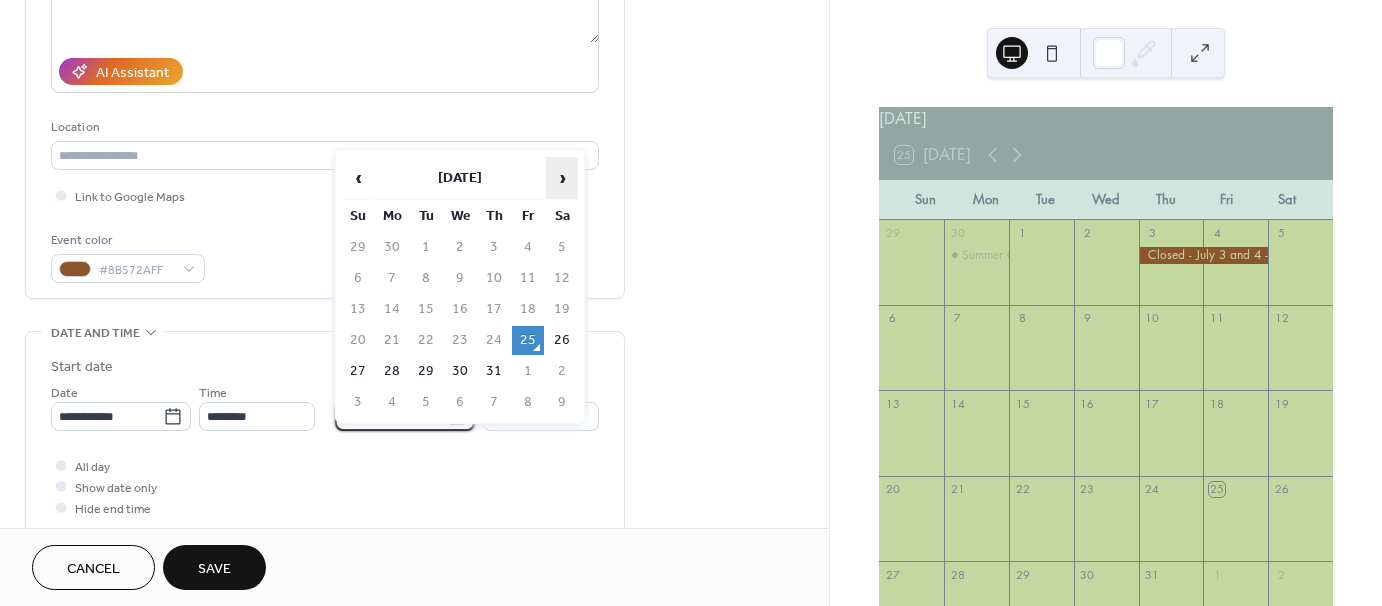 click on "›" at bounding box center [562, 178] 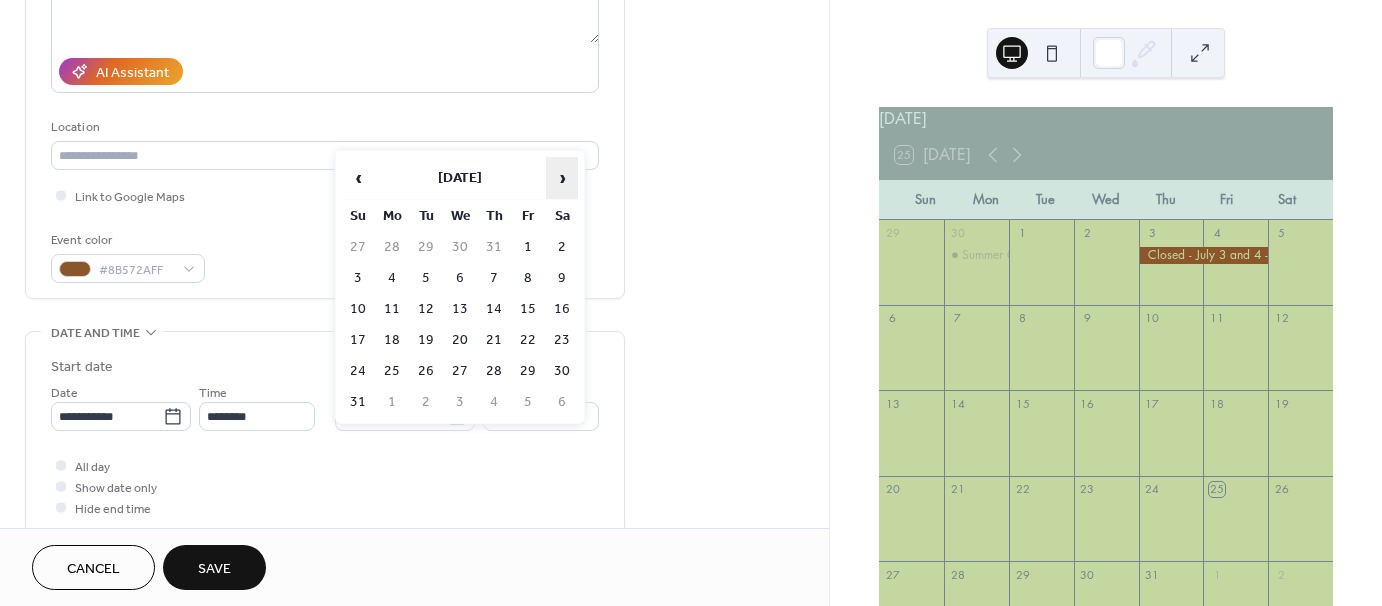 click on "›" at bounding box center [562, 178] 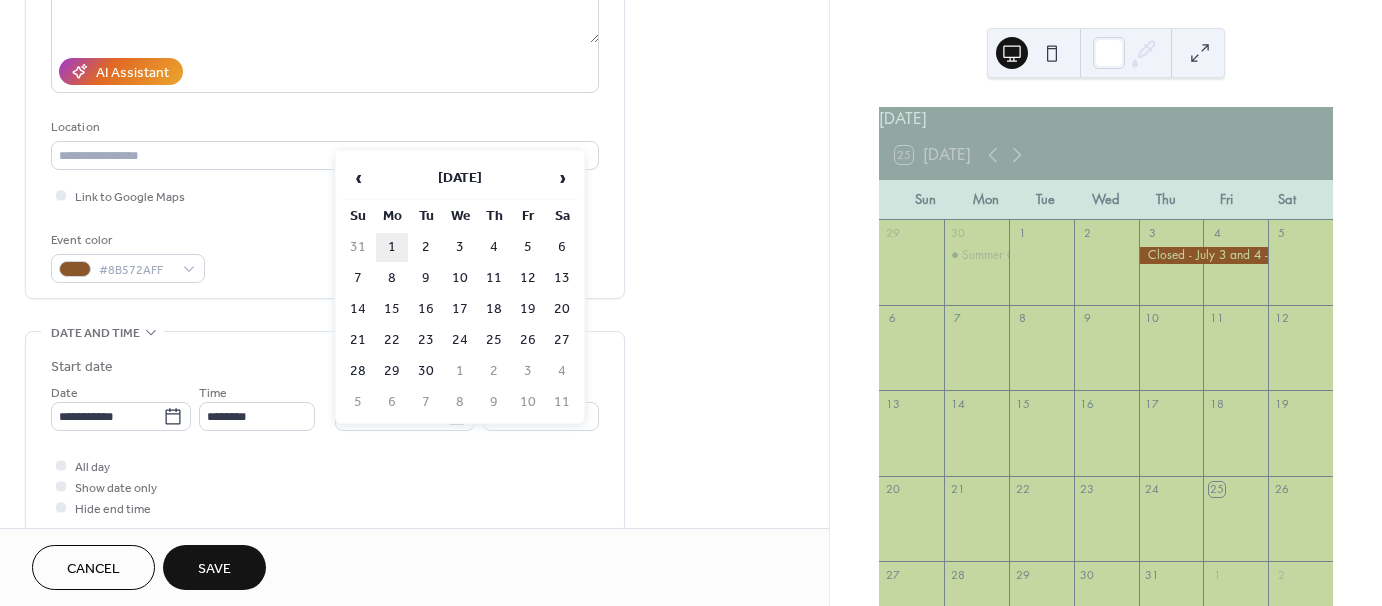 click on "1" at bounding box center [392, 247] 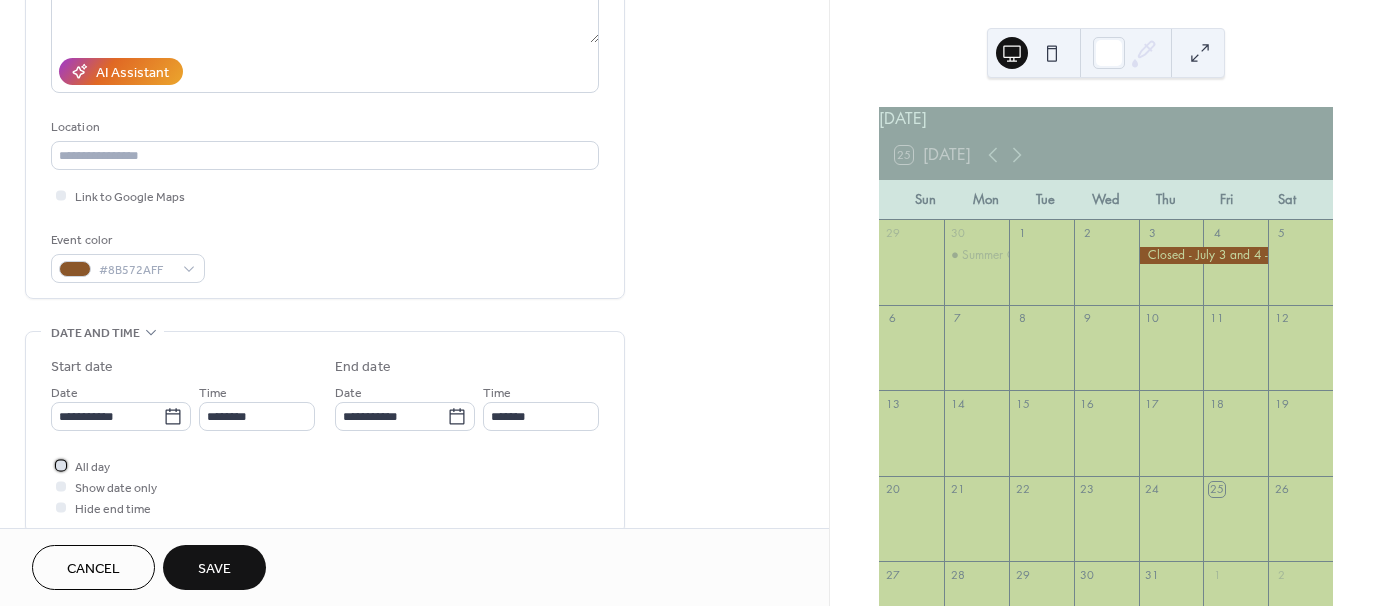 click at bounding box center [61, 465] 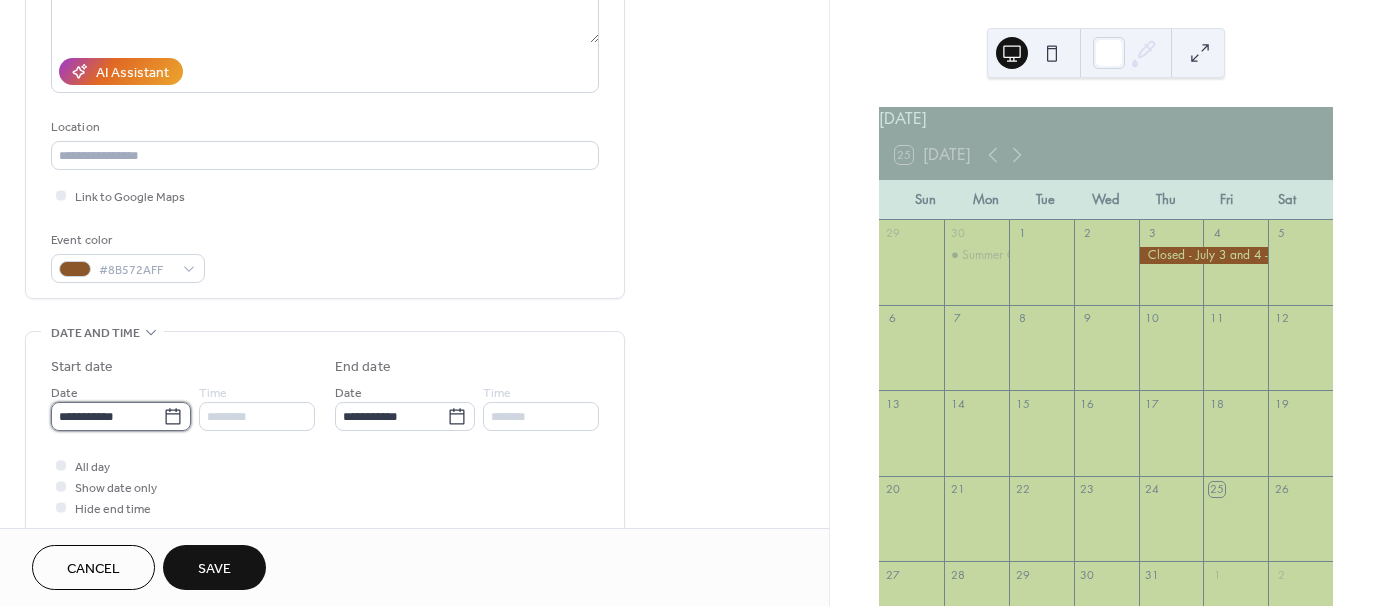click on "**********" at bounding box center (107, 416) 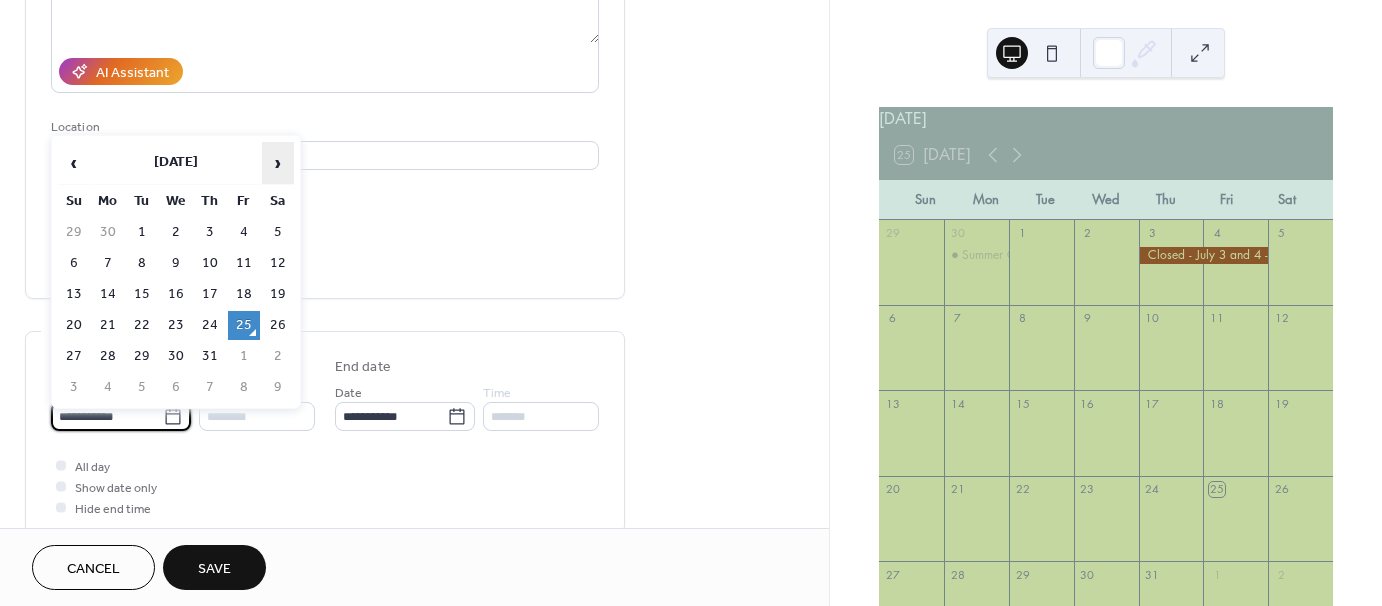click on "›" at bounding box center (278, 163) 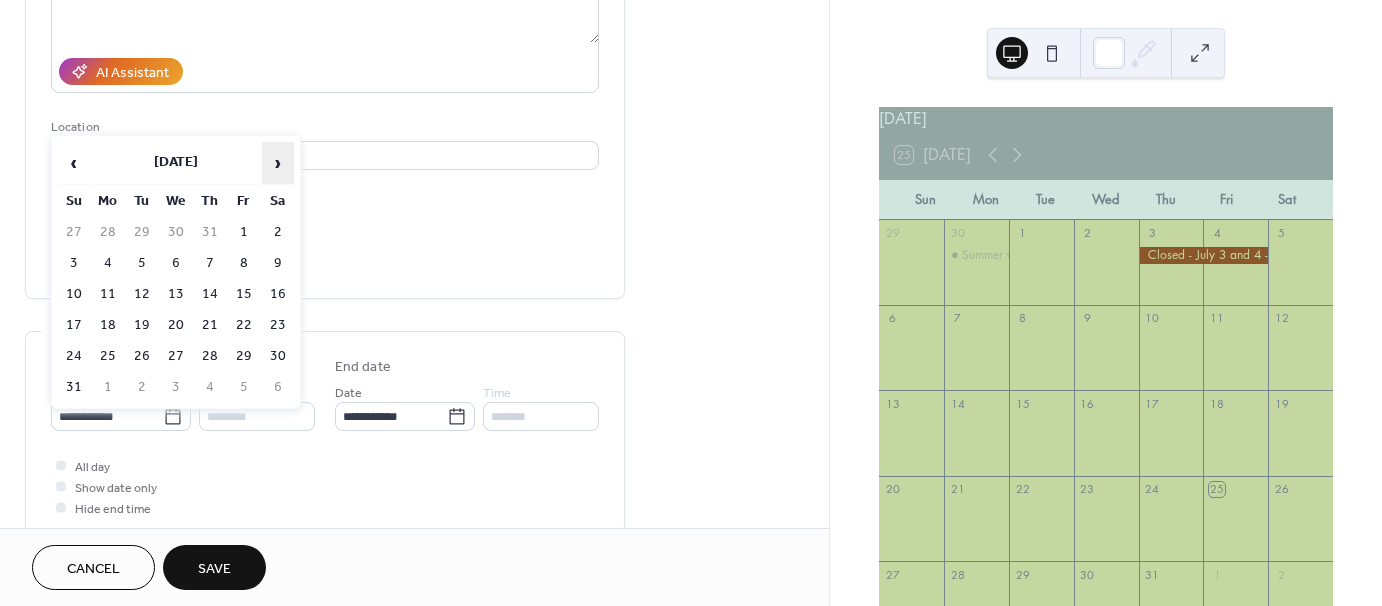 click on "›" at bounding box center [278, 163] 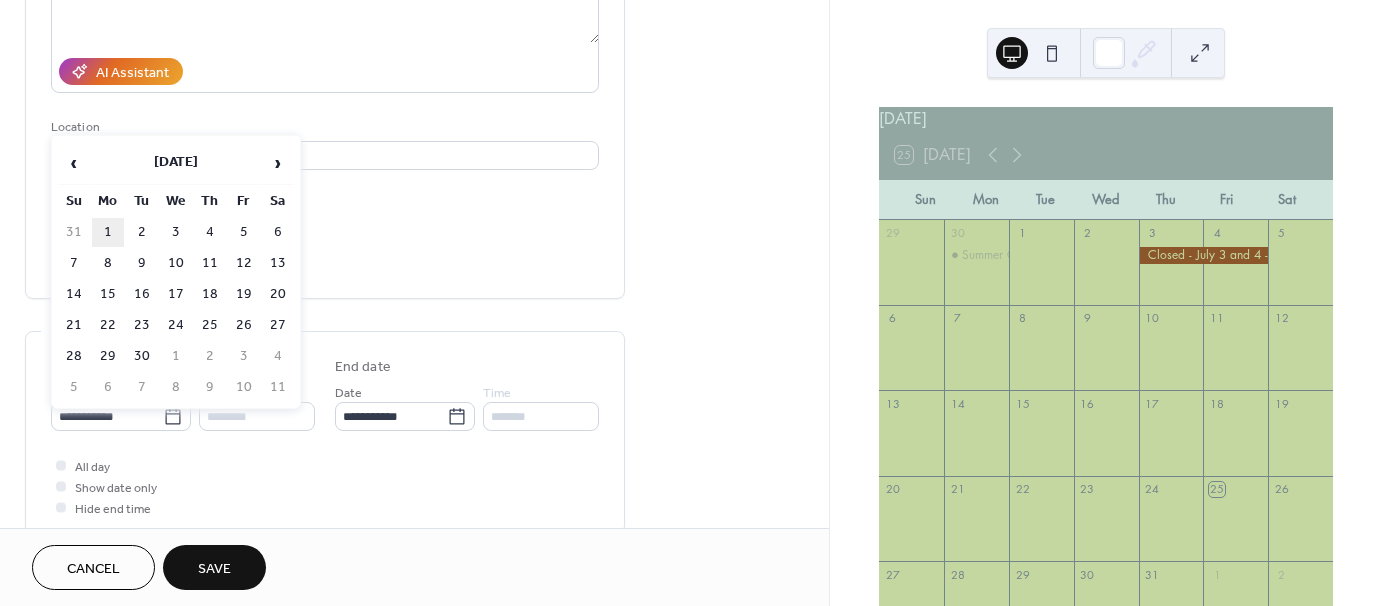 click on "1" at bounding box center (108, 232) 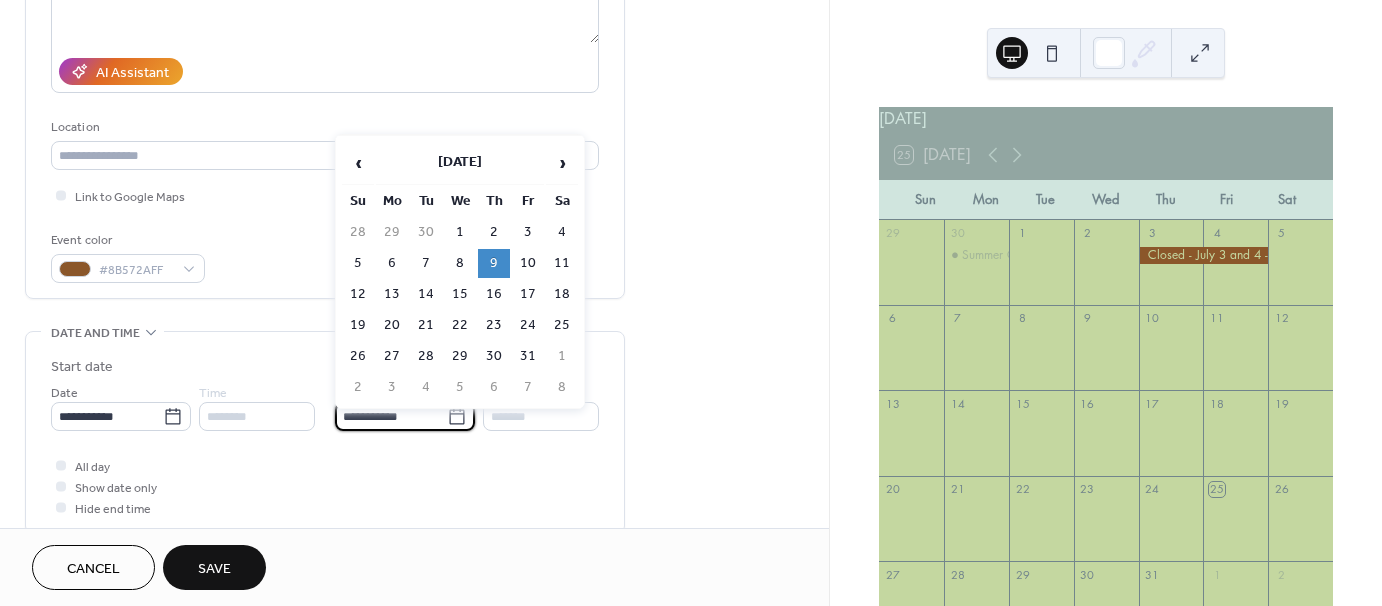 click on "**********" at bounding box center (391, 416) 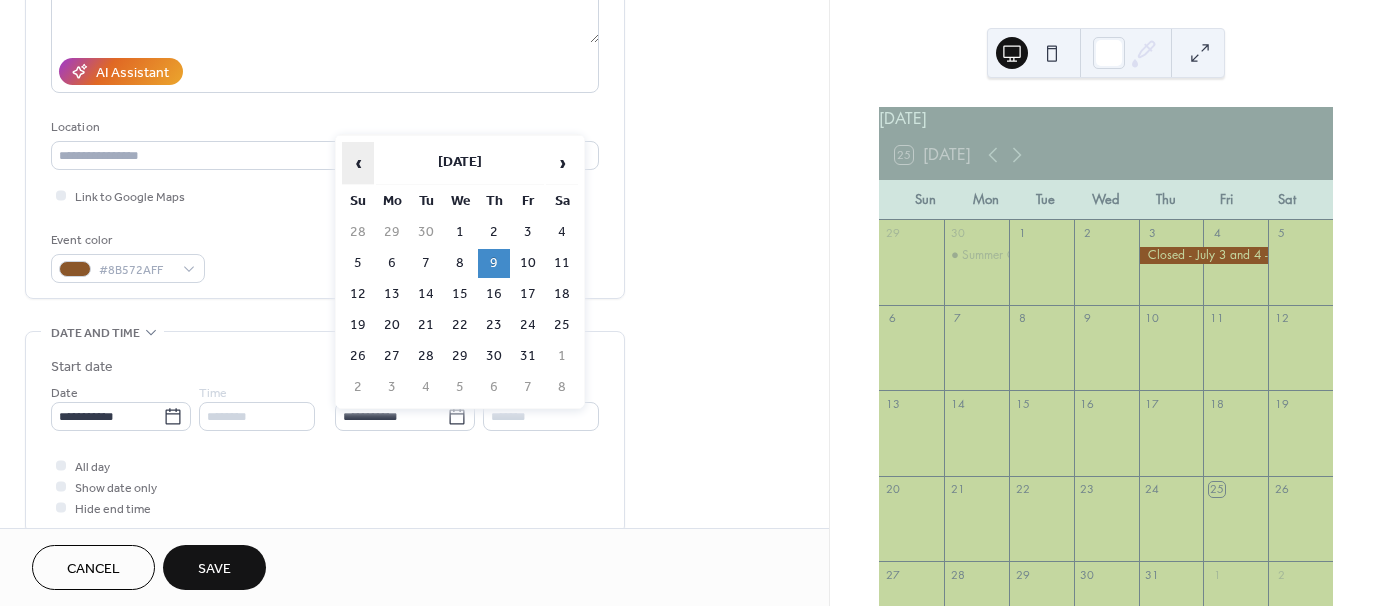 click on "‹" at bounding box center (358, 163) 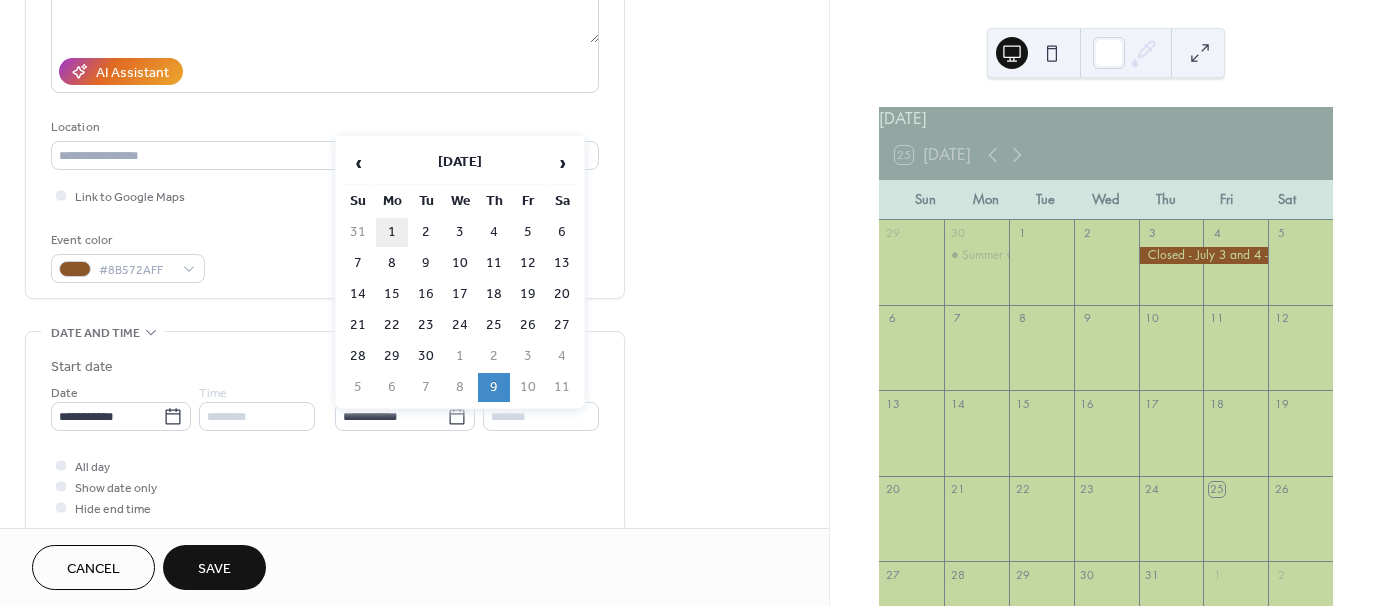 click on "1" at bounding box center [392, 232] 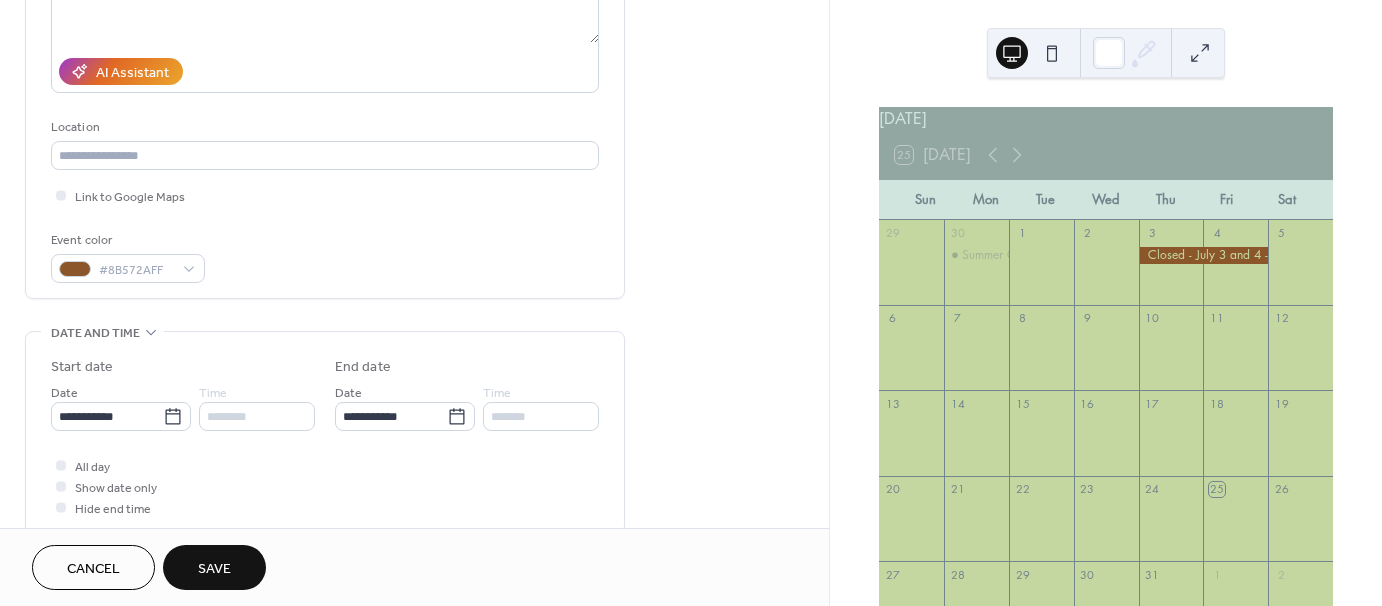 click on "Save" at bounding box center (214, 569) 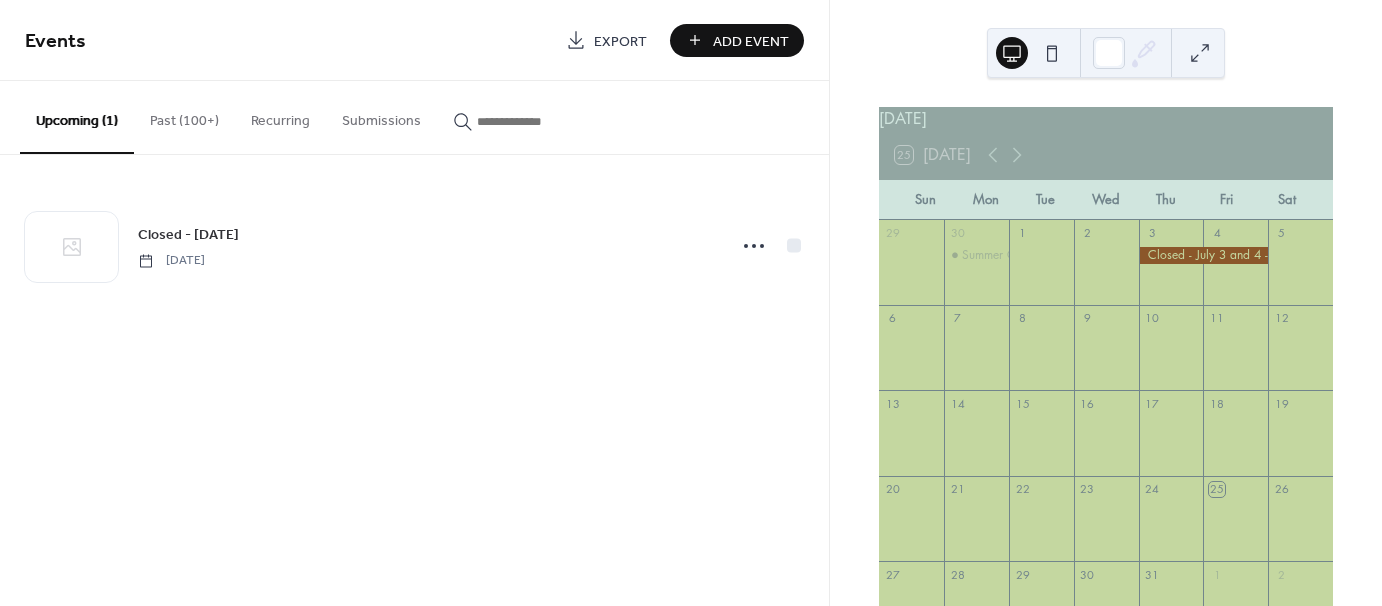 click on "Add Event" at bounding box center (751, 41) 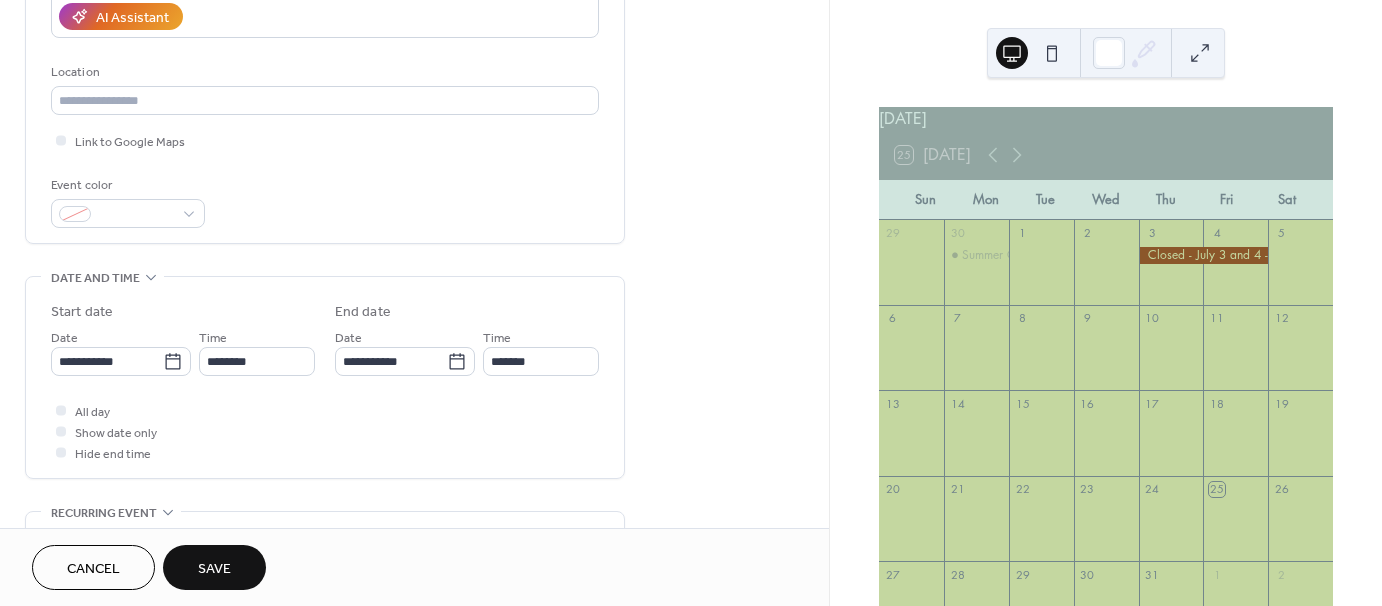 scroll, scrollTop: 379, scrollLeft: 0, axis: vertical 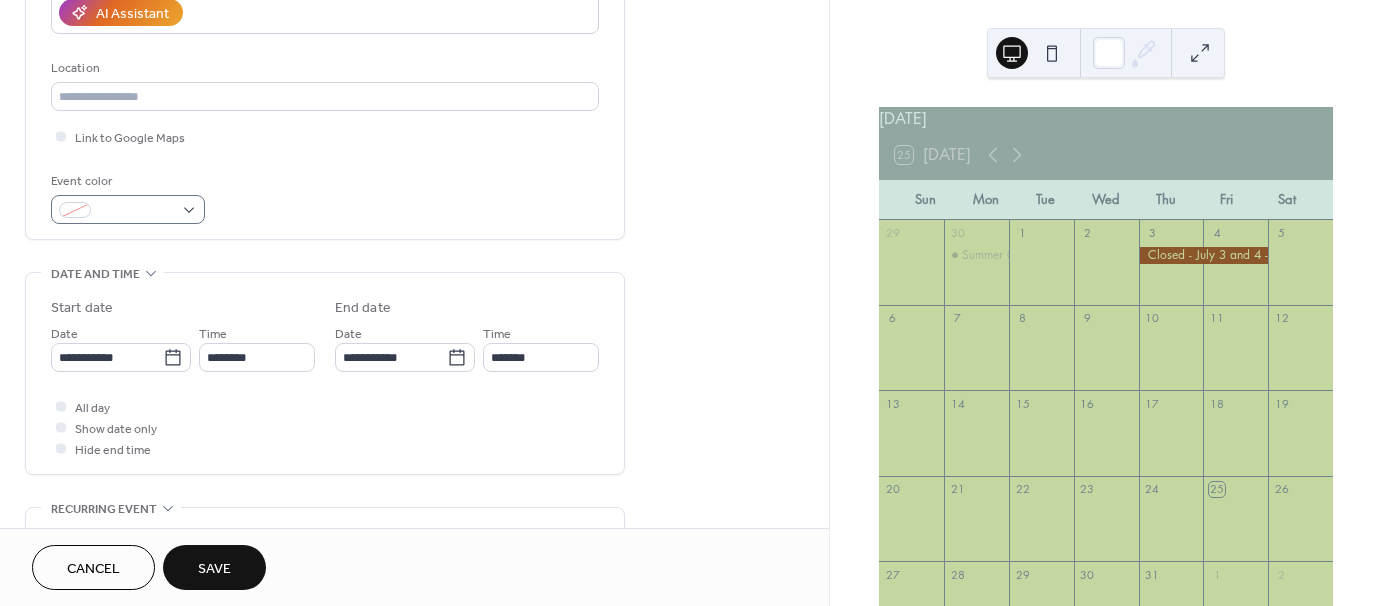 type on "**********" 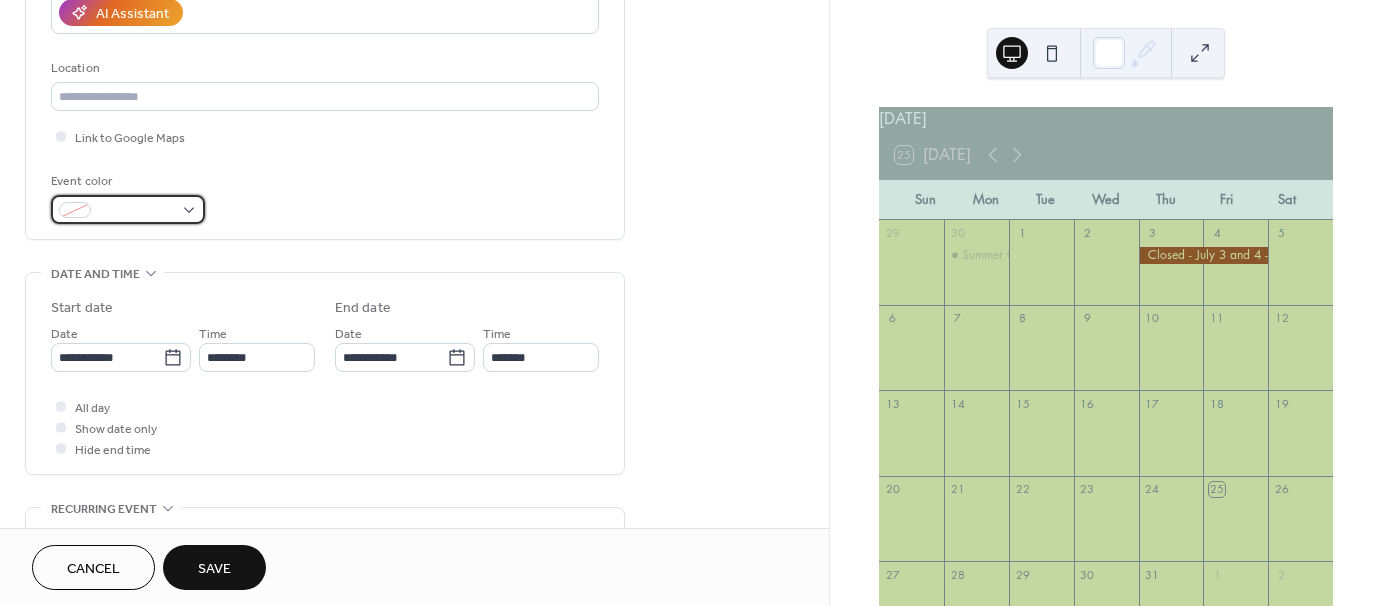 click at bounding box center [128, 209] 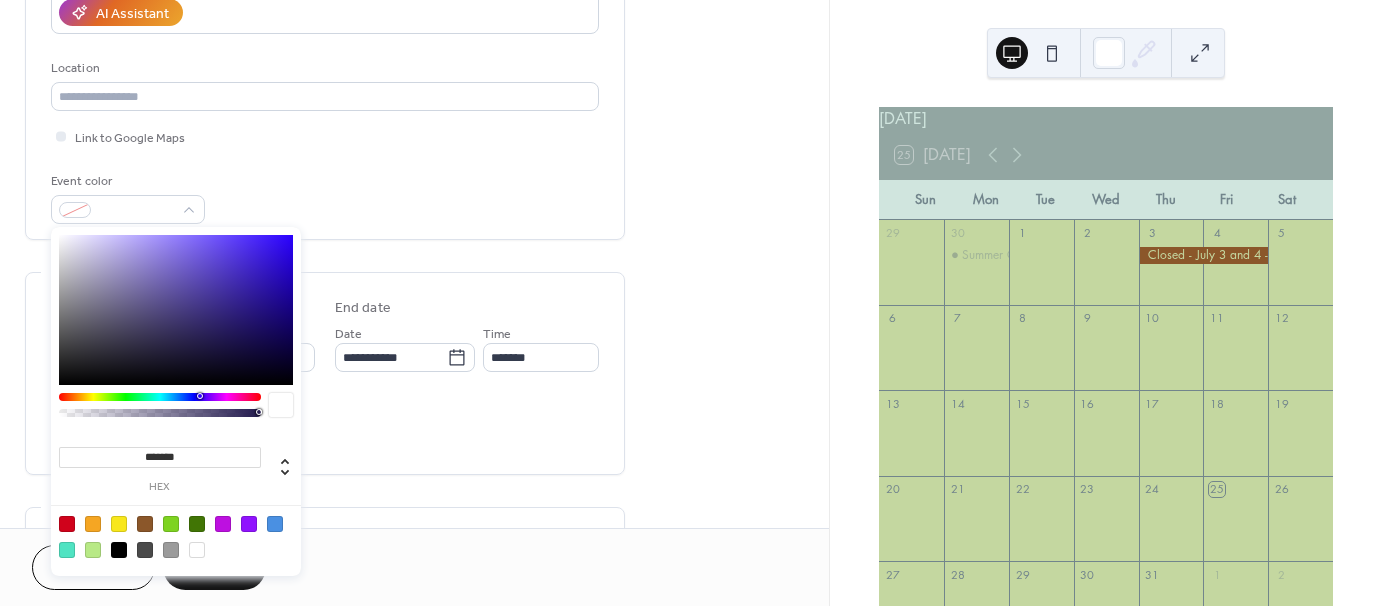 click at bounding box center [145, 524] 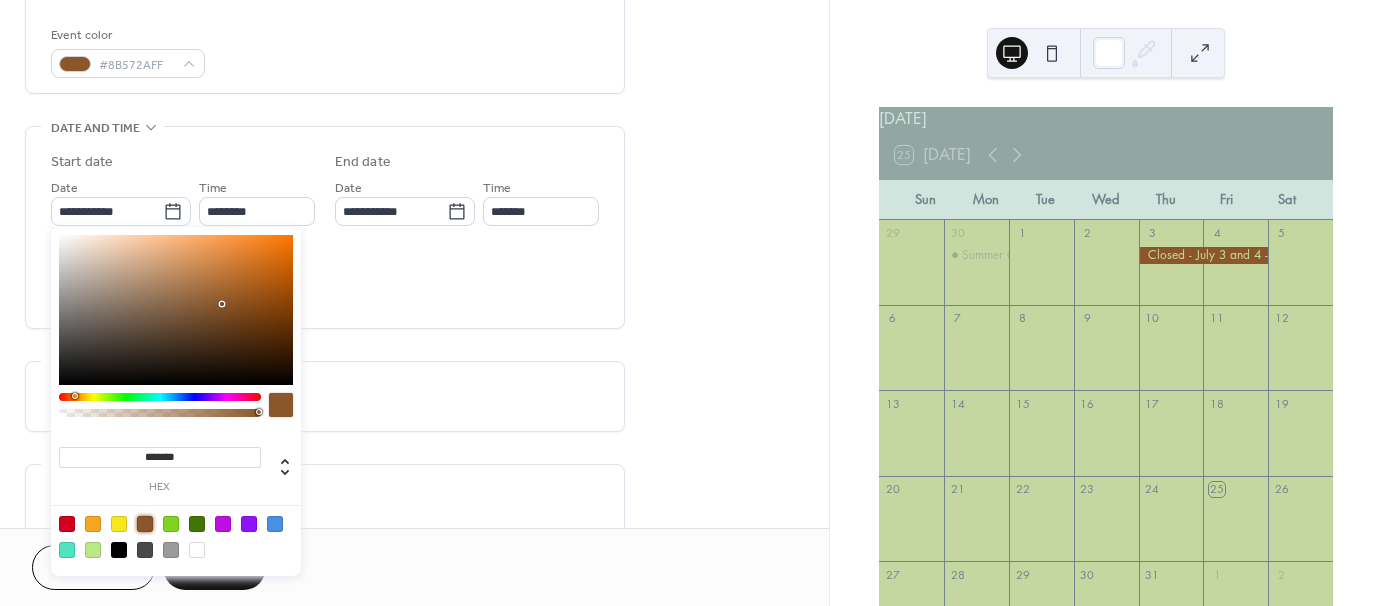 scroll, scrollTop: 527, scrollLeft: 0, axis: vertical 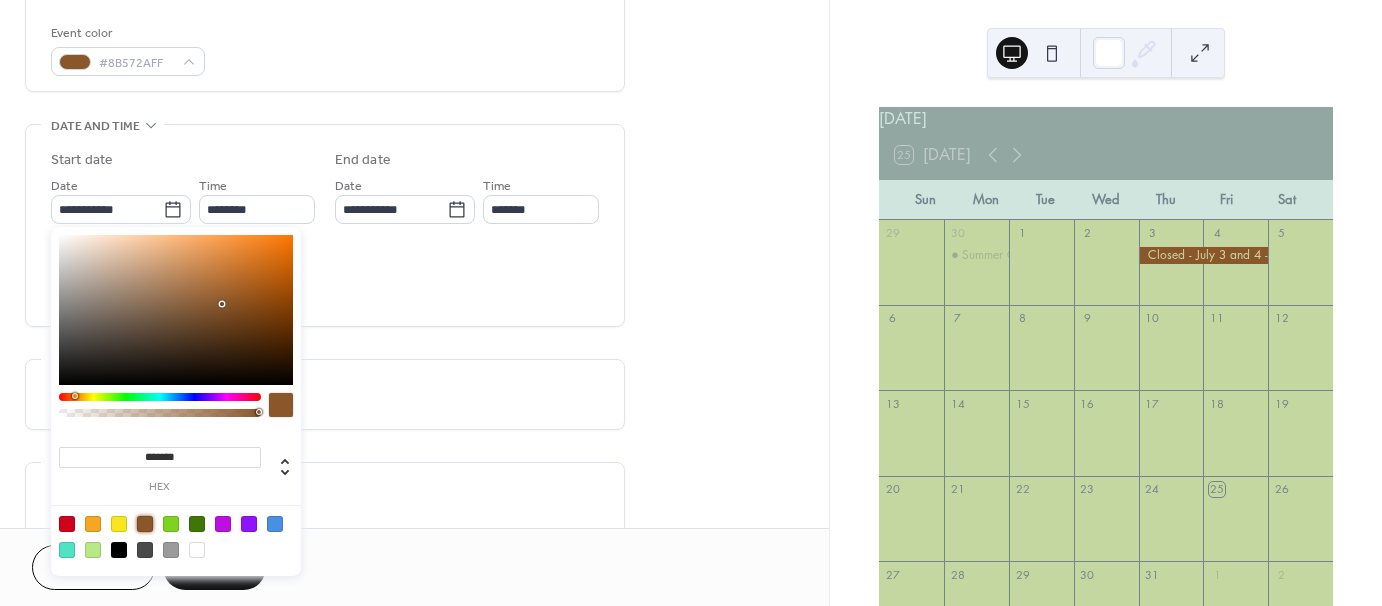 click on "All day Show date only Hide end time" at bounding box center [325, 279] 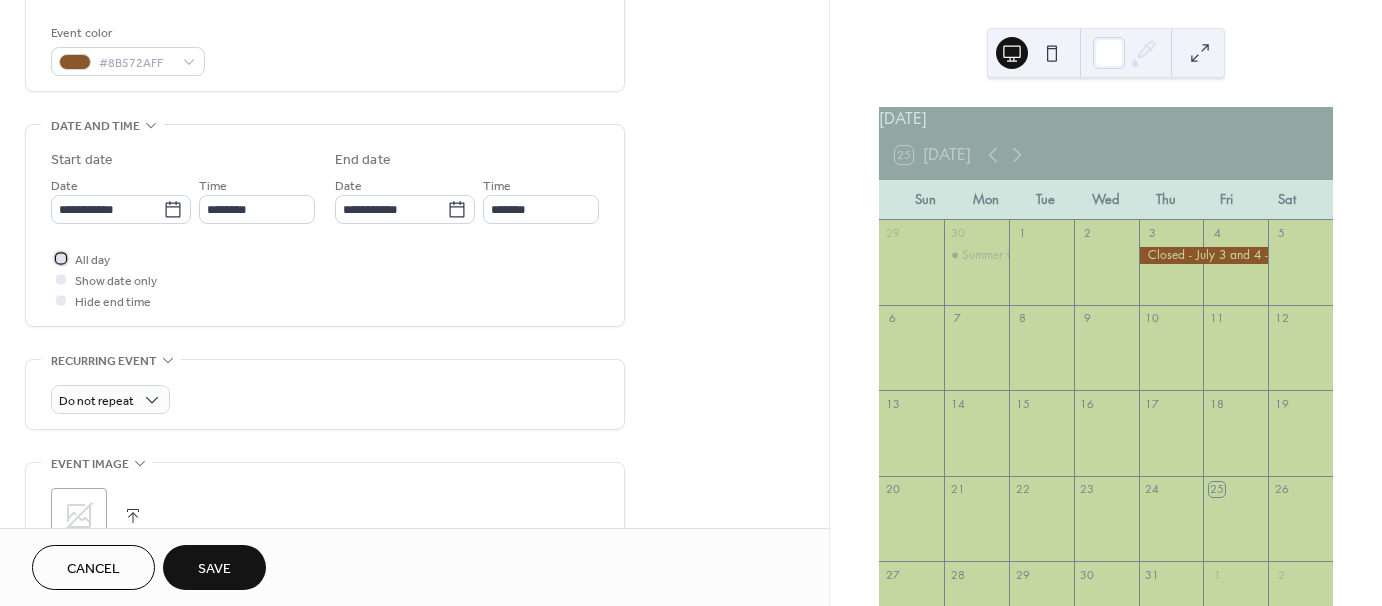 click at bounding box center [61, 258] 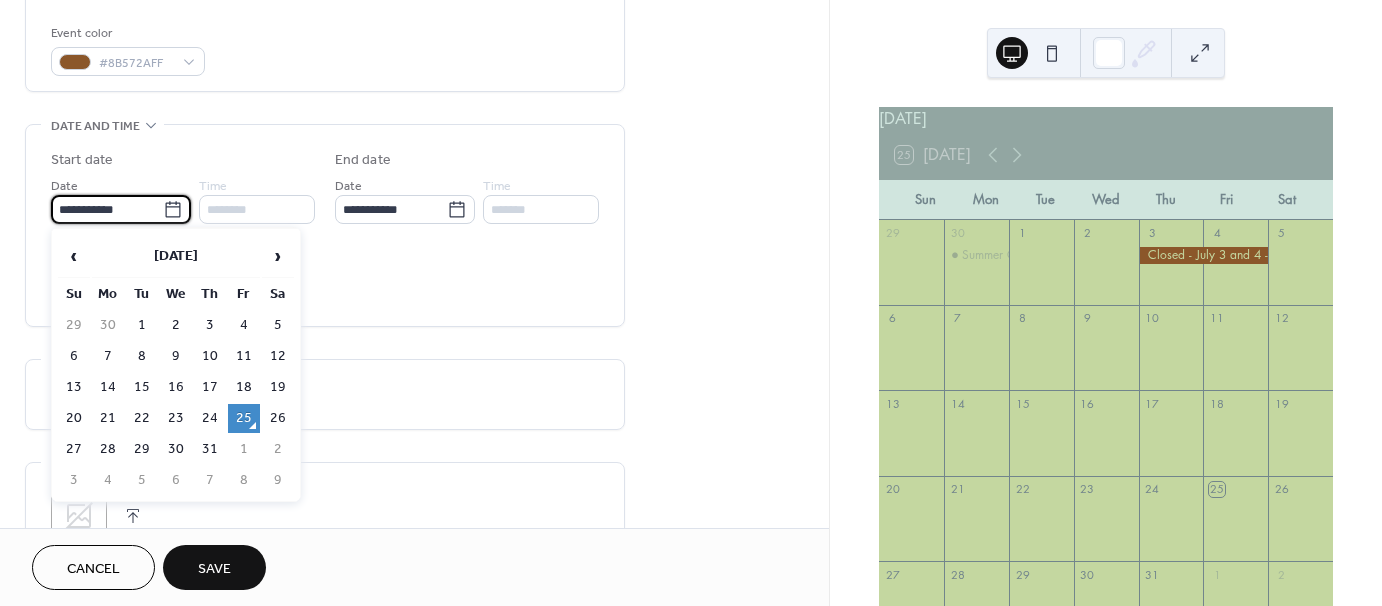 click on "**********" at bounding box center [107, 209] 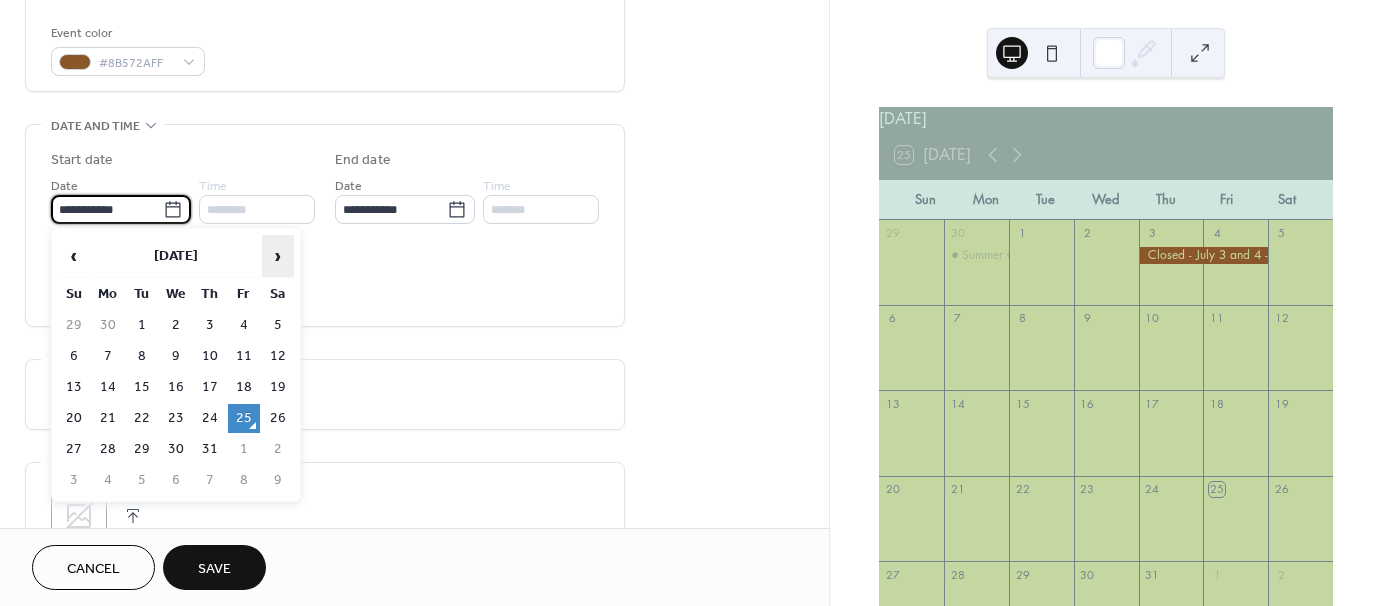 click on "›" at bounding box center (278, 256) 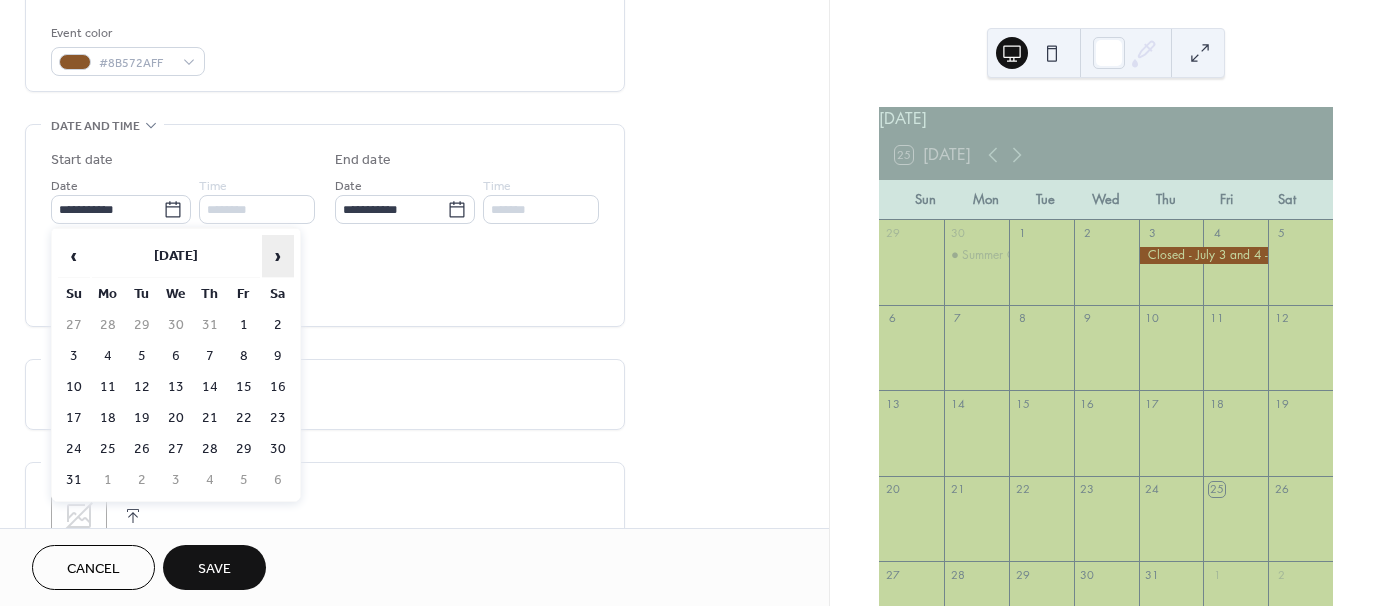 click on "›" at bounding box center [278, 256] 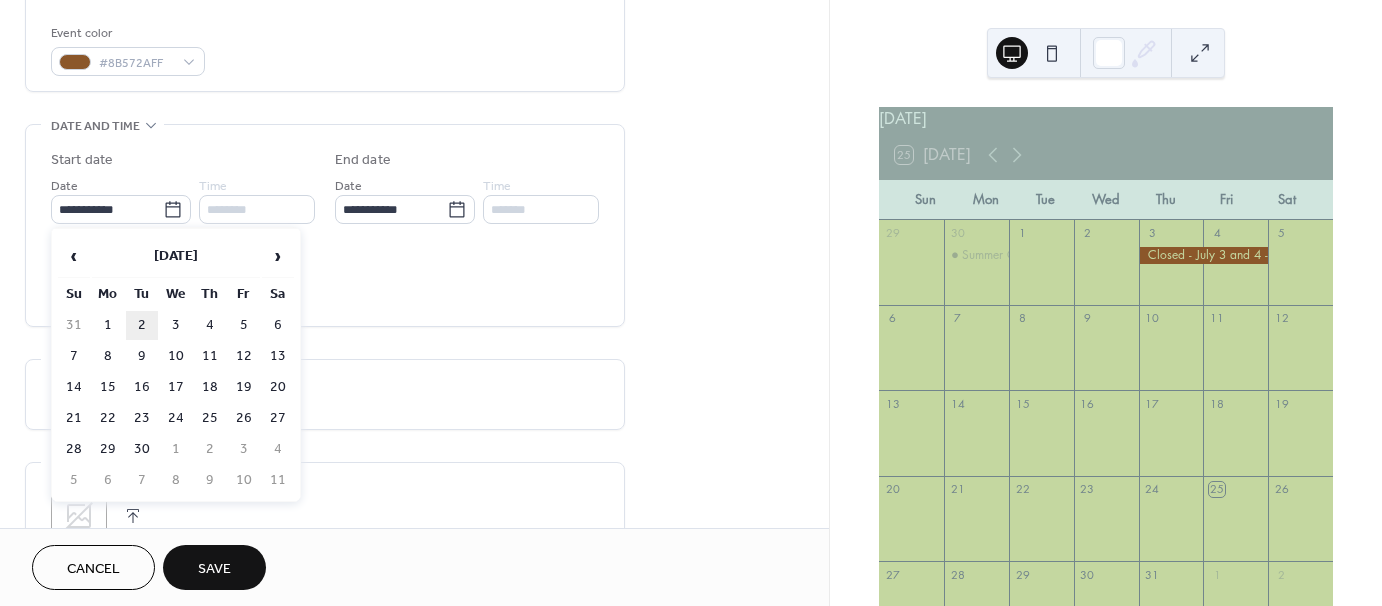click on "2" at bounding box center (142, 325) 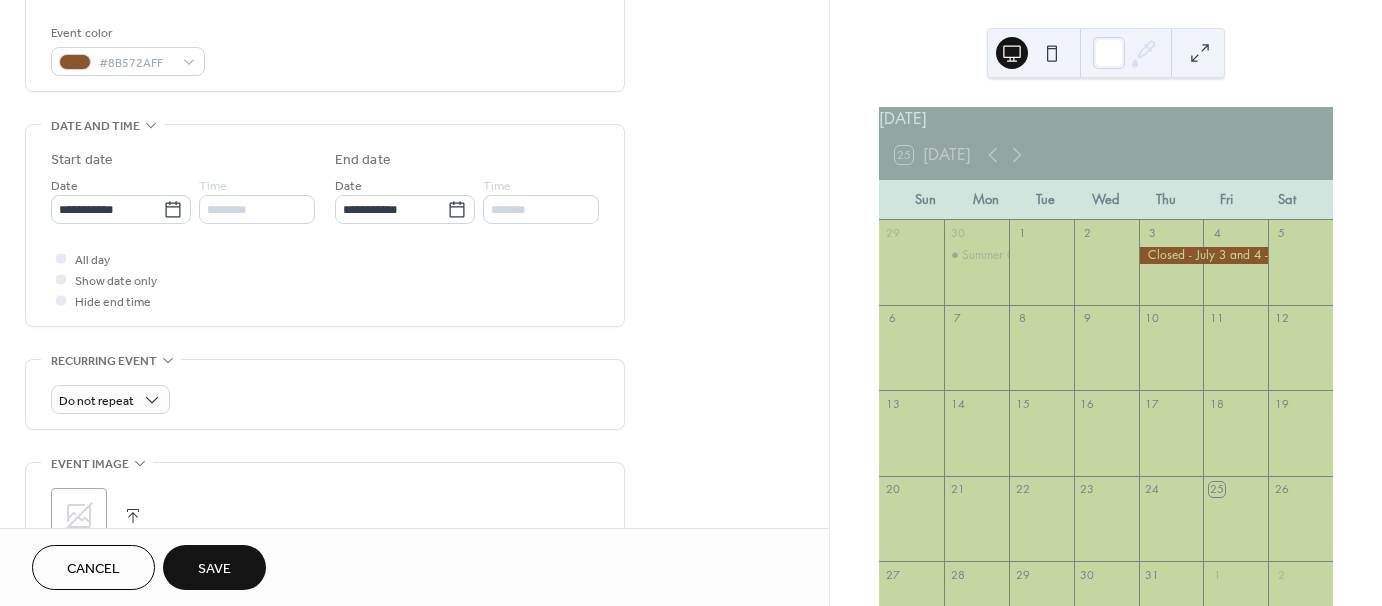 click on "Save" at bounding box center (214, 569) 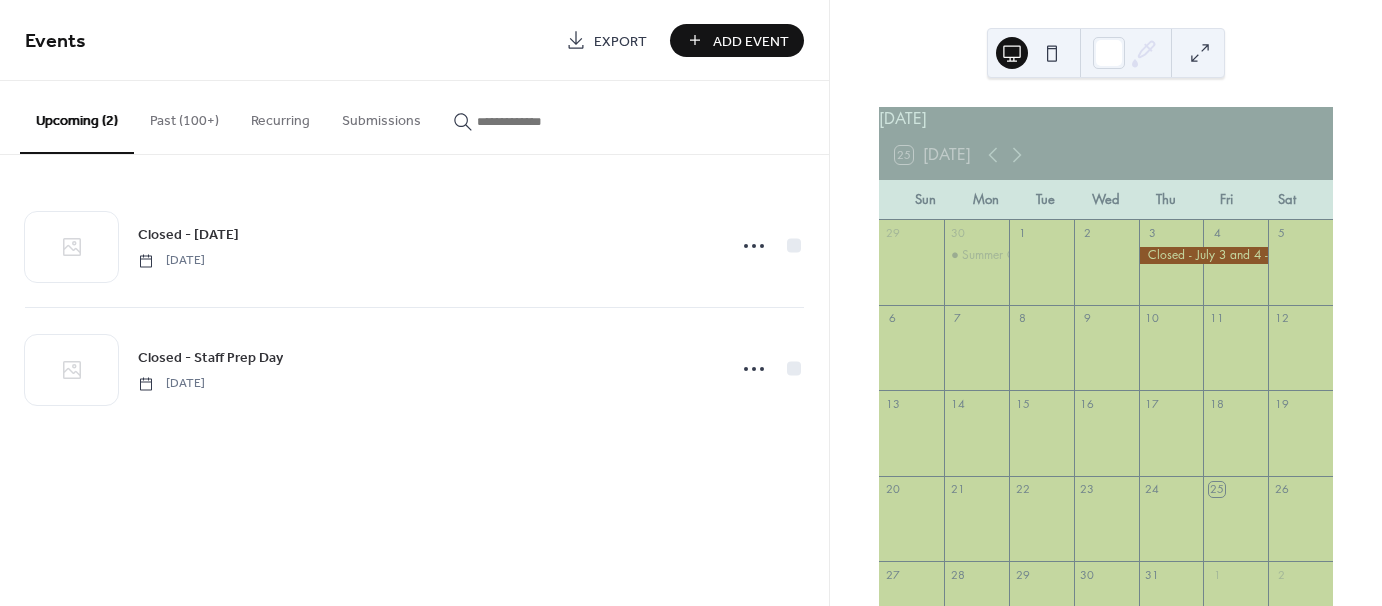click on "Add Event" at bounding box center [751, 41] 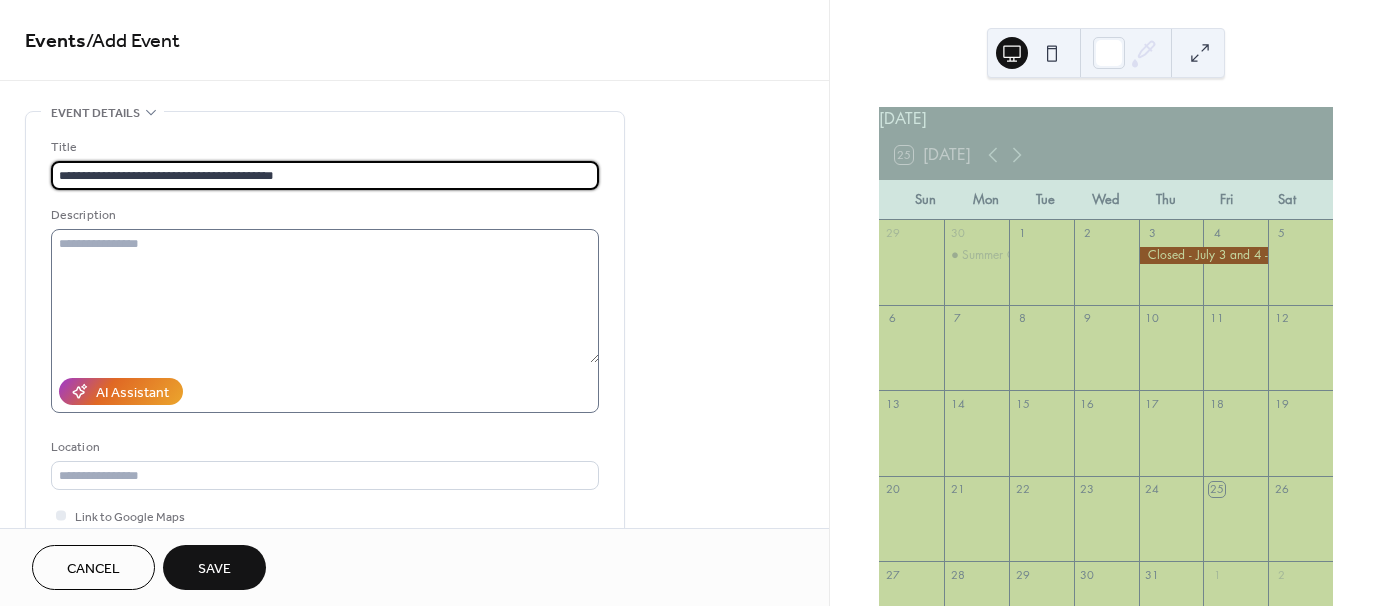 type on "**********" 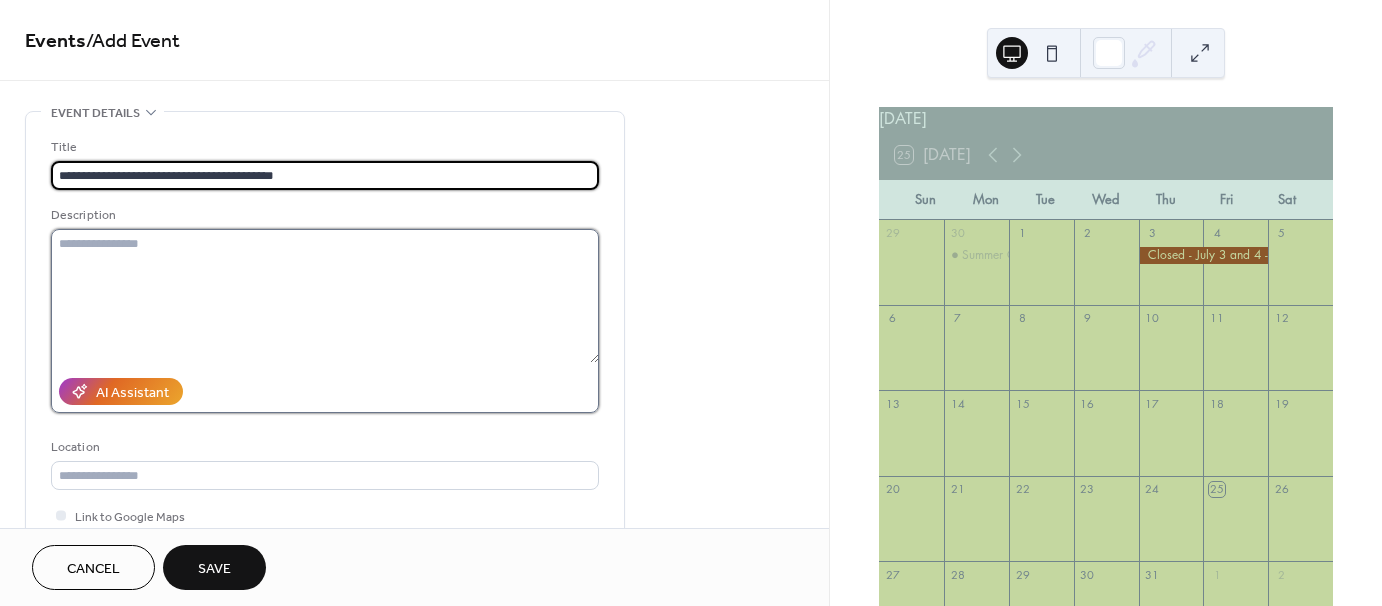 click at bounding box center (325, 296) 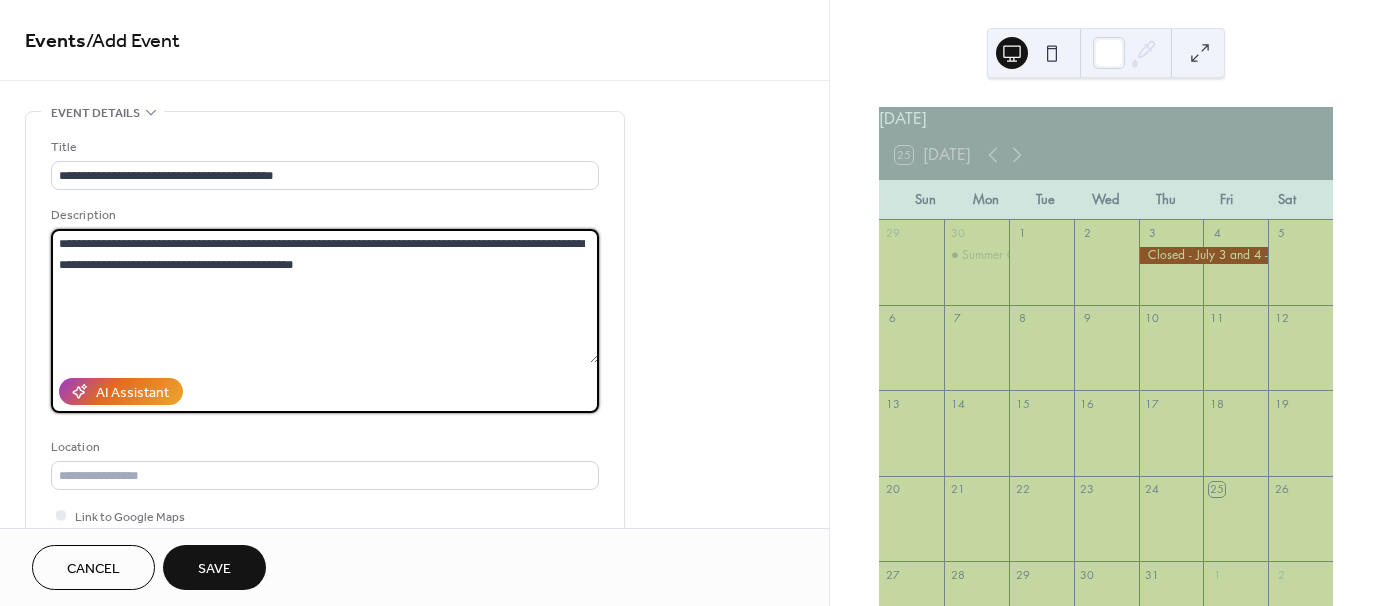 drag, startPoint x: 310, startPoint y: 263, endPoint x: 56, endPoint y: 246, distance: 254.56827 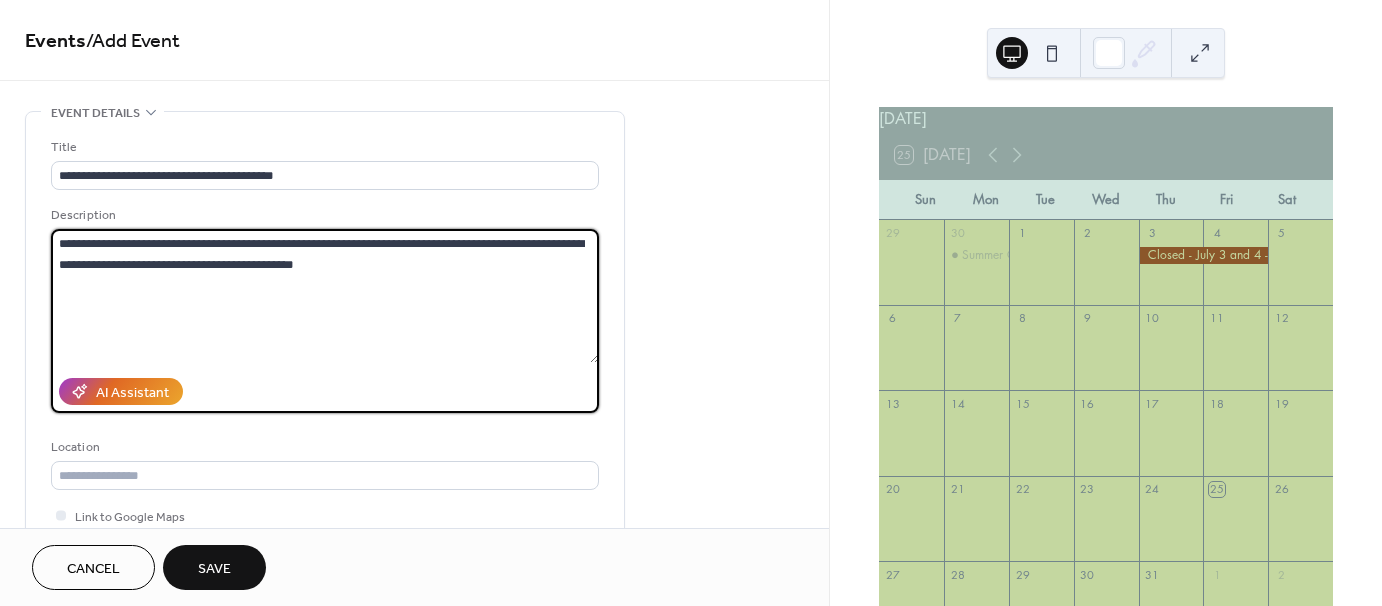 click on "**********" at bounding box center [325, 296] 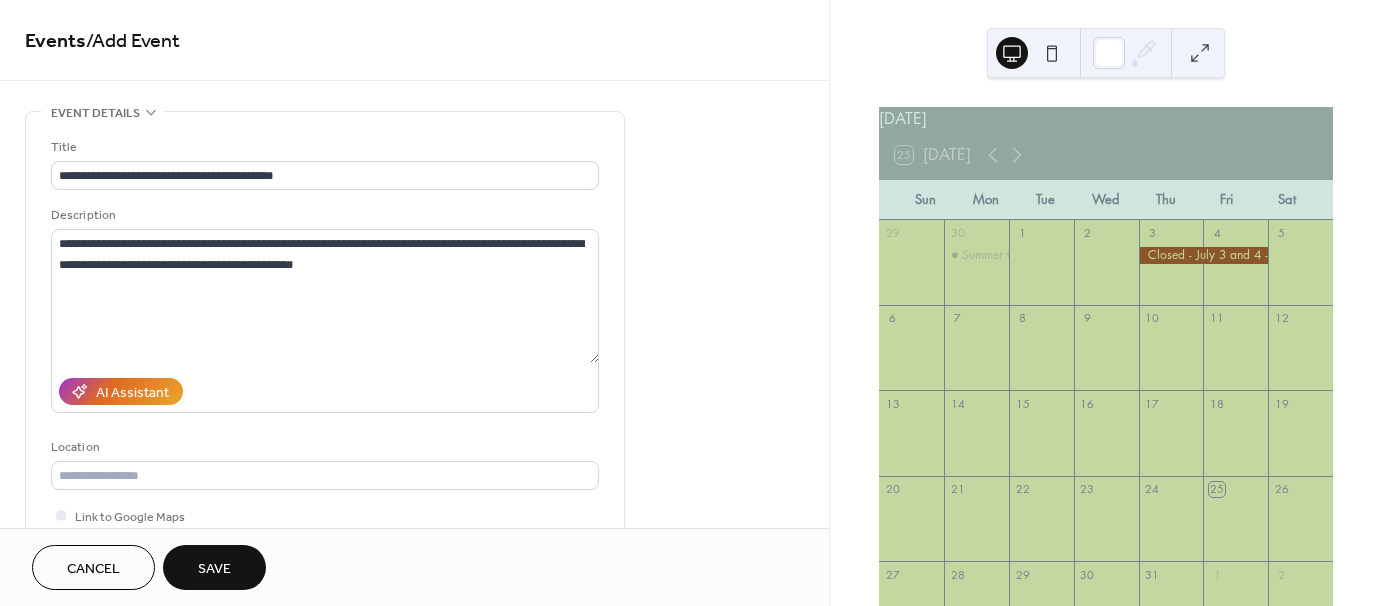 click on "**********" at bounding box center [414, 720] 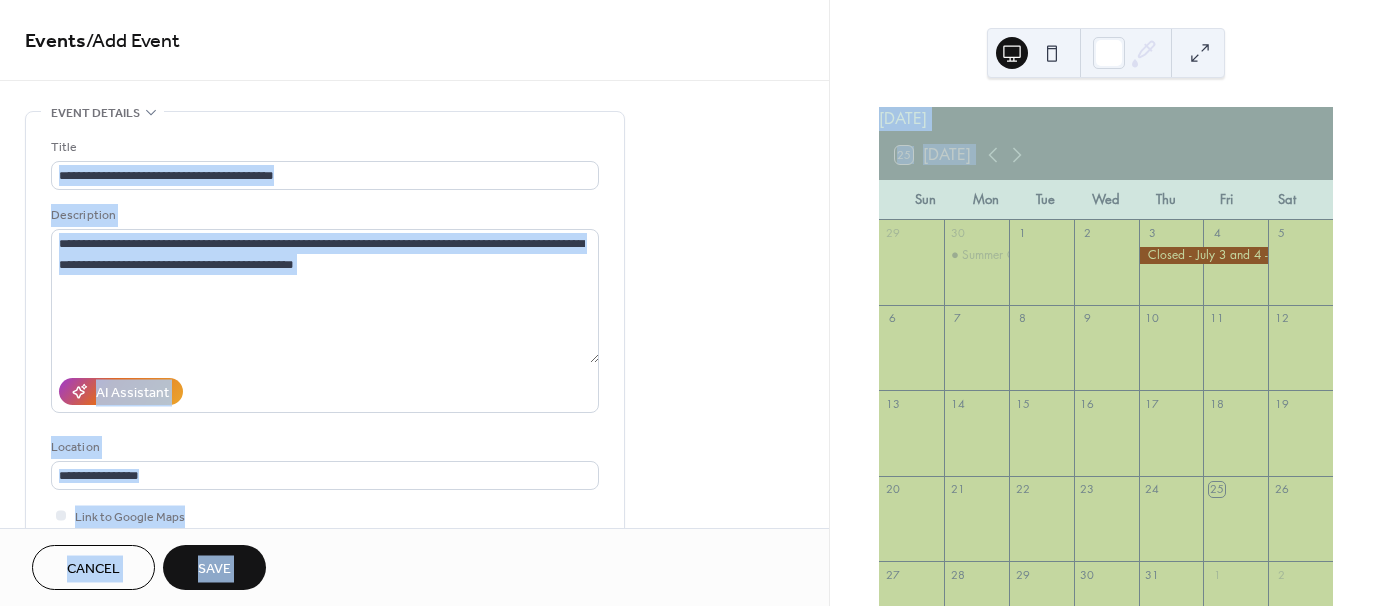 drag, startPoint x: 823, startPoint y: 159, endPoint x: 840, endPoint y: 230, distance: 73.00685 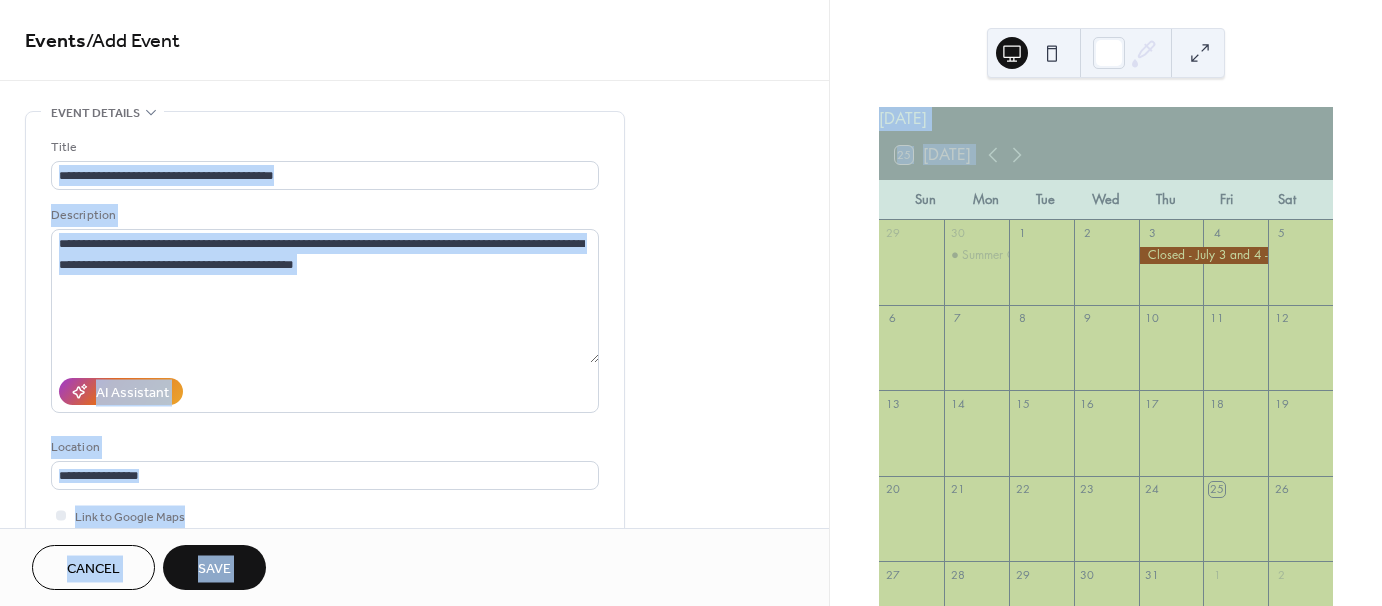 click on "**********" at bounding box center (691, 303) 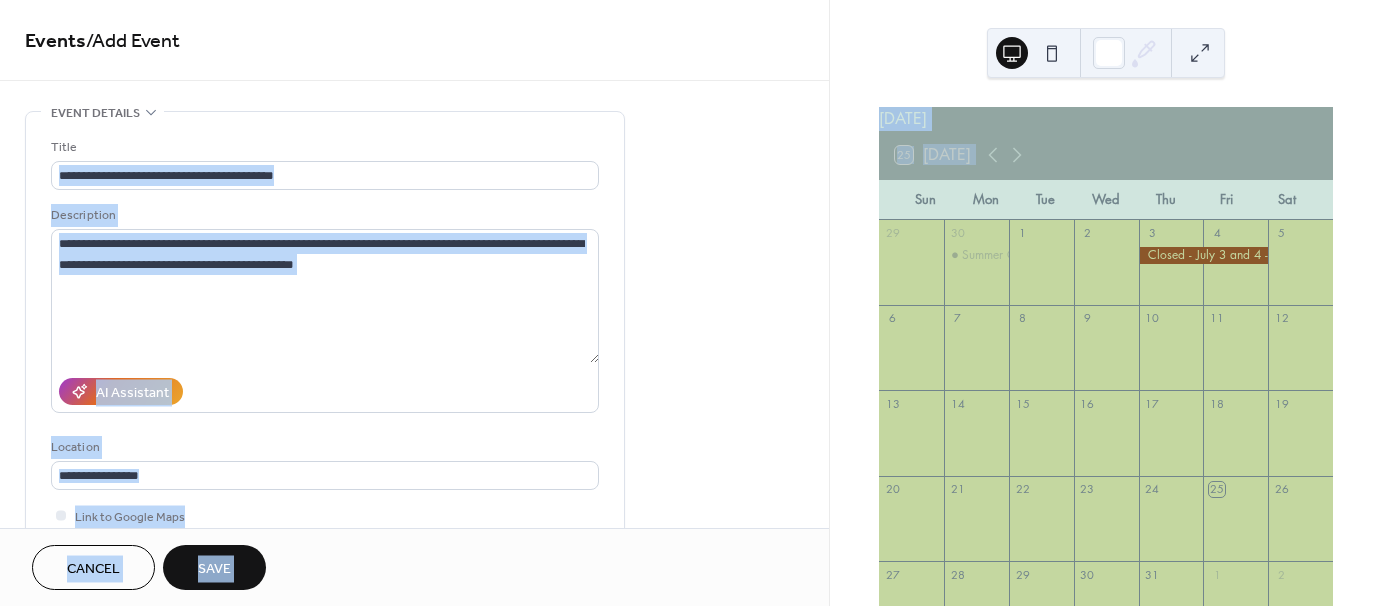 click on "**********" at bounding box center [414, 720] 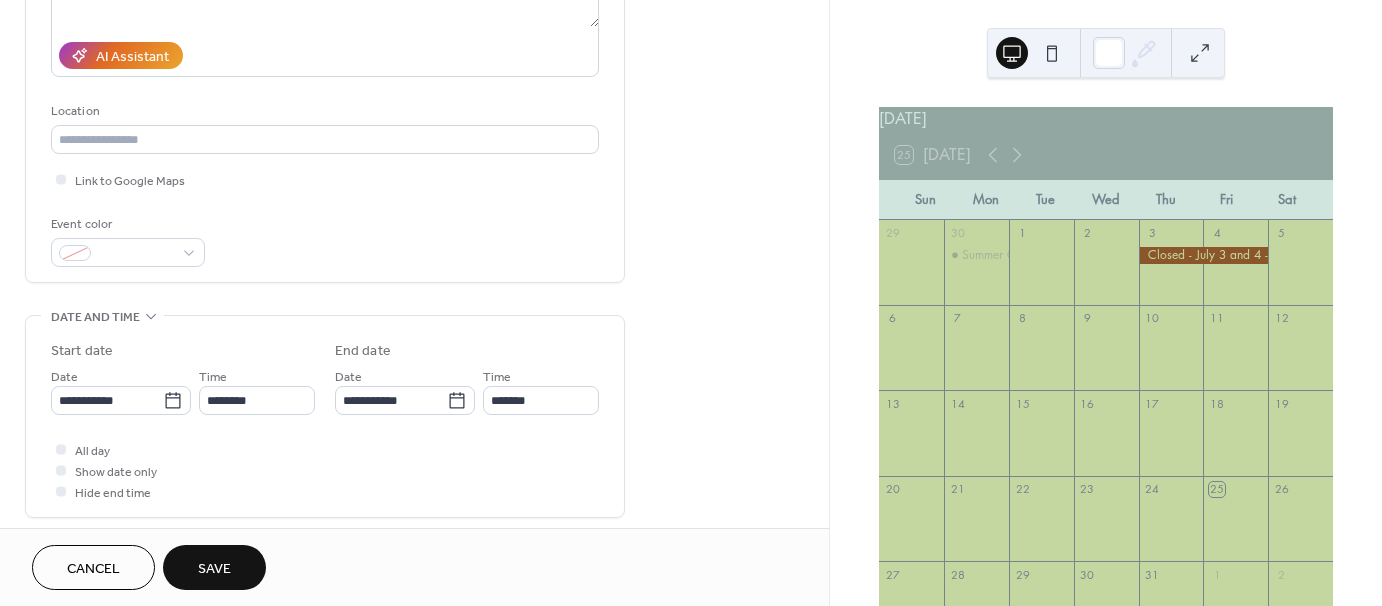 scroll, scrollTop: 342, scrollLeft: 0, axis: vertical 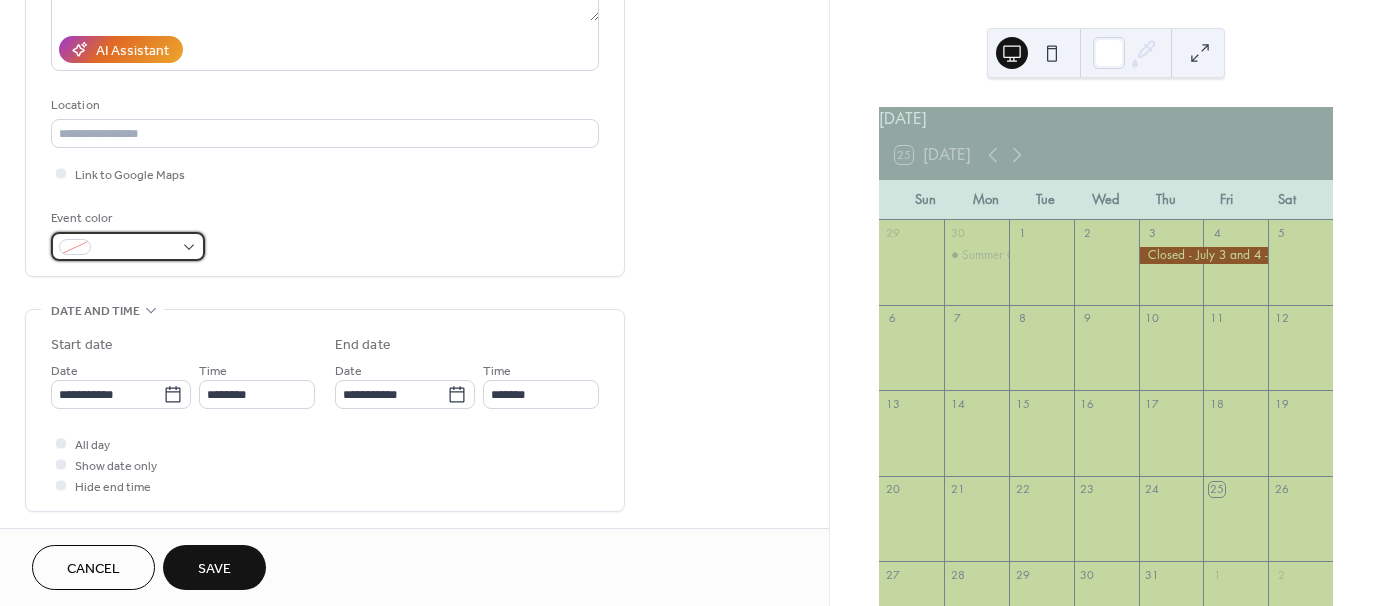 click at bounding box center (128, 246) 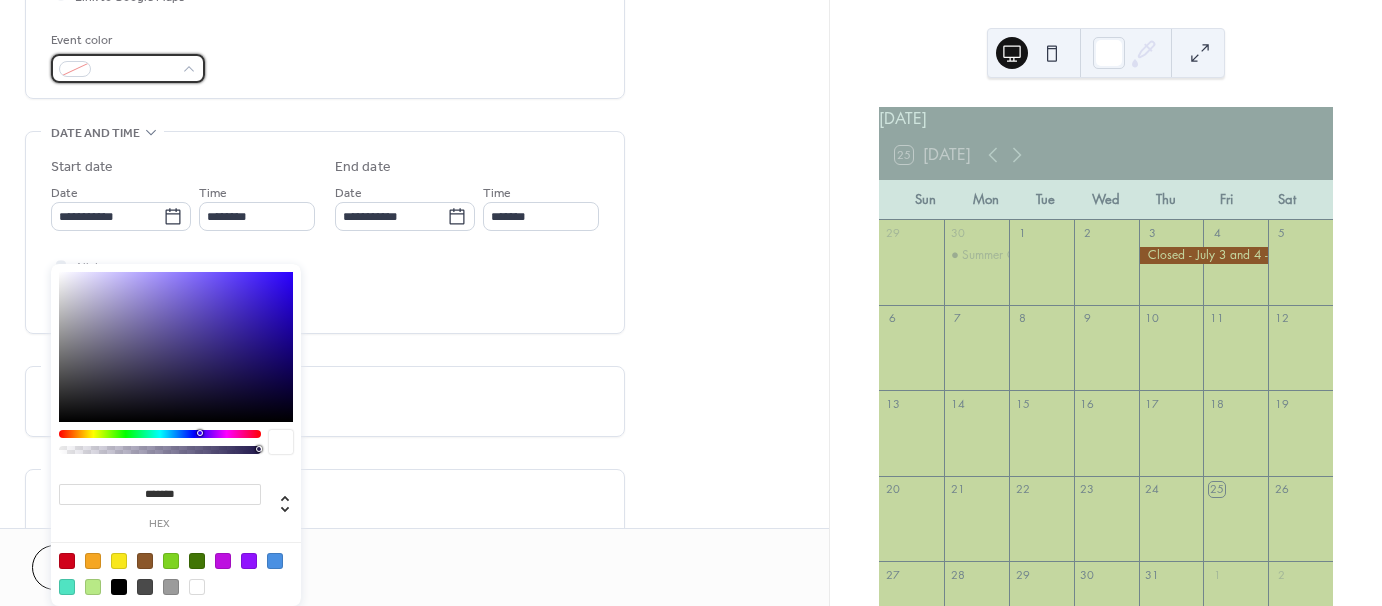 scroll, scrollTop: 521, scrollLeft: 0, axis: vertical 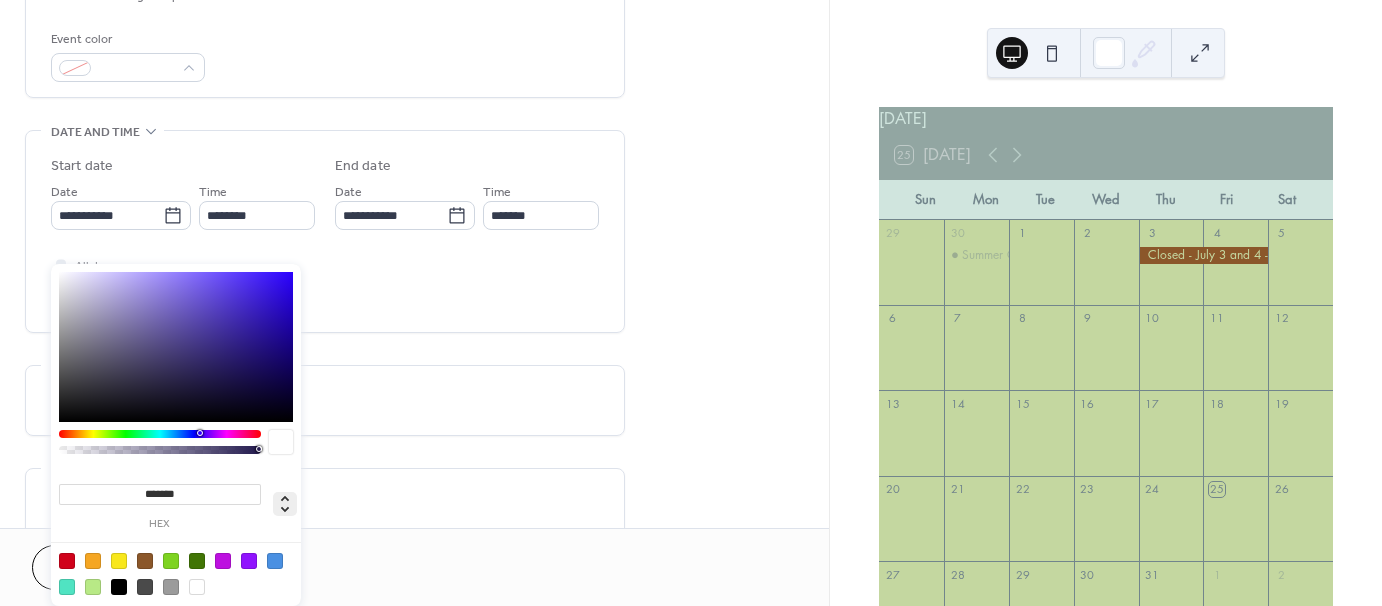 click 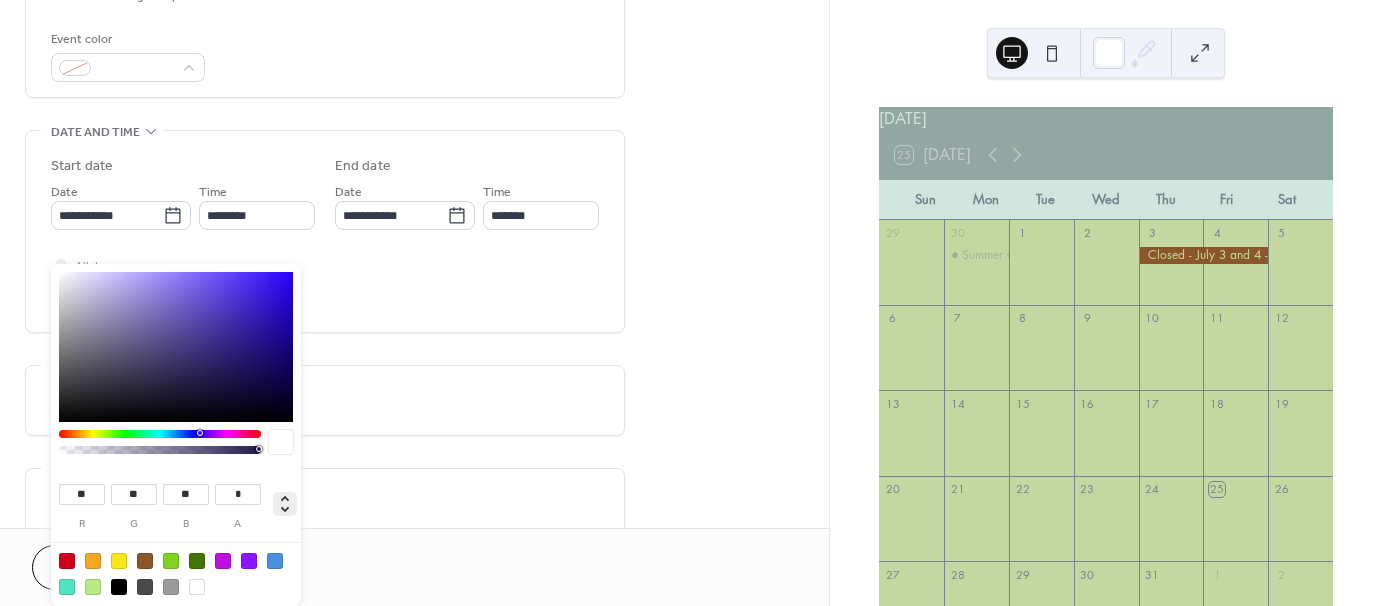 click 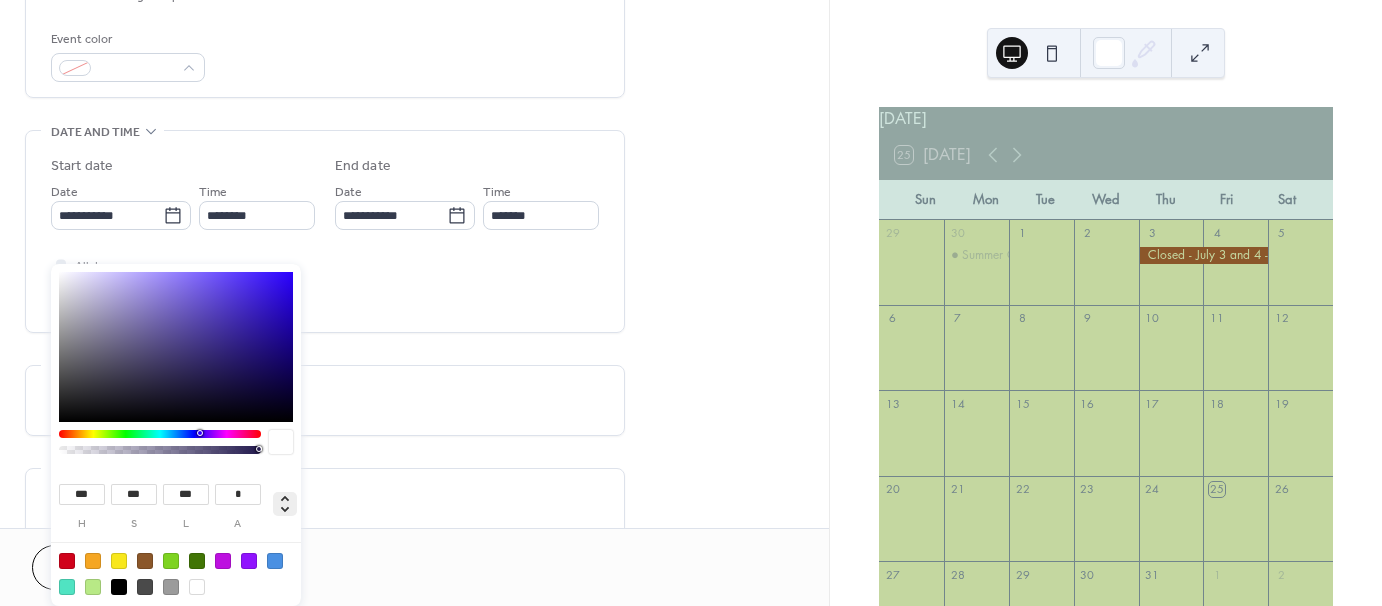 click 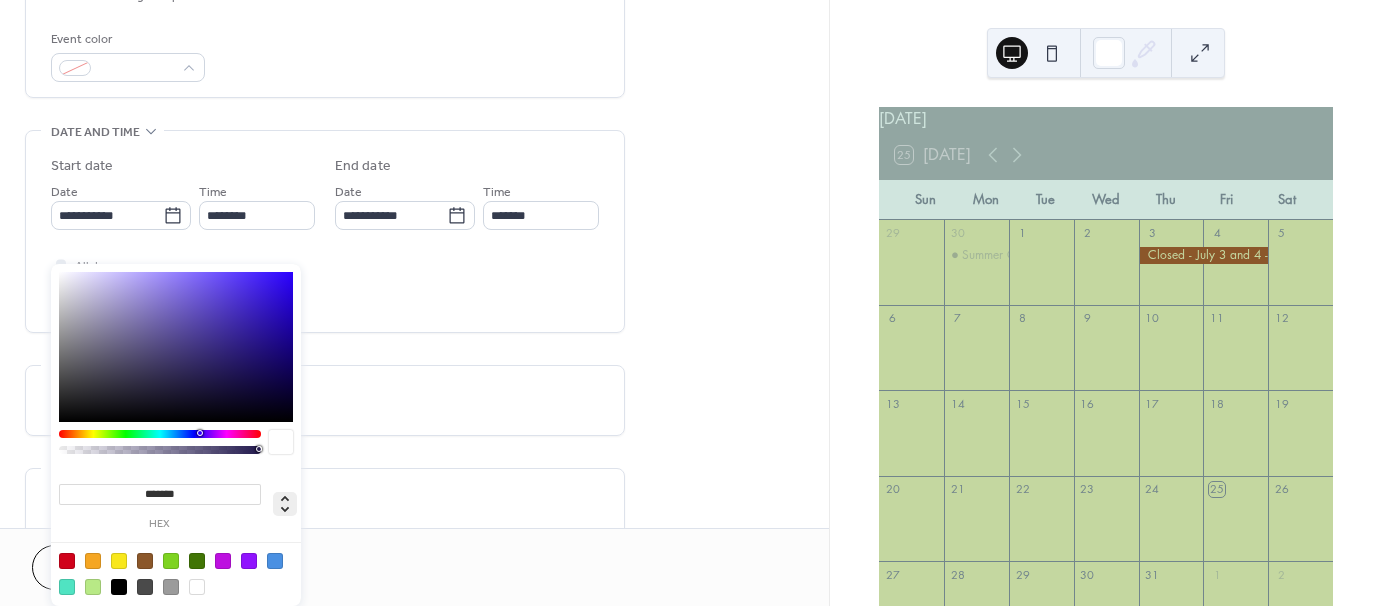 click 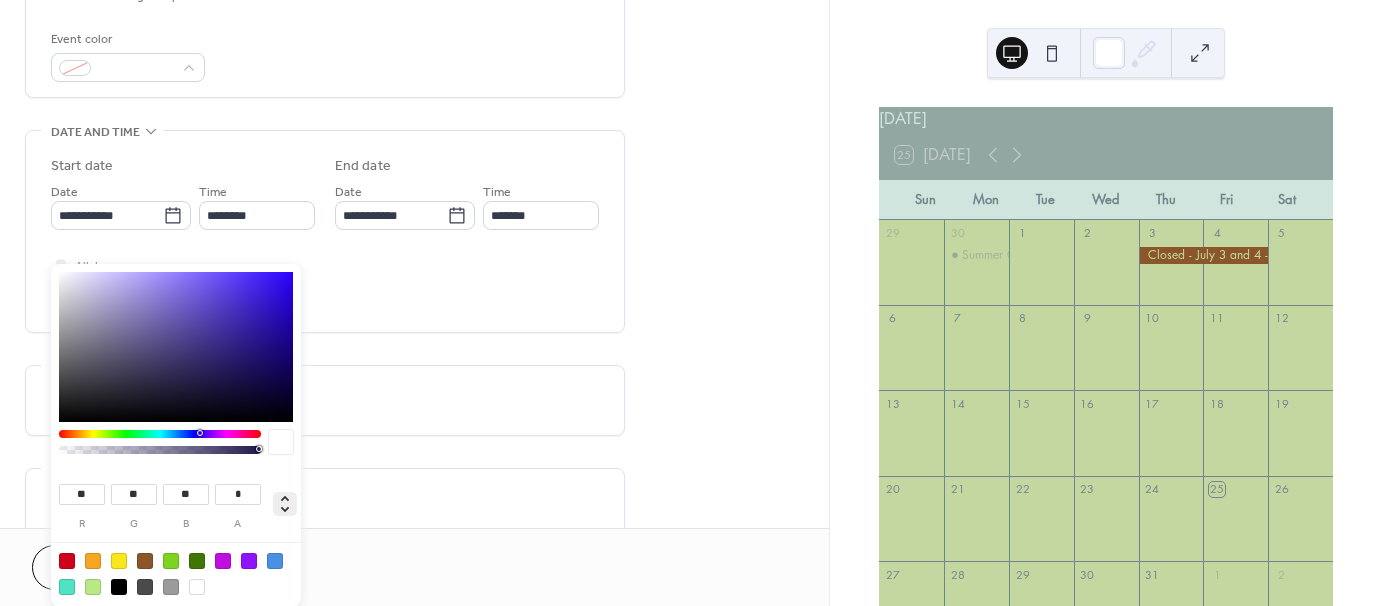 click 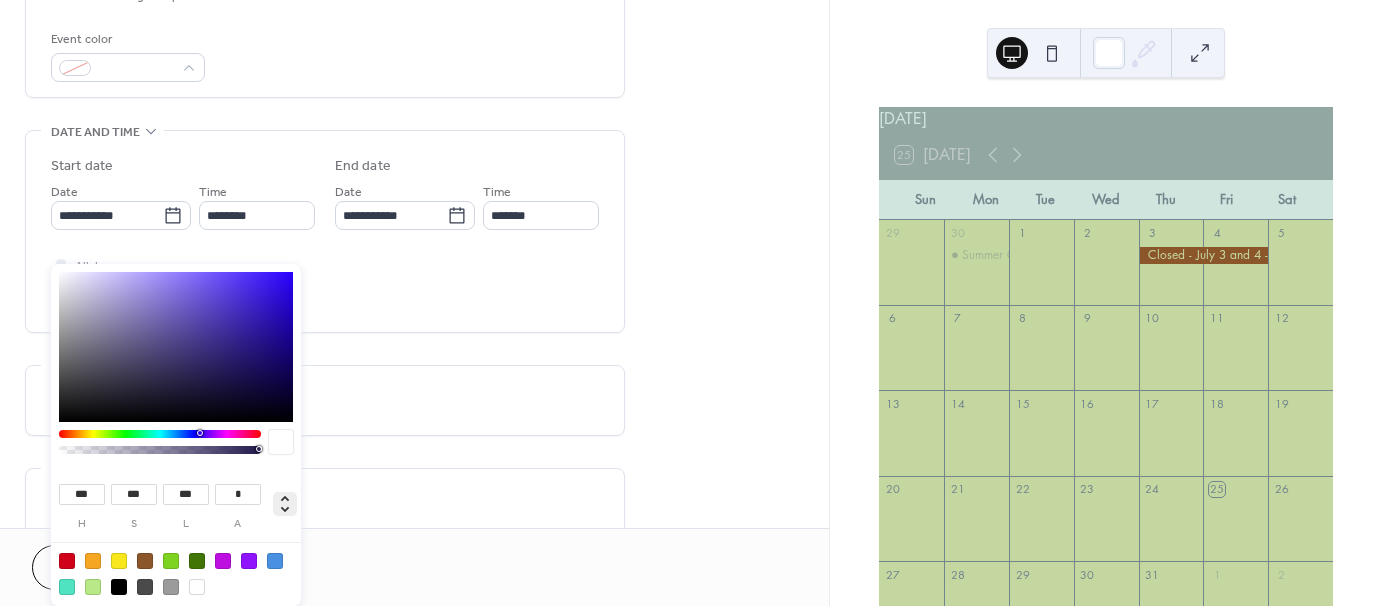 click 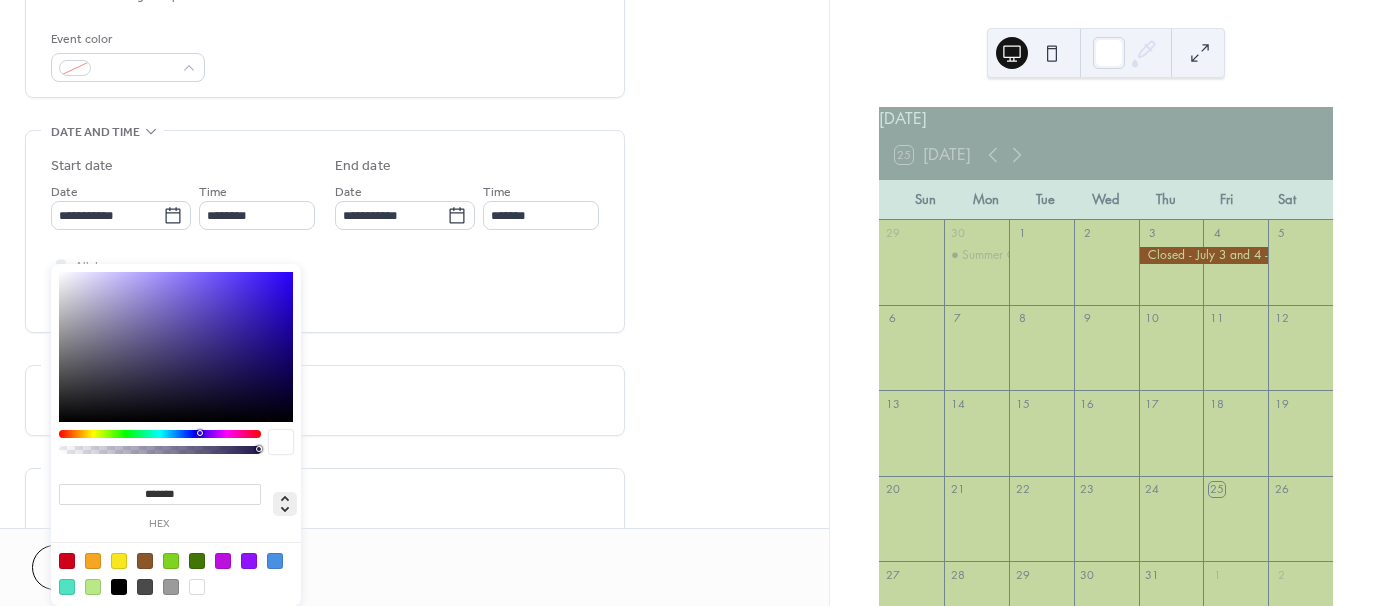 click 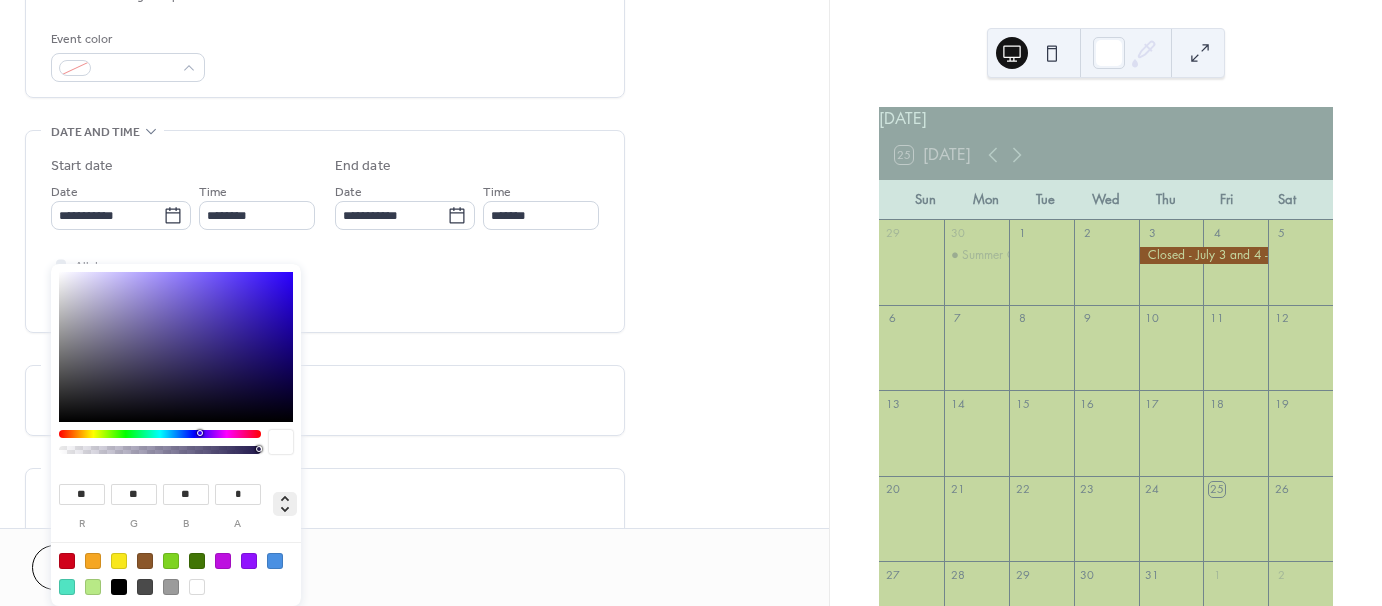click 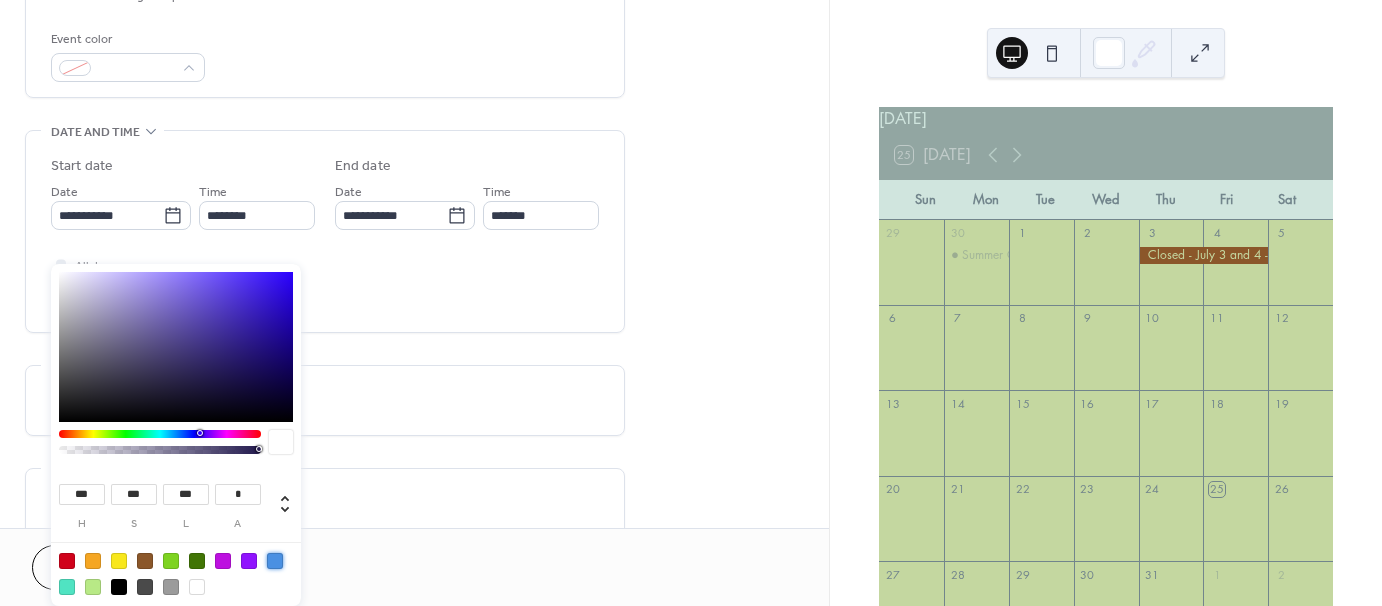 click at bounding box center [275, 561] 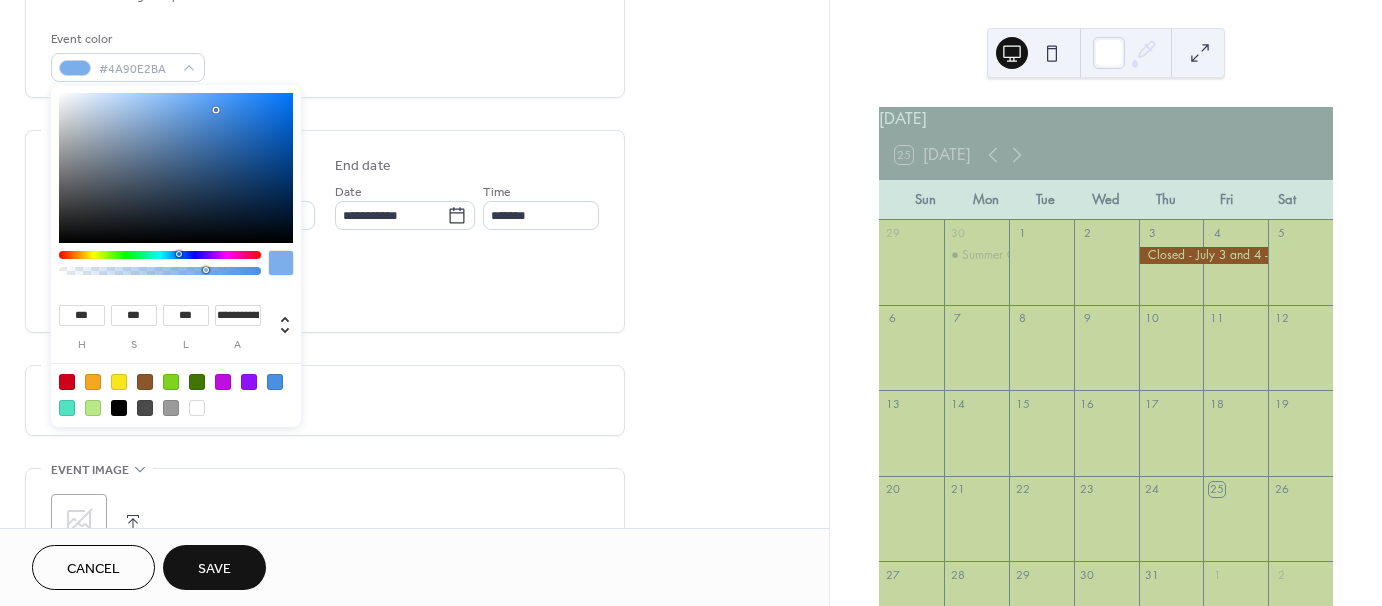 type on "**********" 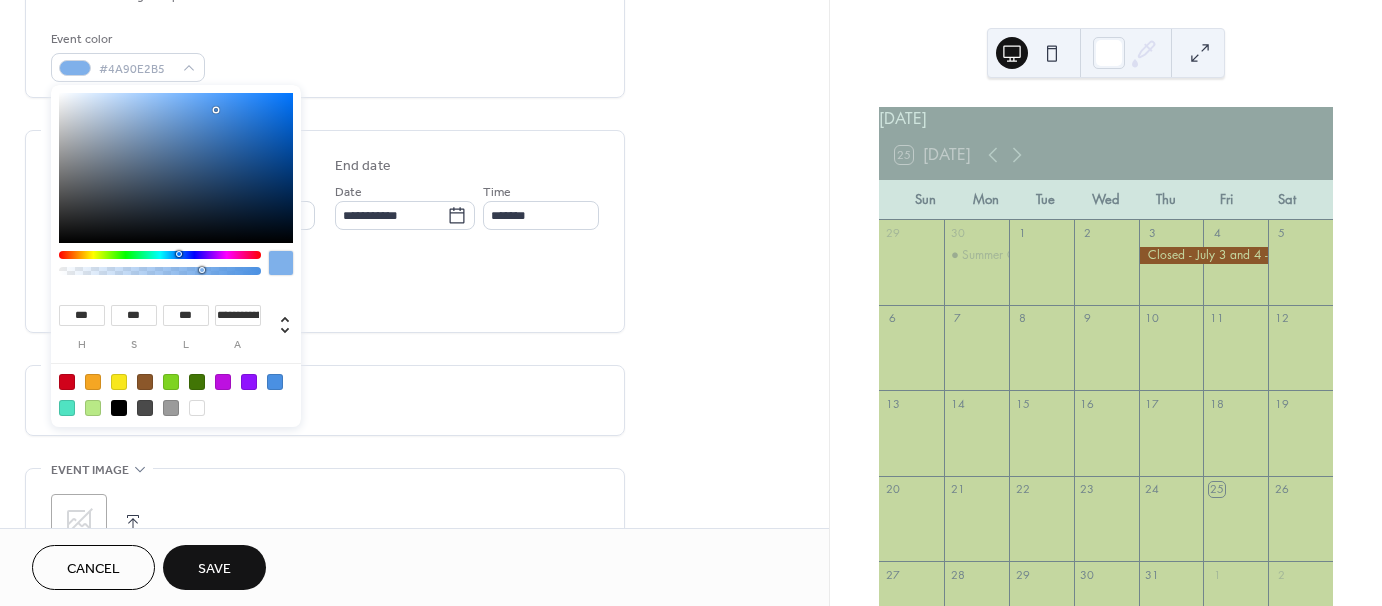 drag, startPoint x: 258, startPoint y: 270, endPoint x: 201, endPoint y: 267, distance: 57.07889 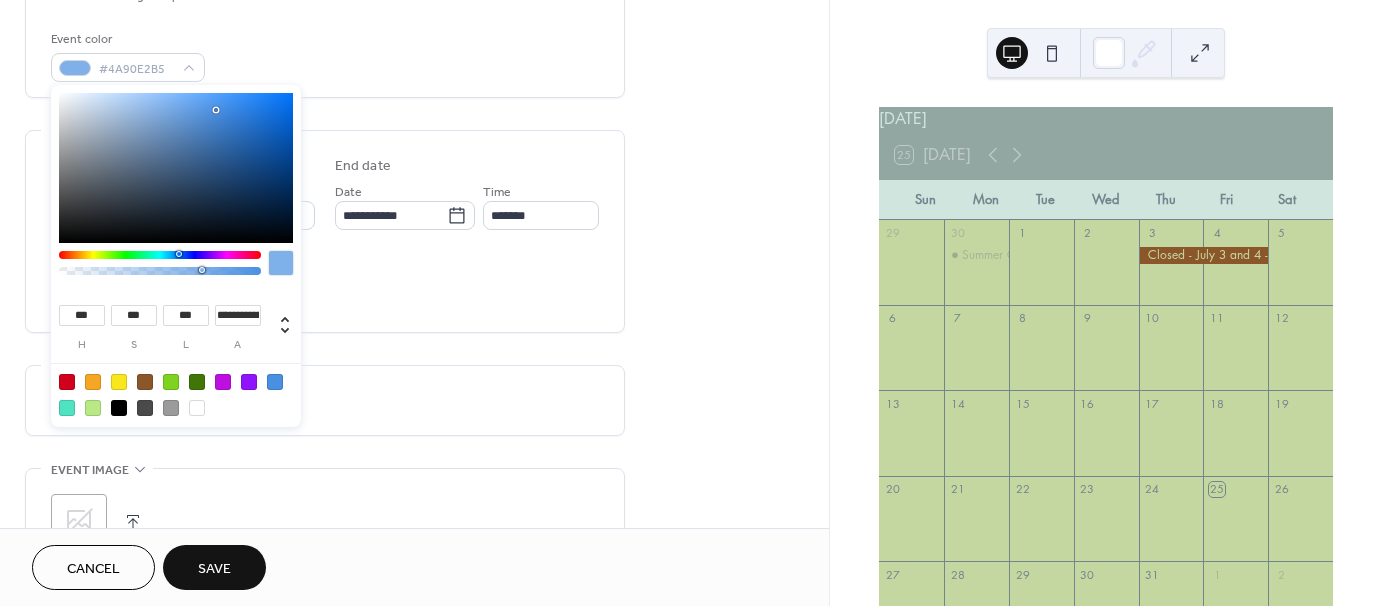 click at bounding box center [202, 270] 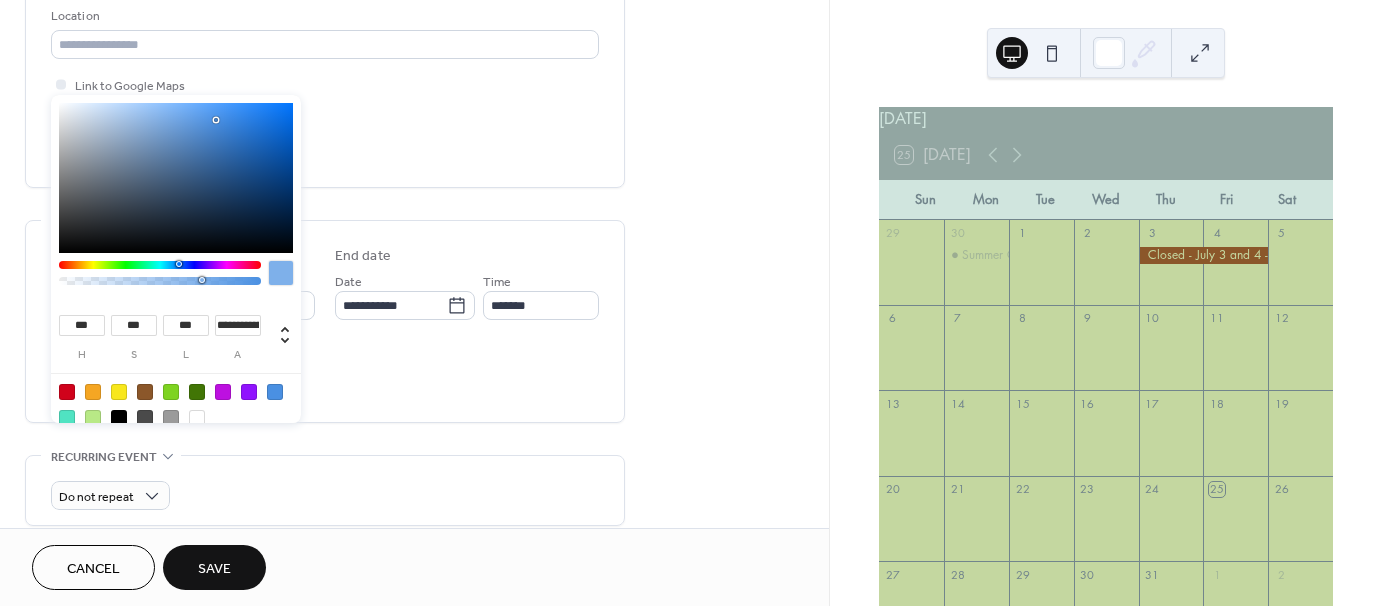 scroll, scrollTop: 433, scrollLeft: 0, axis: vertical 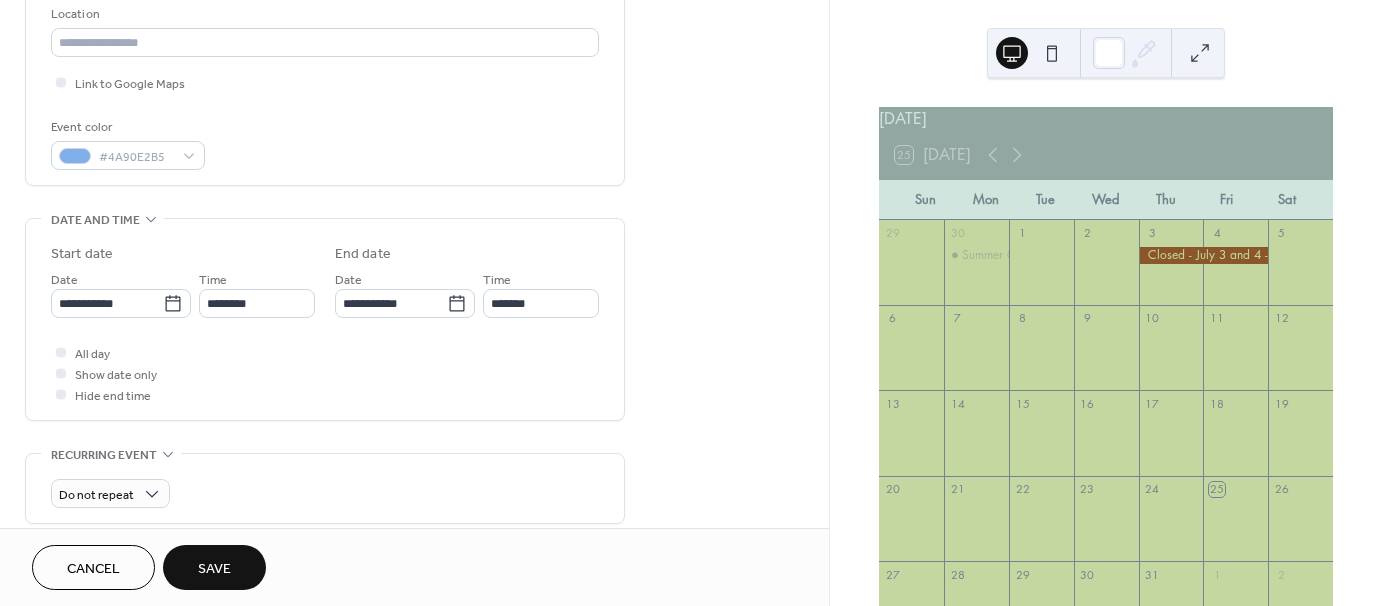 click on "All day Show date only Hide end time" at bounding box center [325, 373] 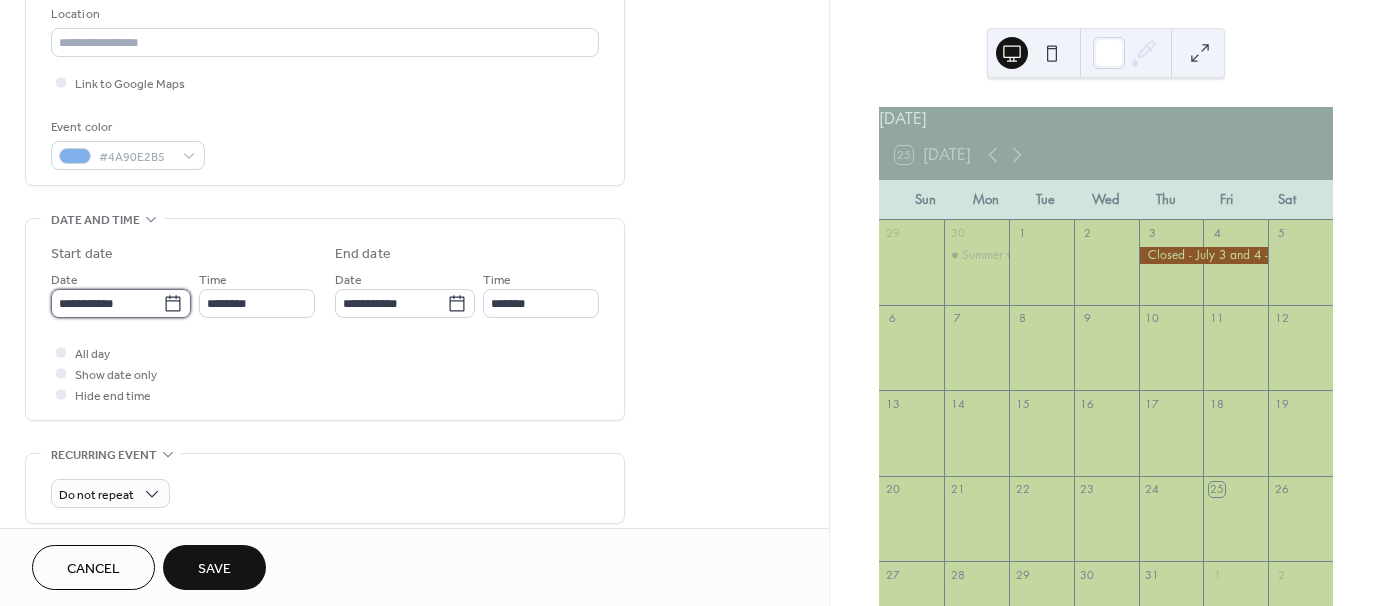 click on "**********" at bounding box center (107, 303) 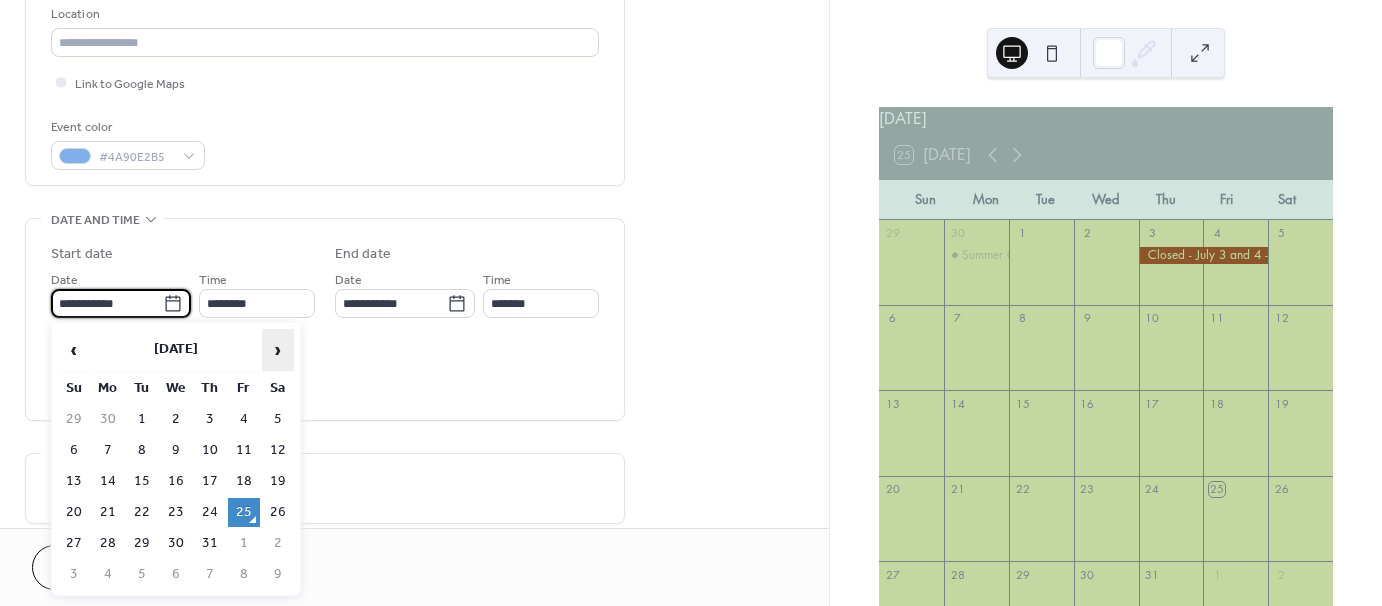 click on "›" at bounding box center [278, 350] 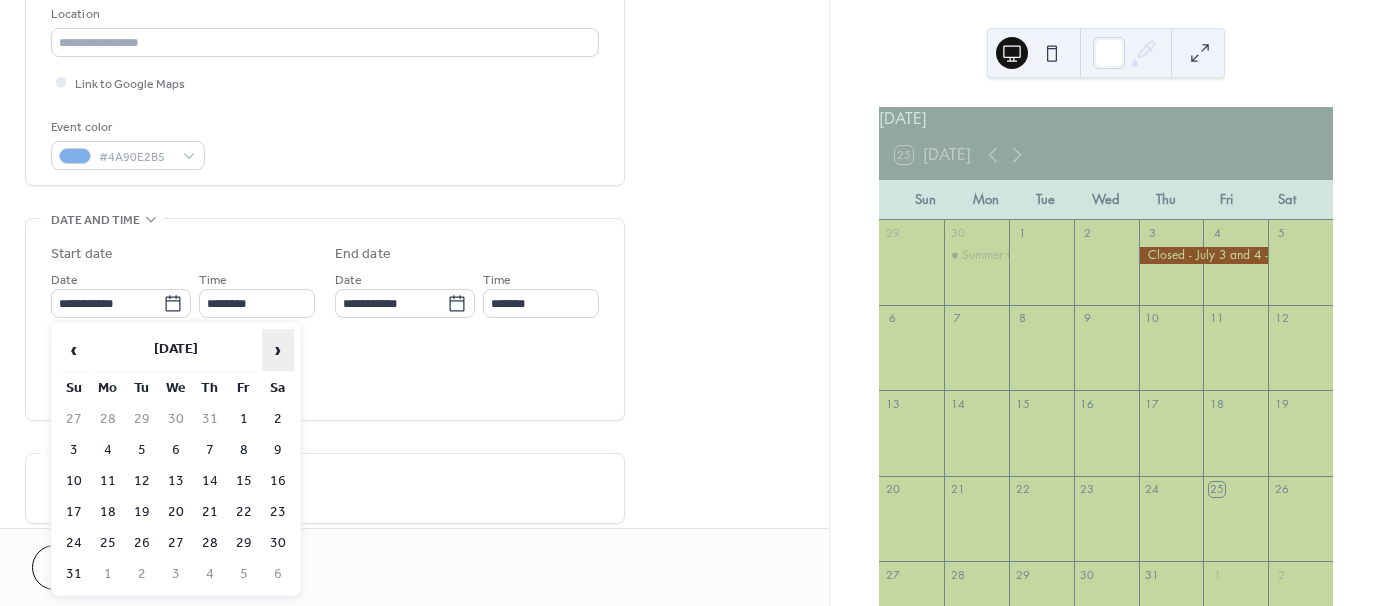 click on "›" at bounding box center [278, 350] 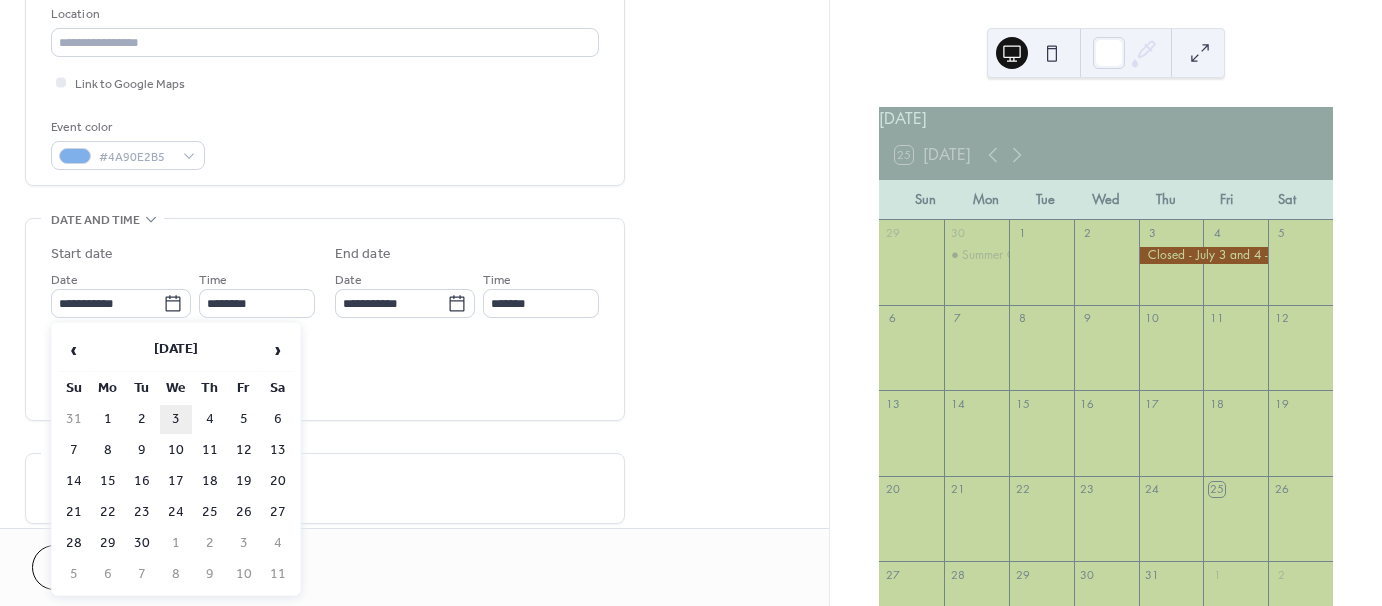 click on "3" at bounding box center [176, 419] 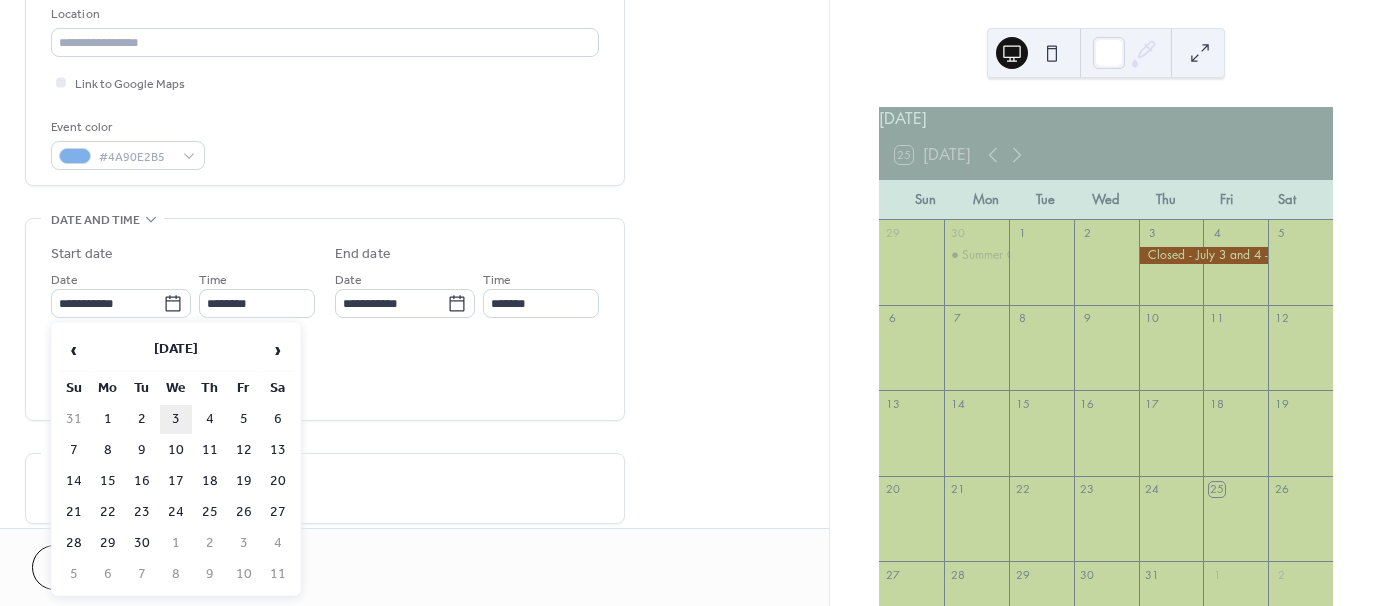 type on "**********" 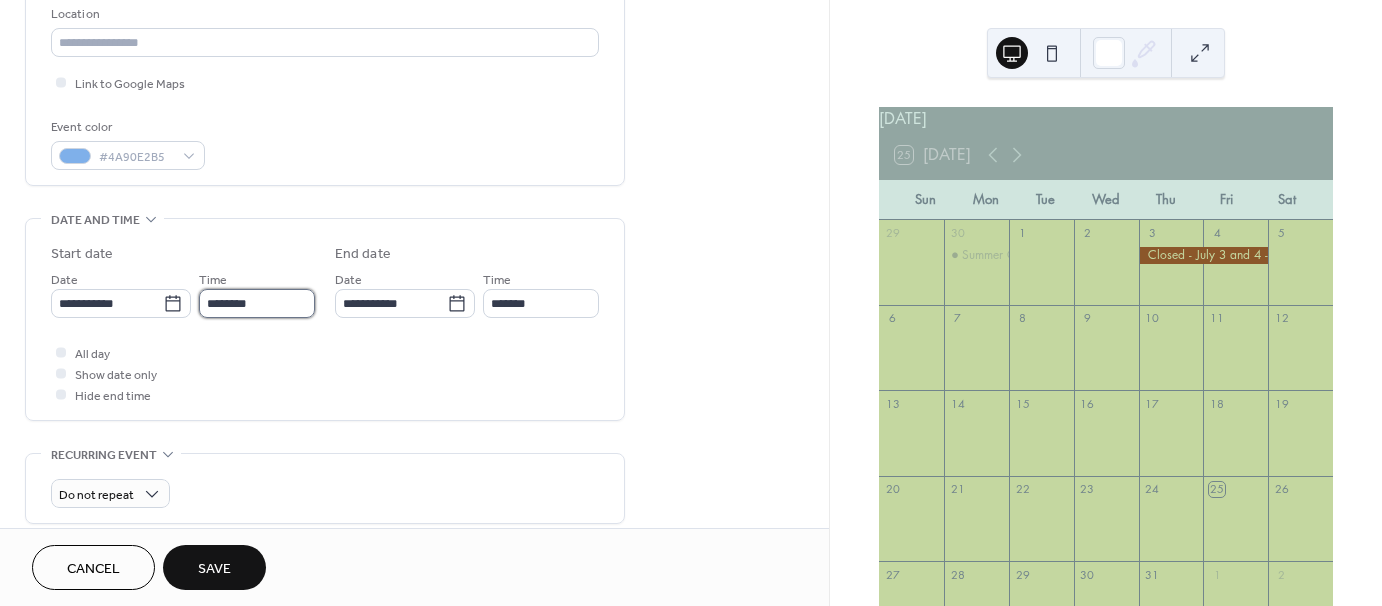 click on "********" at bounding box center (257, 303) 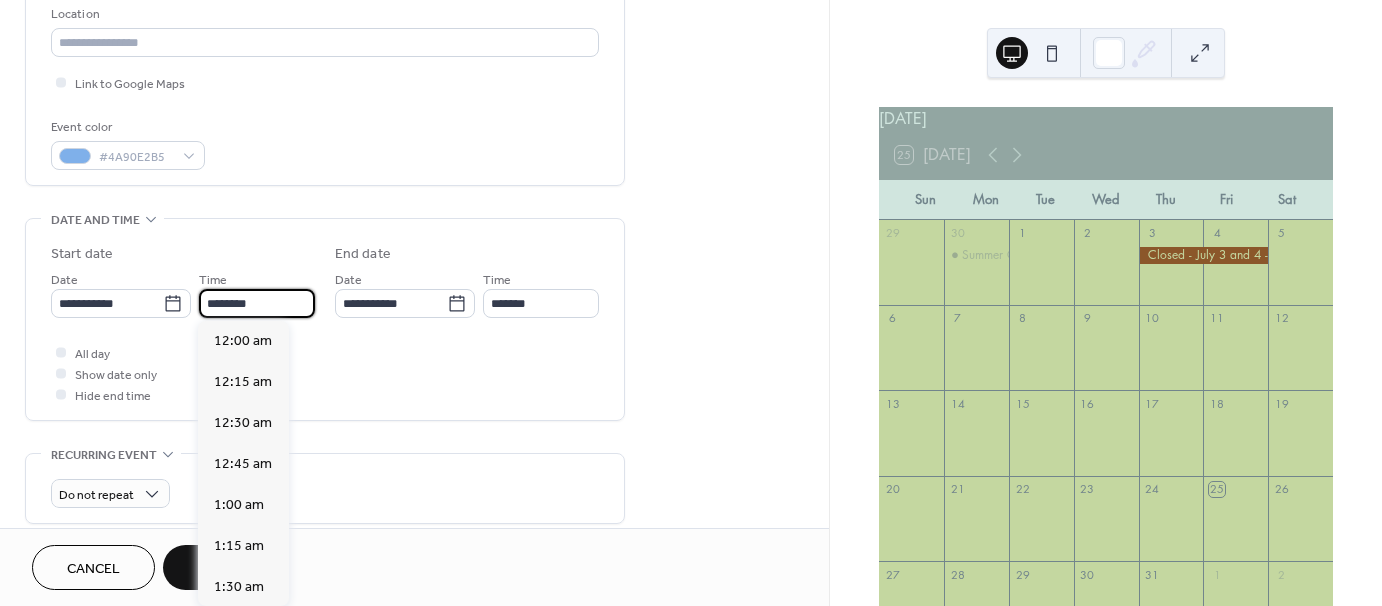 scroll, scrollTop: 1968, scrollLeft: 0, axis: vertical 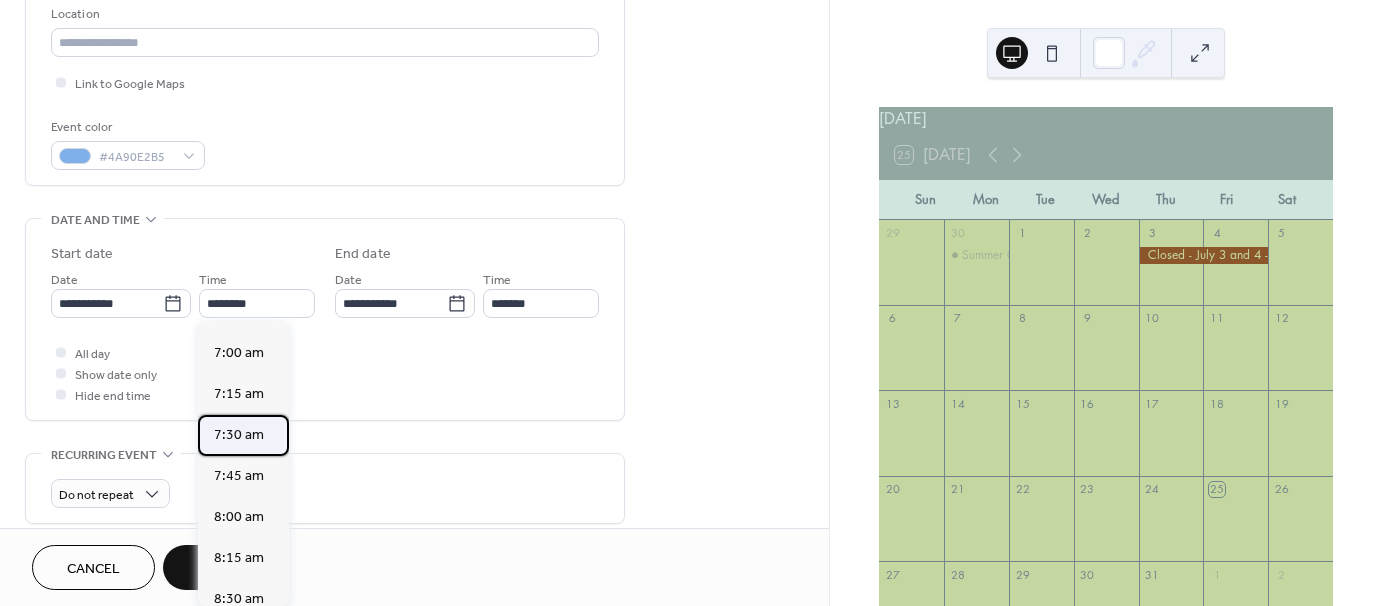 click on "7:30 am" at bounding box center [239, 434] 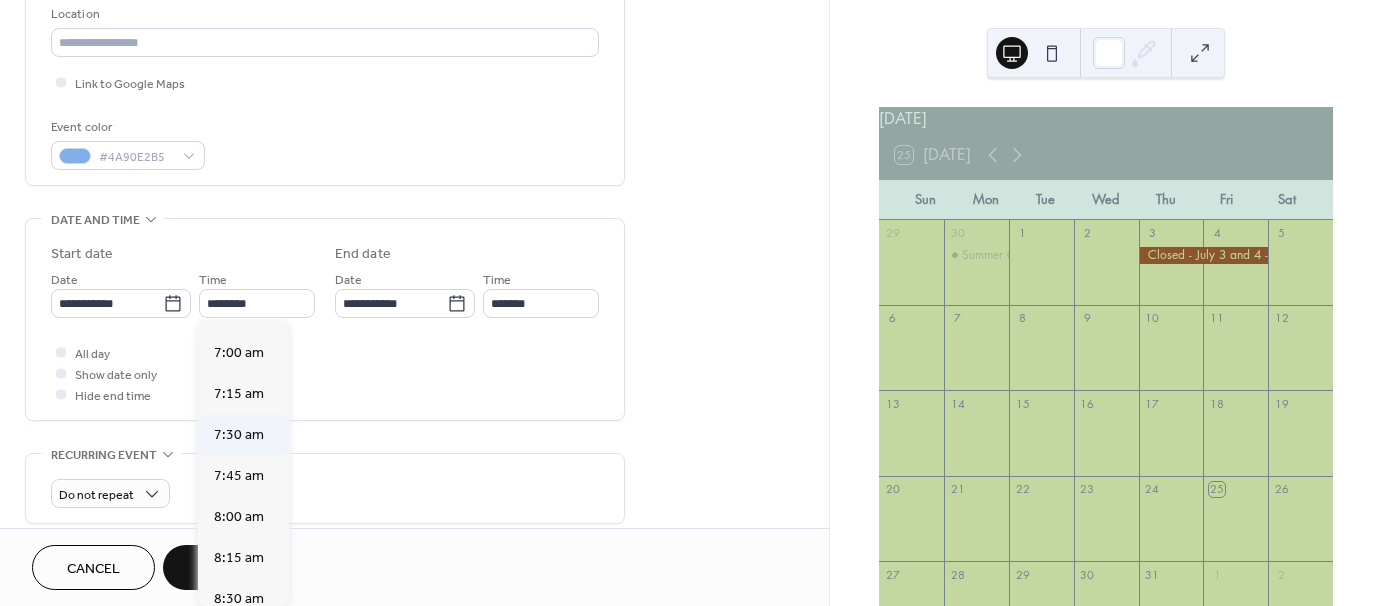 type on "*******" 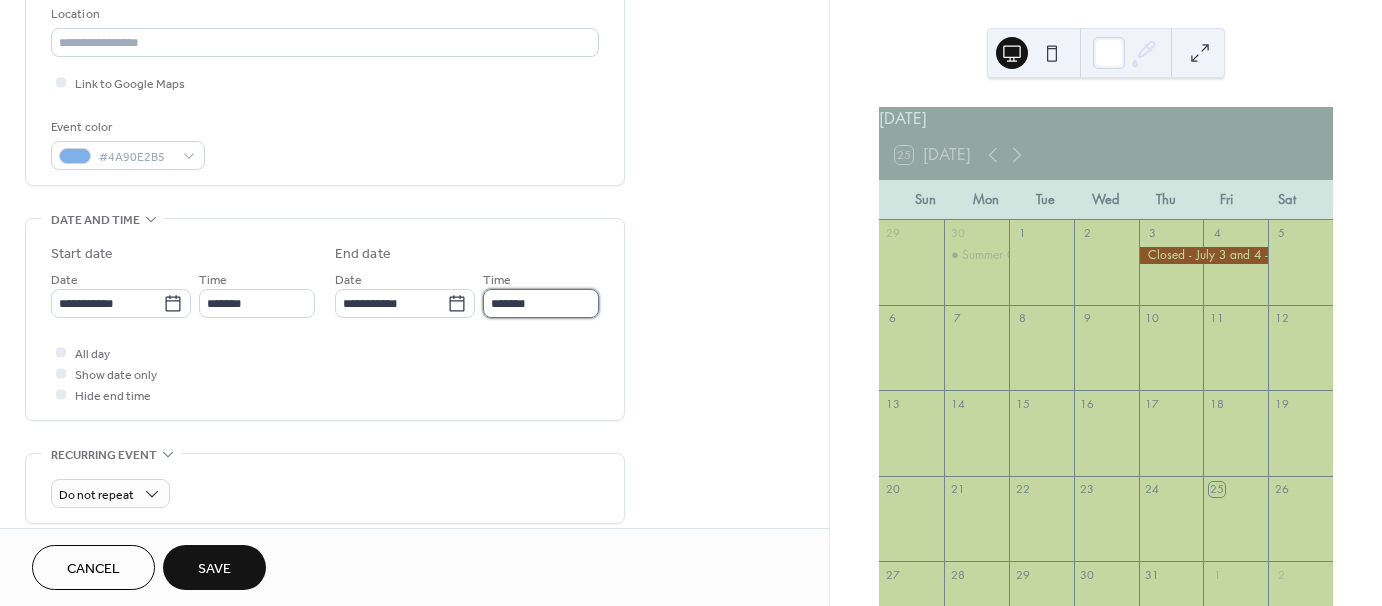 click on "*******" at bounding box center [541, 303] 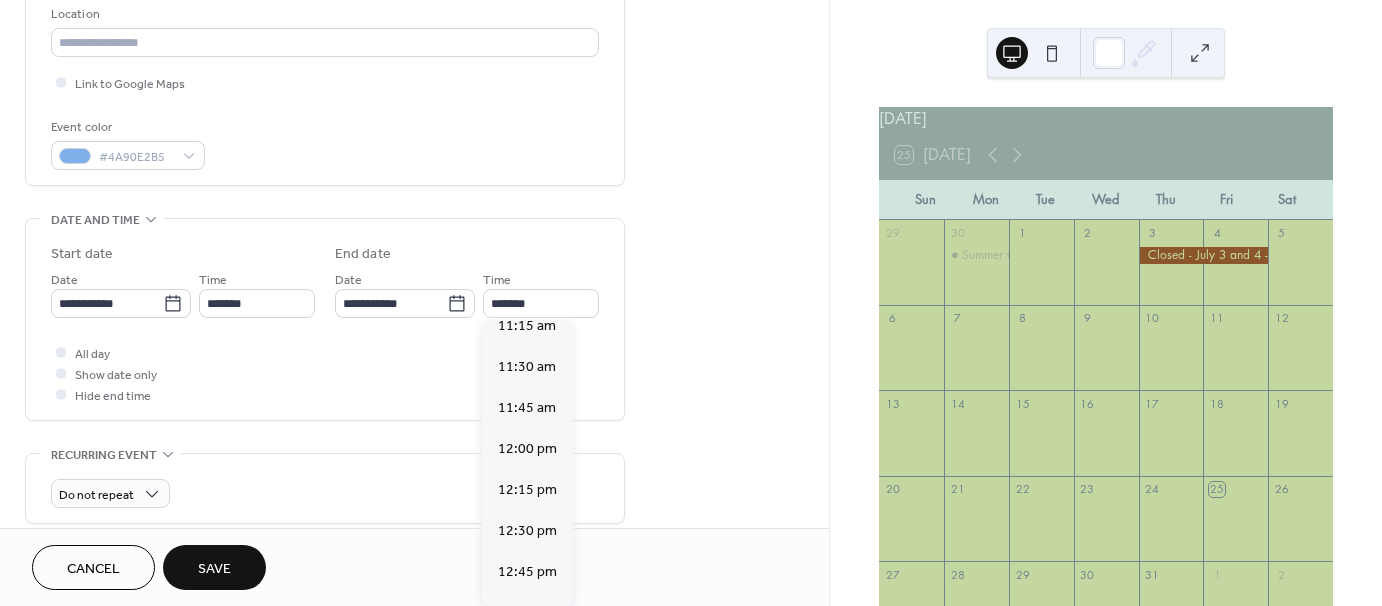 scroll, scrollTop: 596, scrollLeft: 0, axis: vertical 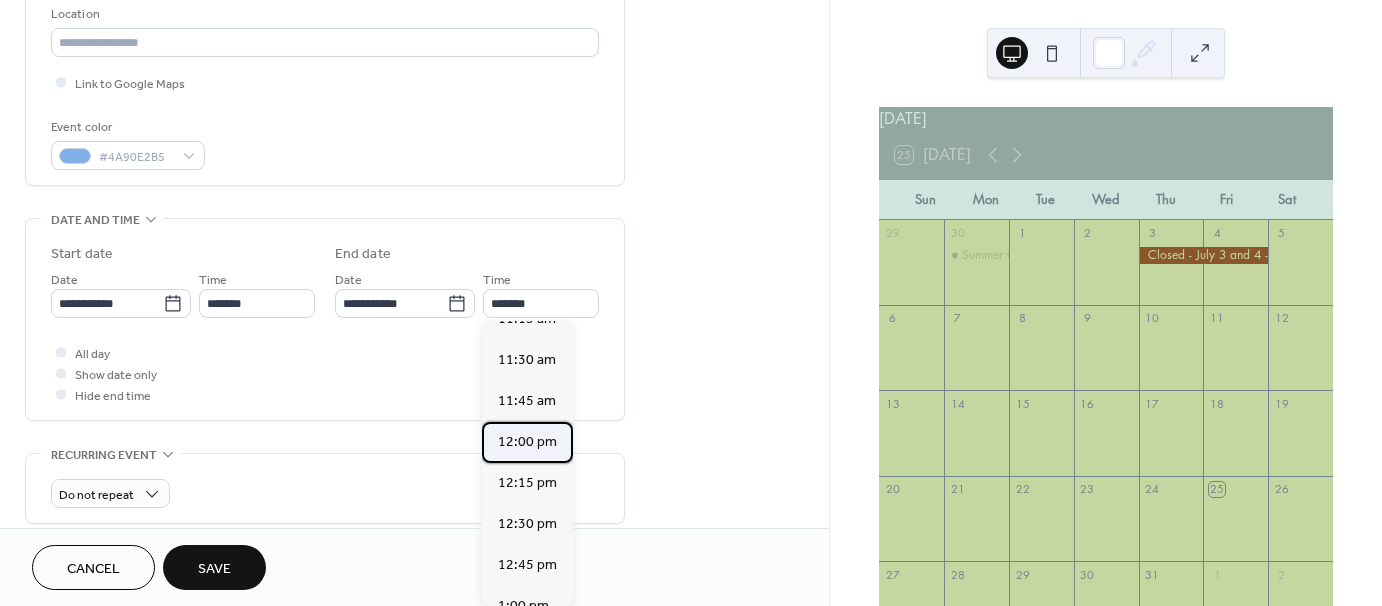 click on "12:00 pm" at bounding box center [527, 441] 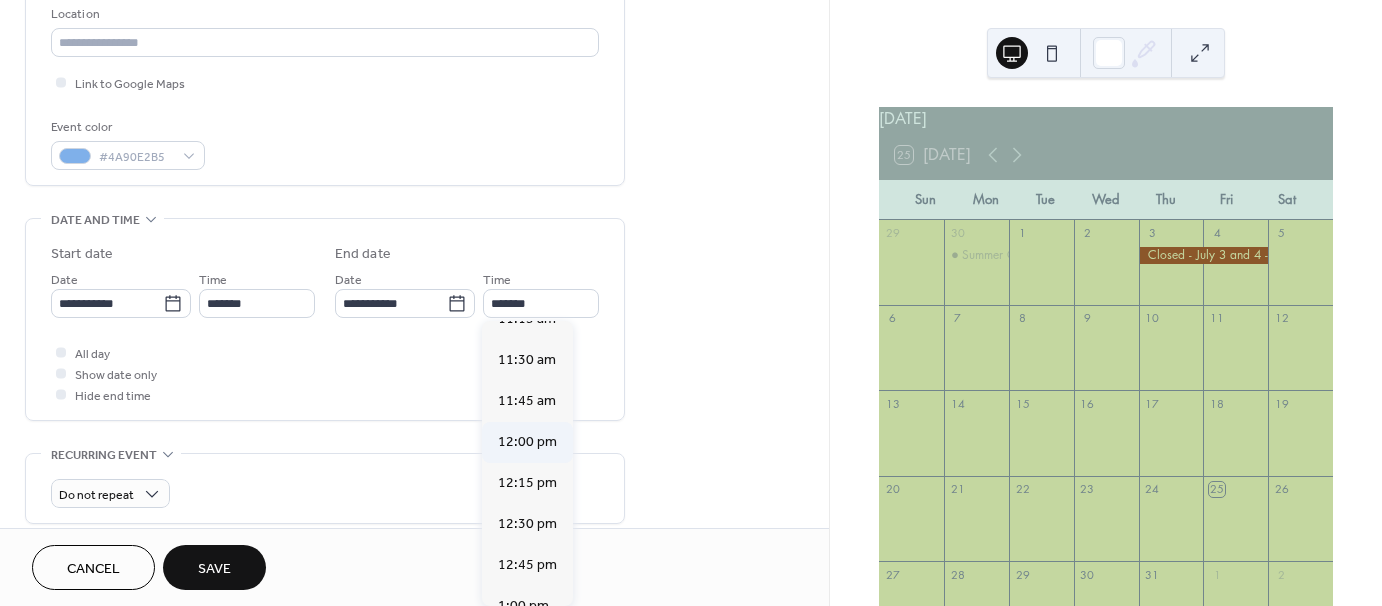 type on "********" 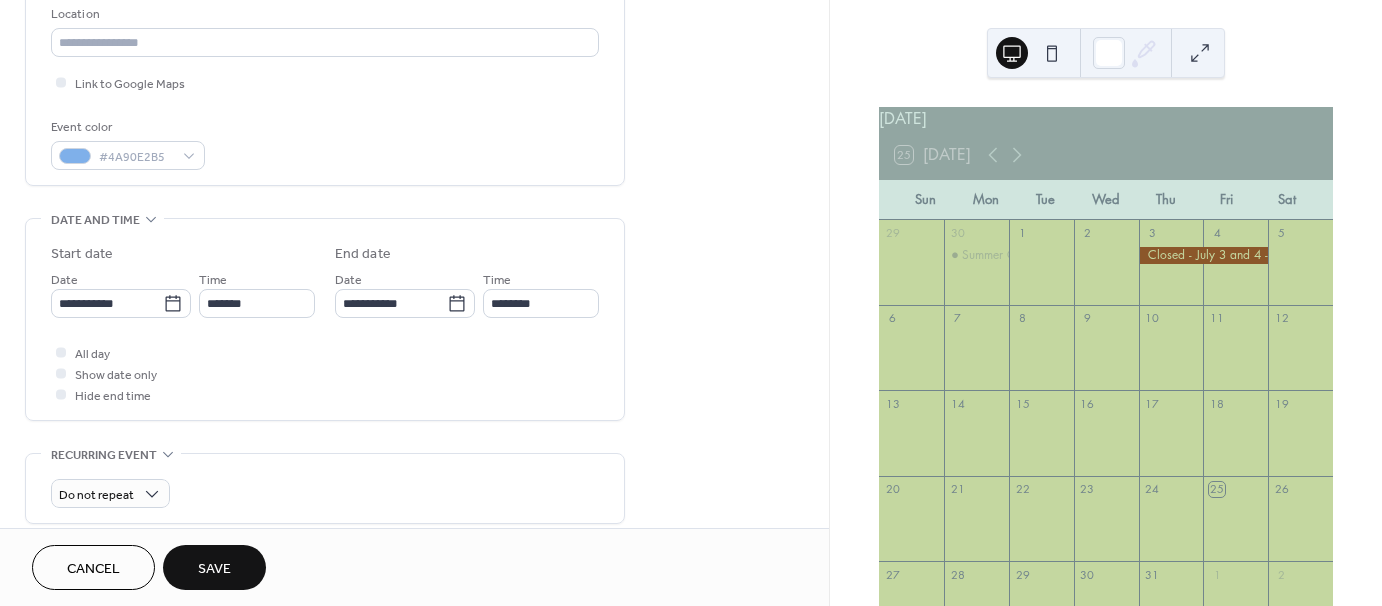 click on "Save" at bounding box center [214, 569] 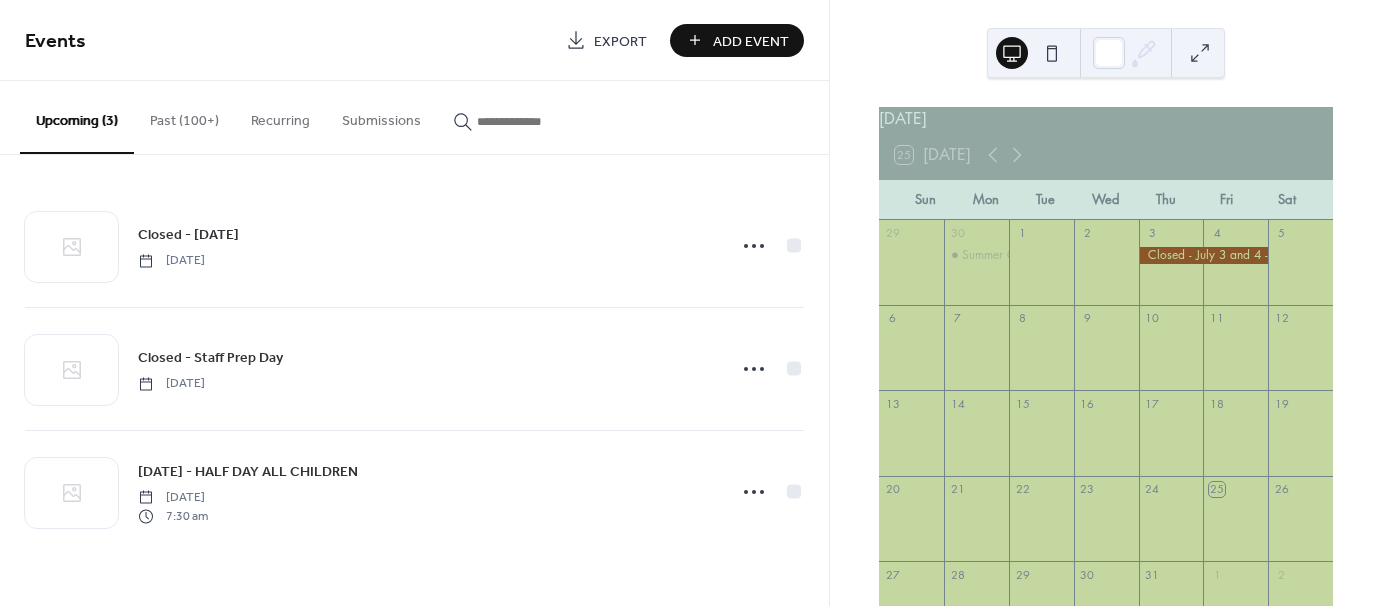 click on "Add Event" at bounding box center [751, 41] 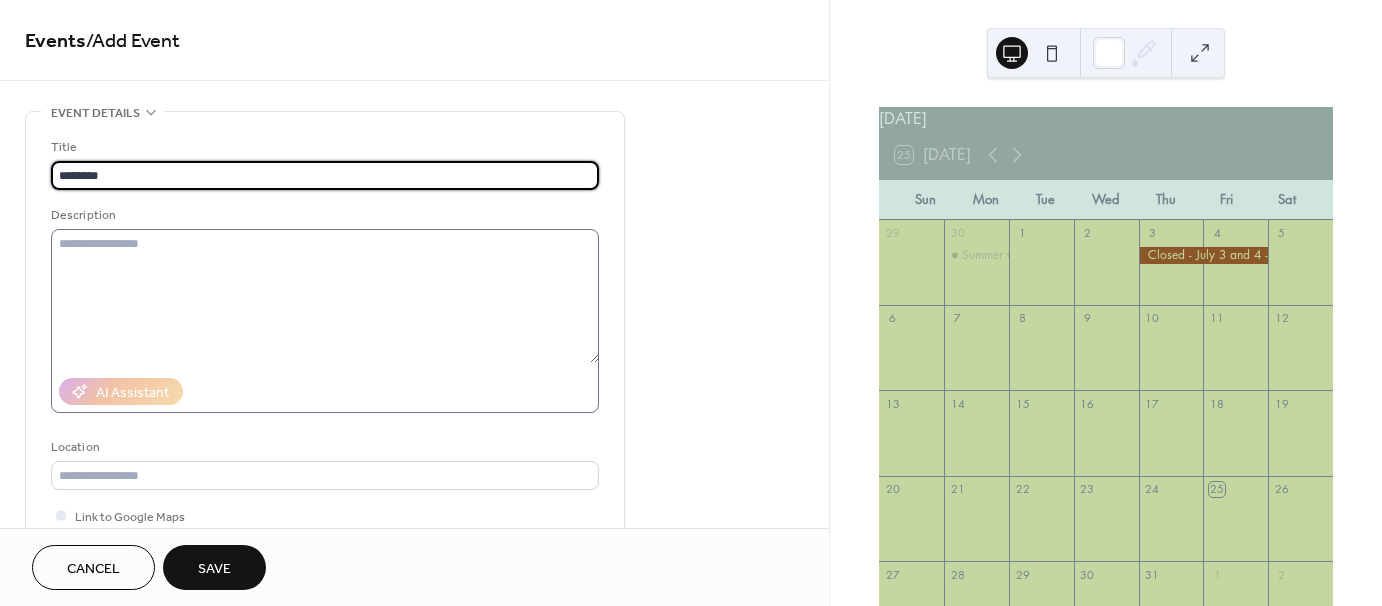 type on "********" 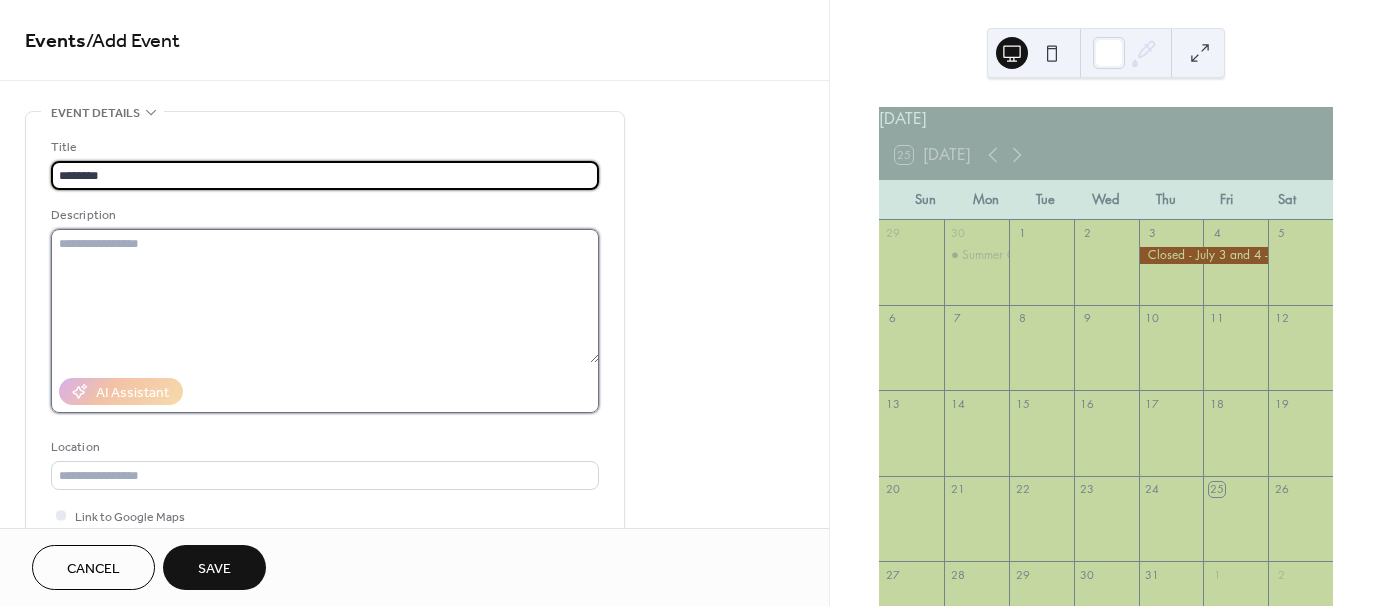 click at bounding box center (325, 296) 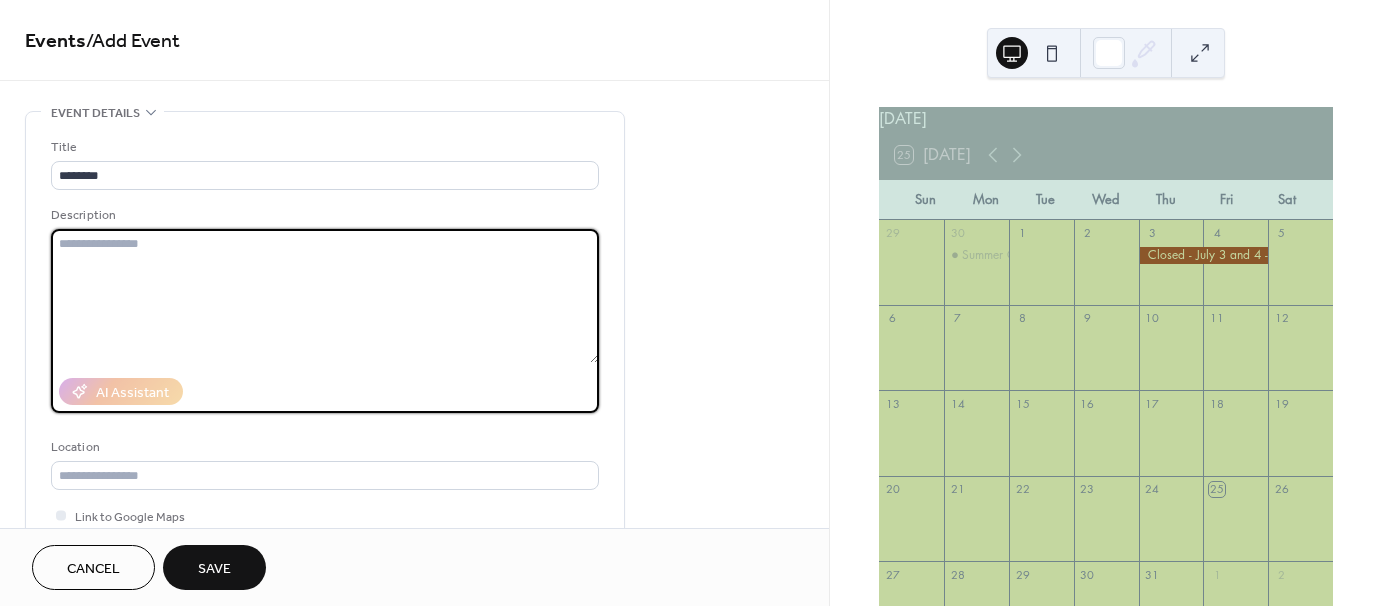 paste on "**********" 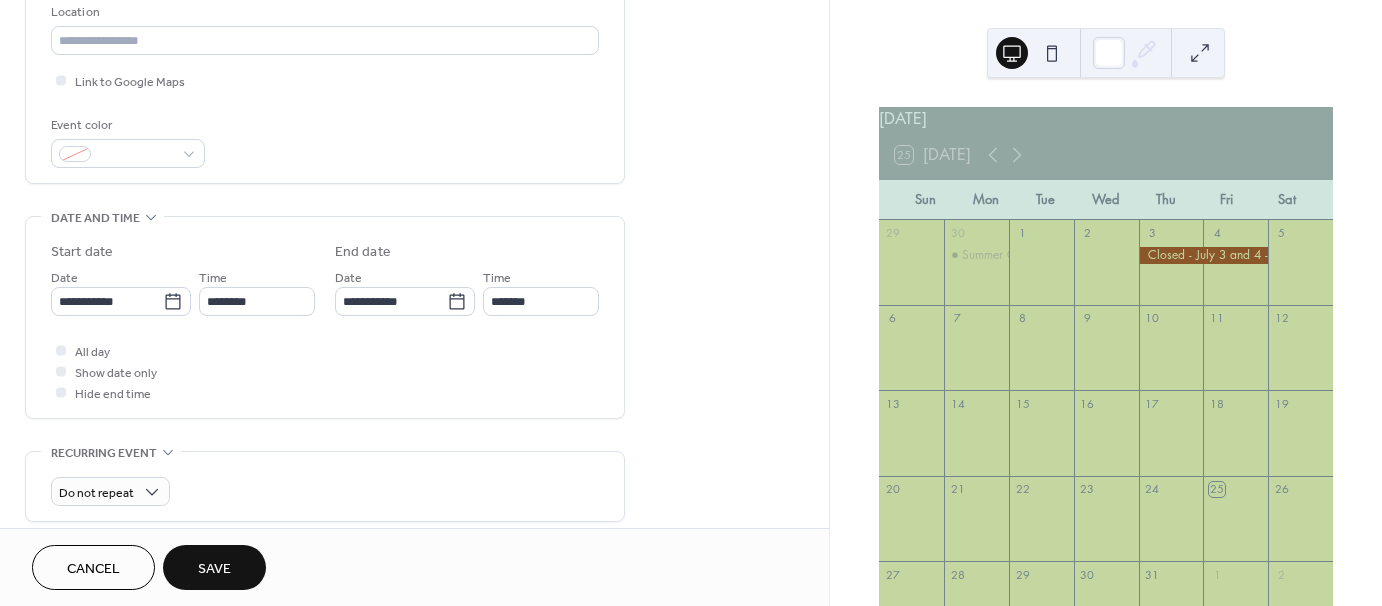 scroll, scrollTop: 439, scrollLeft: 0, axis: vertical 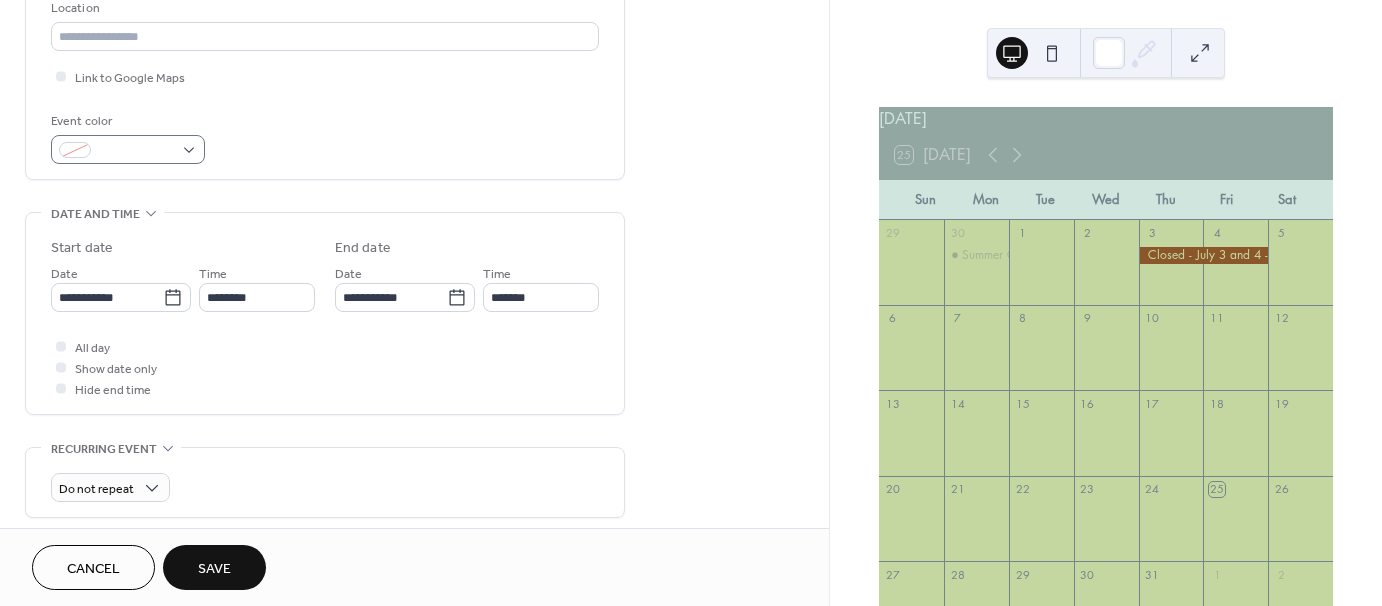 type on "**********" 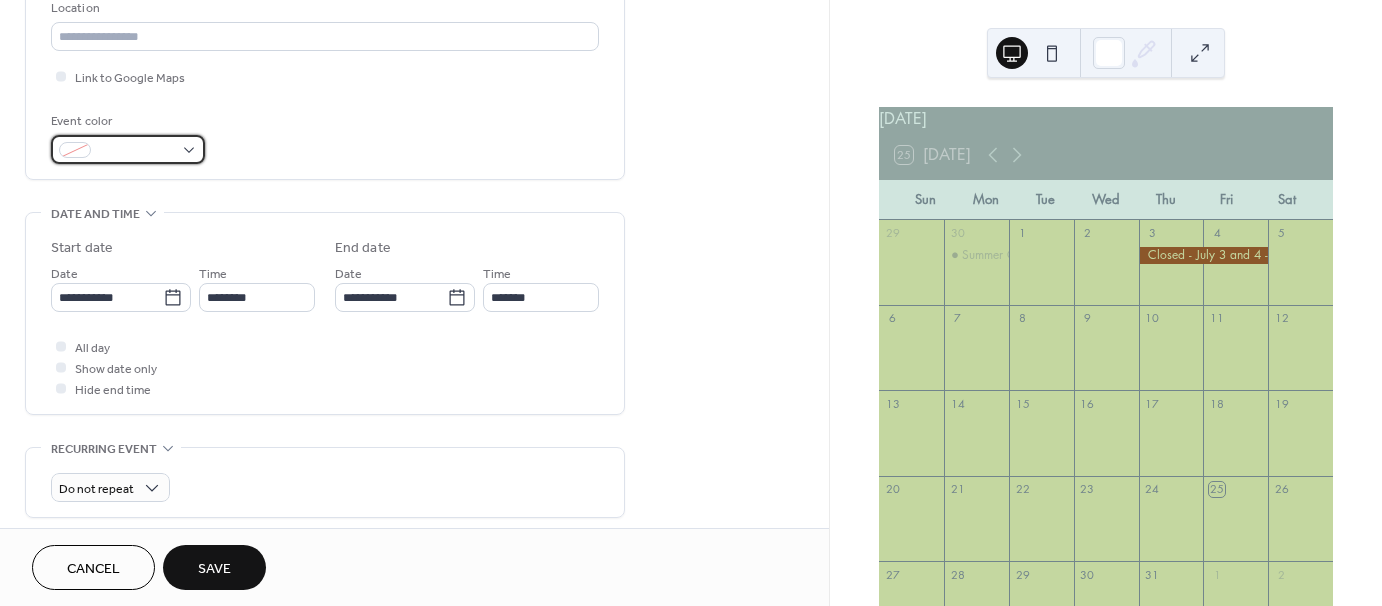click at bounding box center (128, 149) 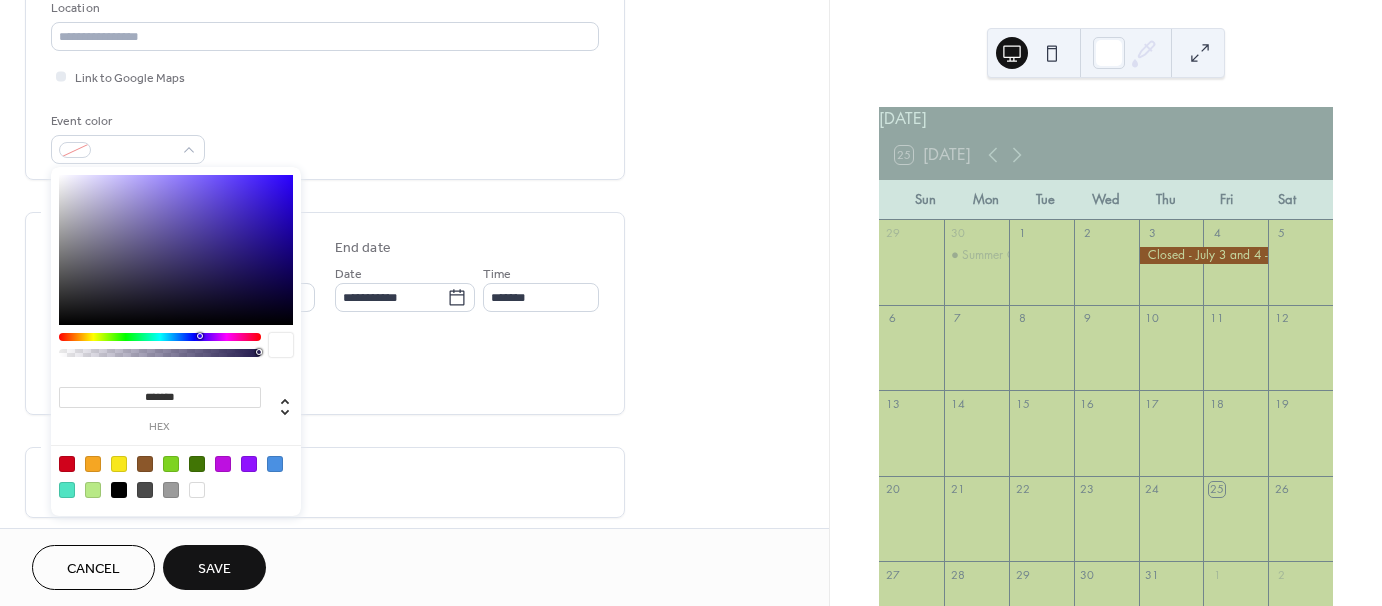 click at bounding box center [275, 464] 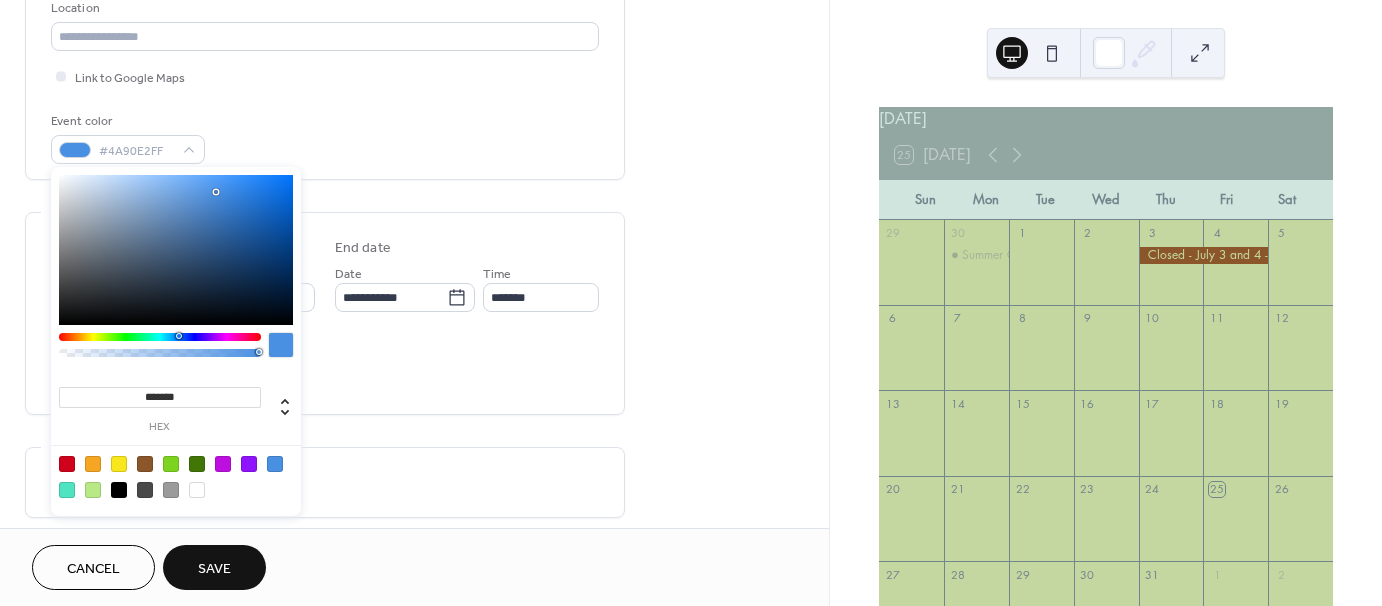 type on "**" 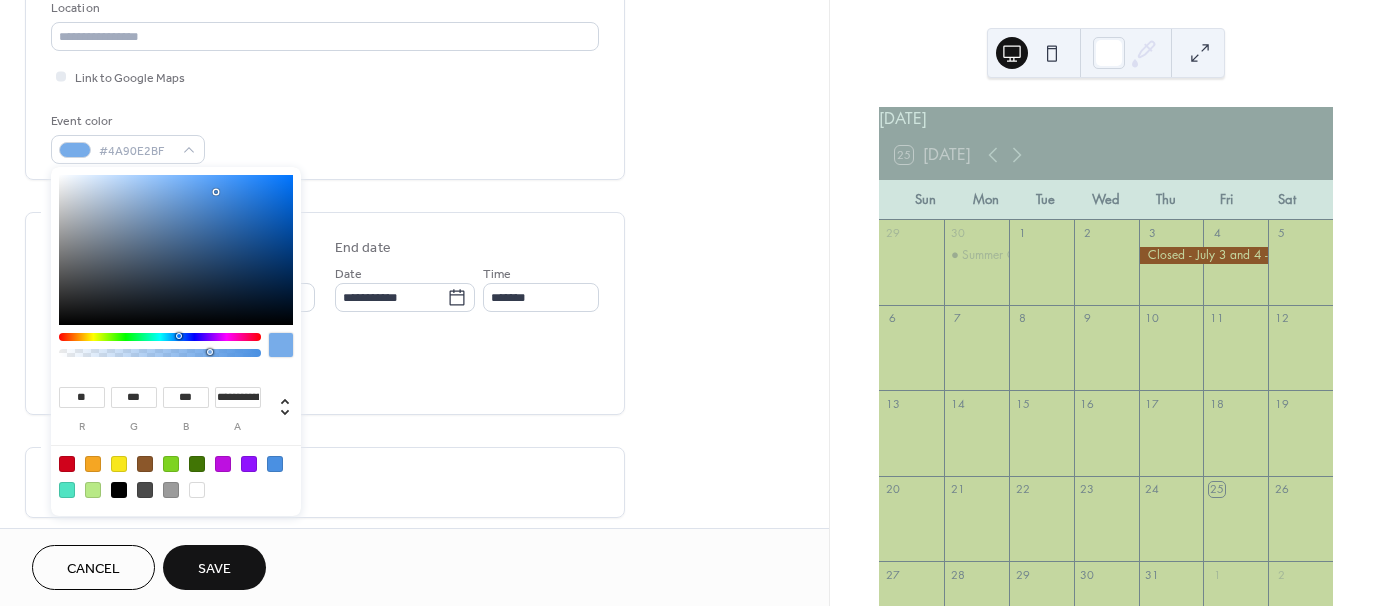 type on "**********" 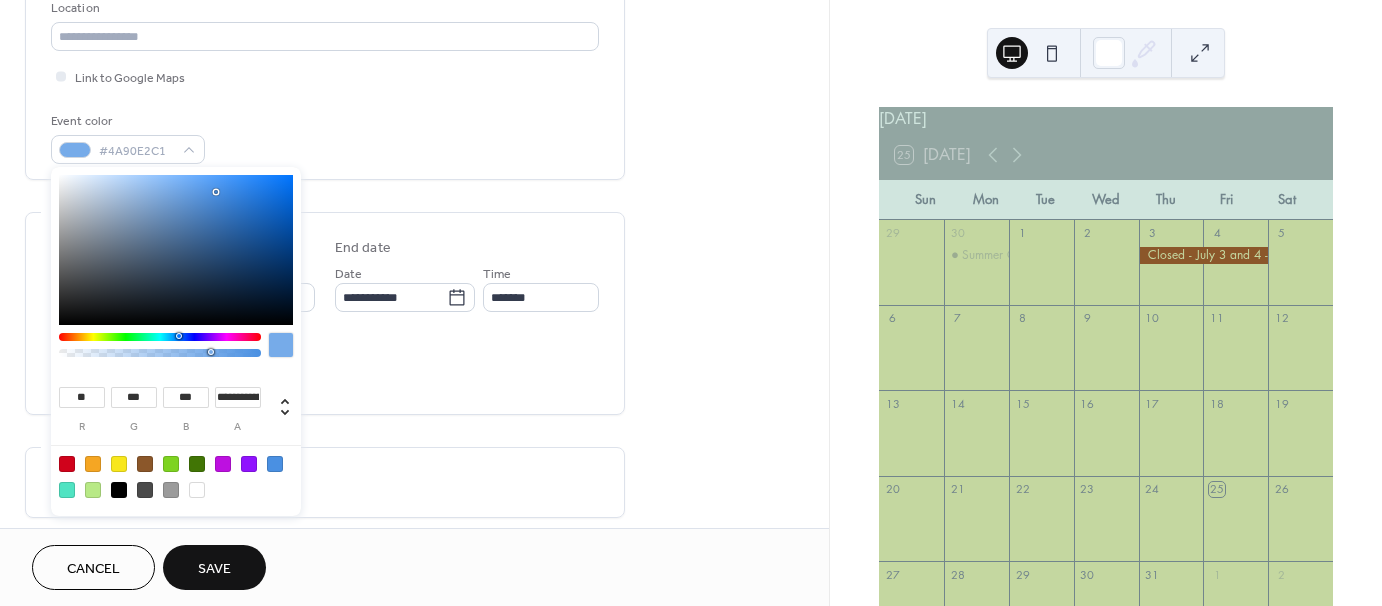 drag, startPoint x: 260, startPoint y: 355, endPoint x: 210, endPoint y: 350, distance: 50.24938 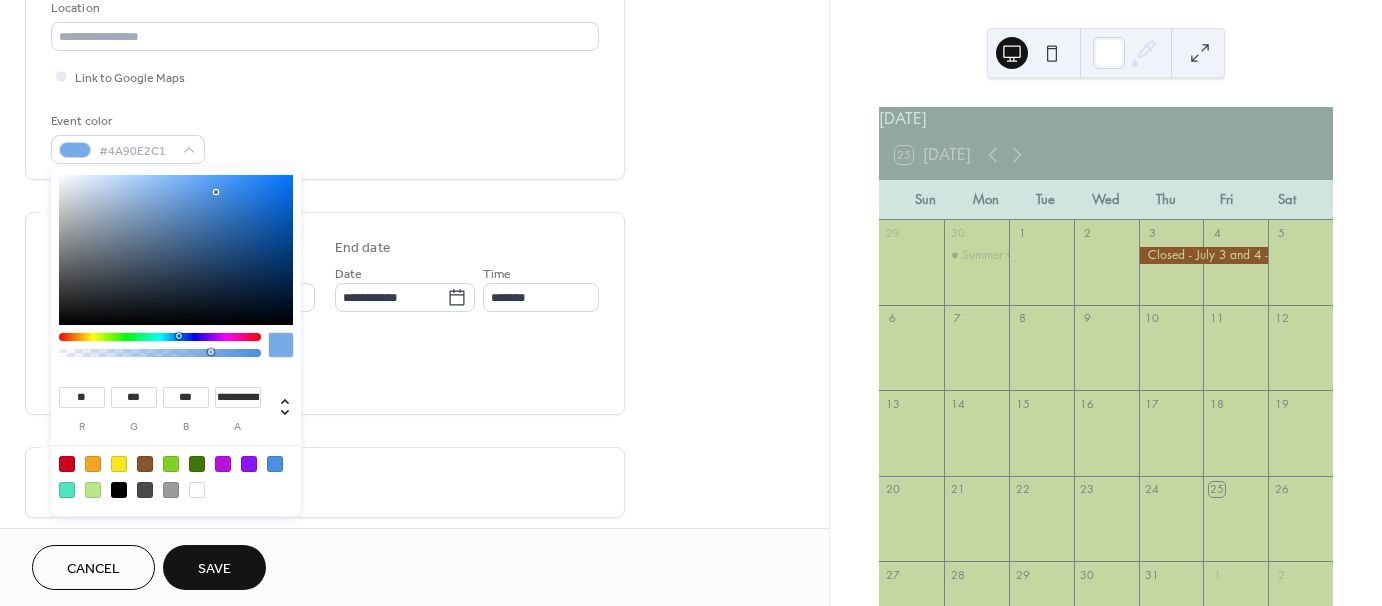 click at bounding box center (211, 352) 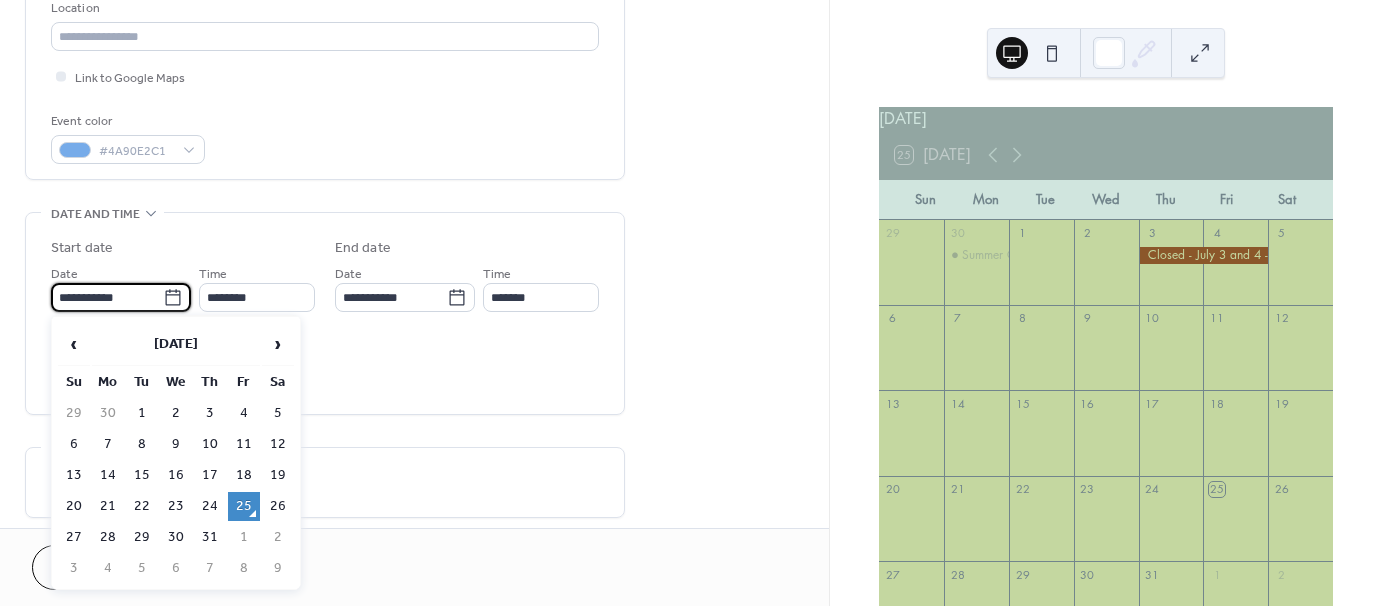 click on "**********" at bounding box center (107, 297) 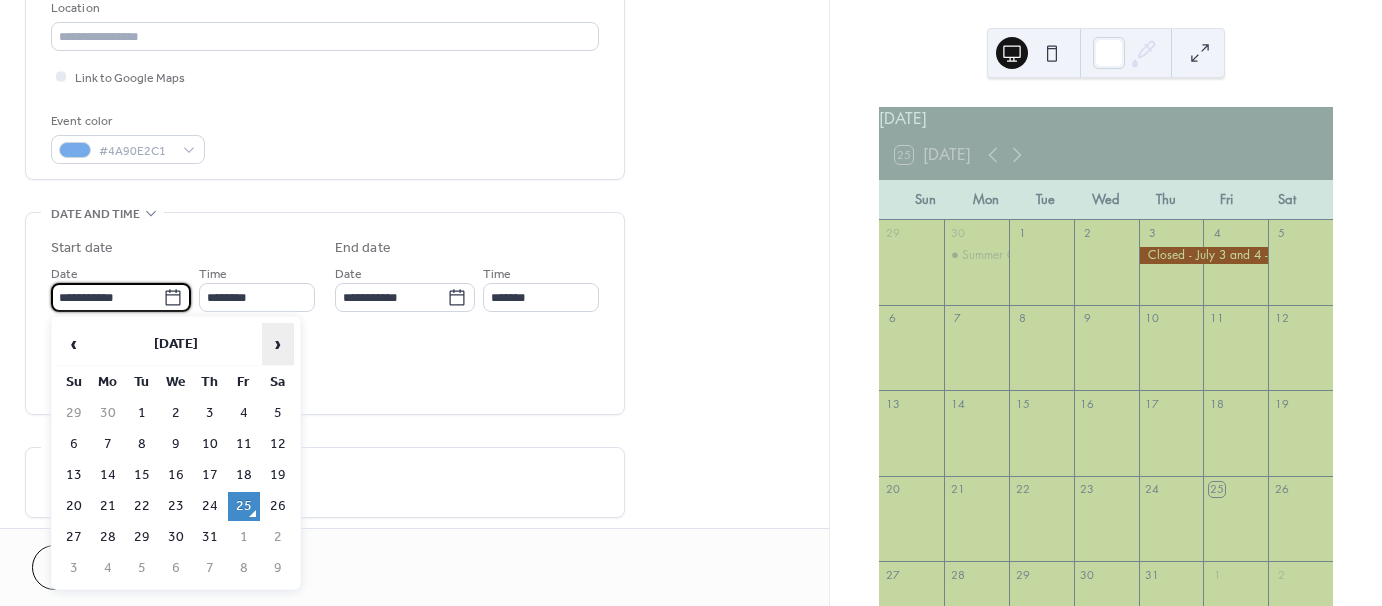 click on "›" at bounding box center (278, 344) 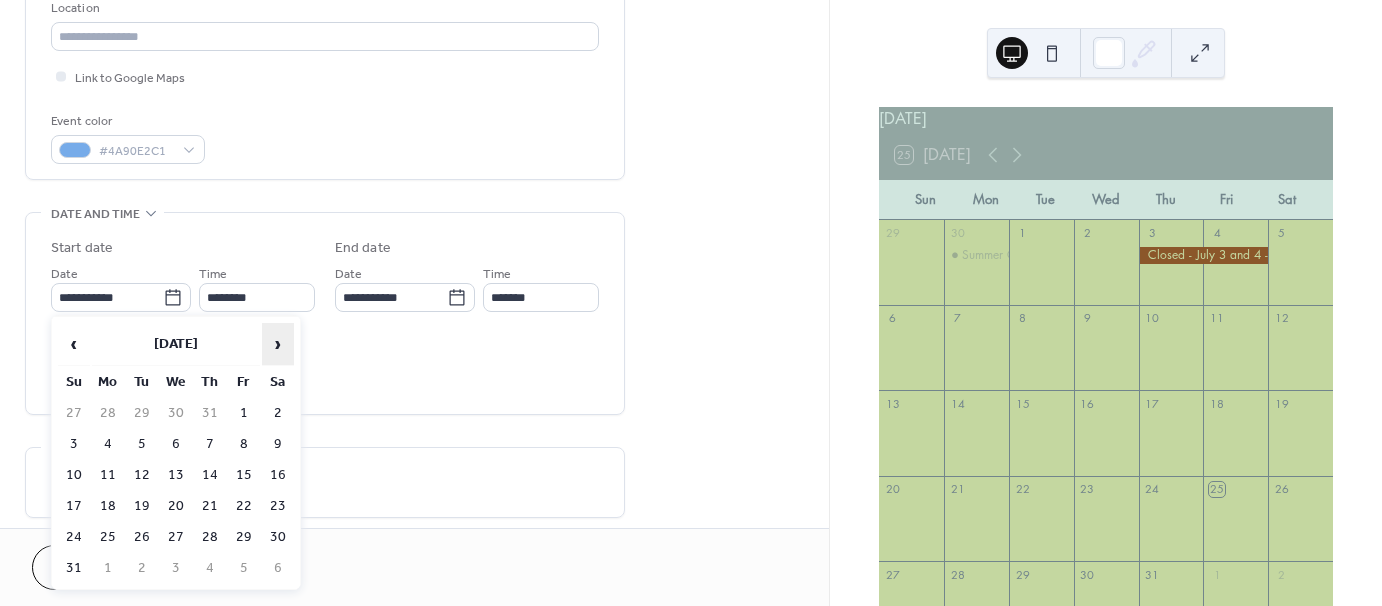 click on "›" at bounding box center (278, 344) 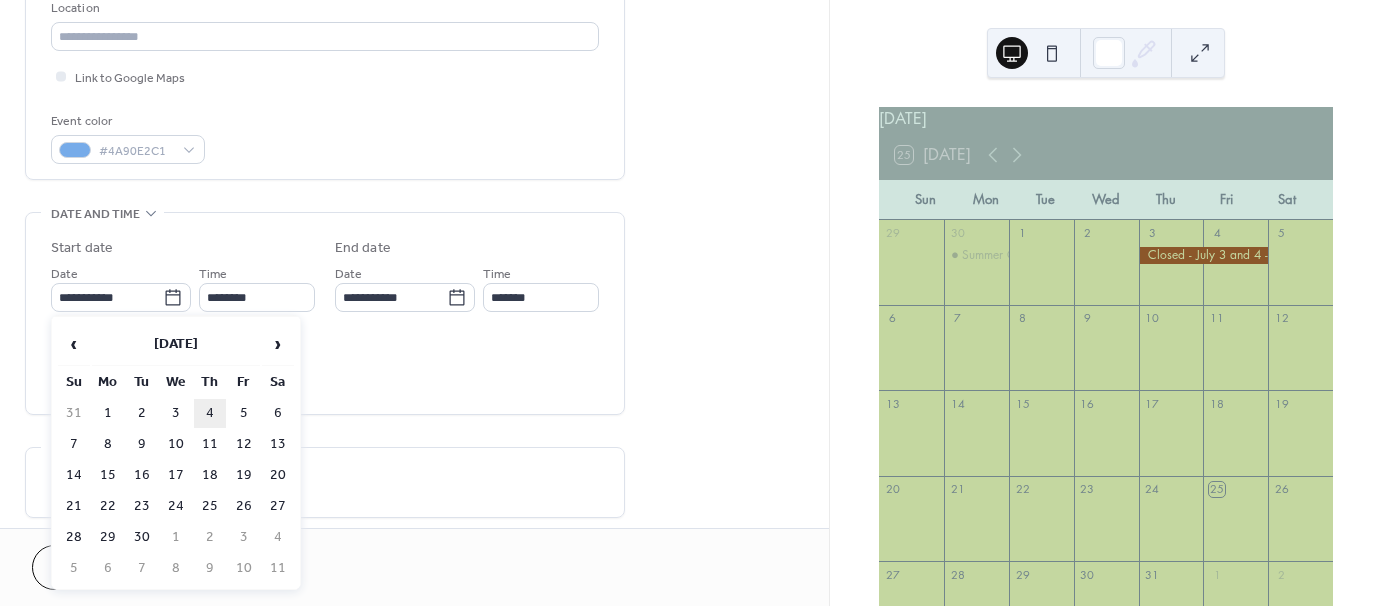 click on "4" at bounding box center [210, 413] 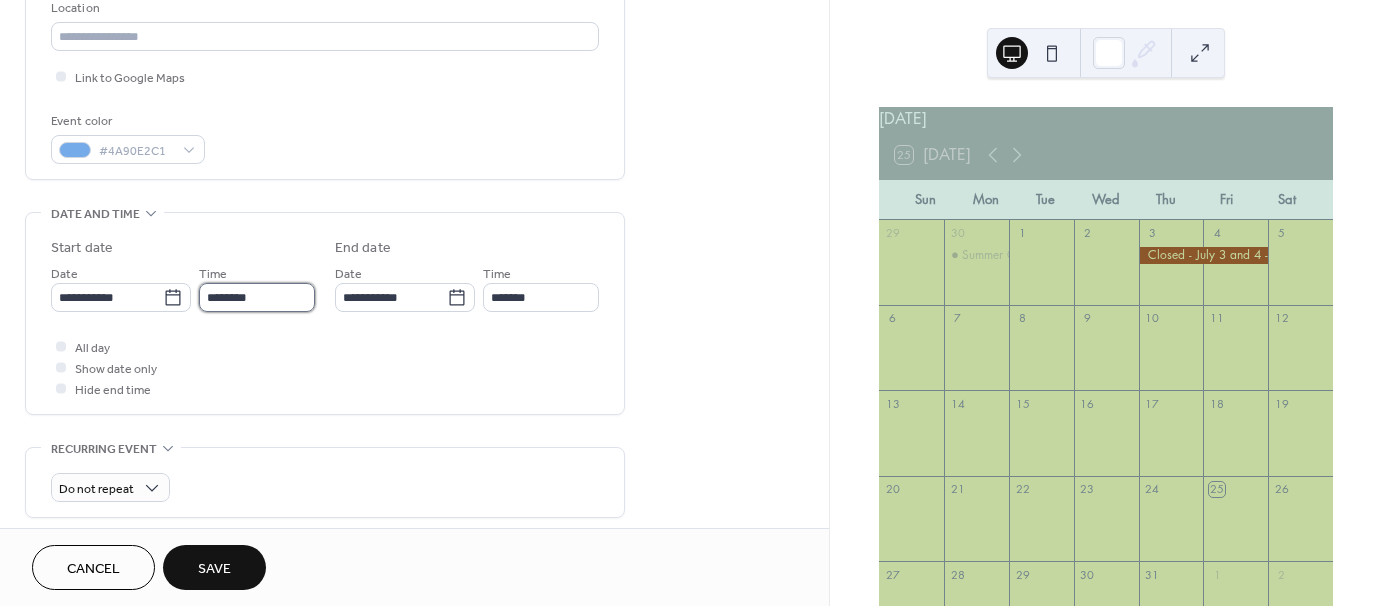 click on "********" at bounding box center [257, 297] 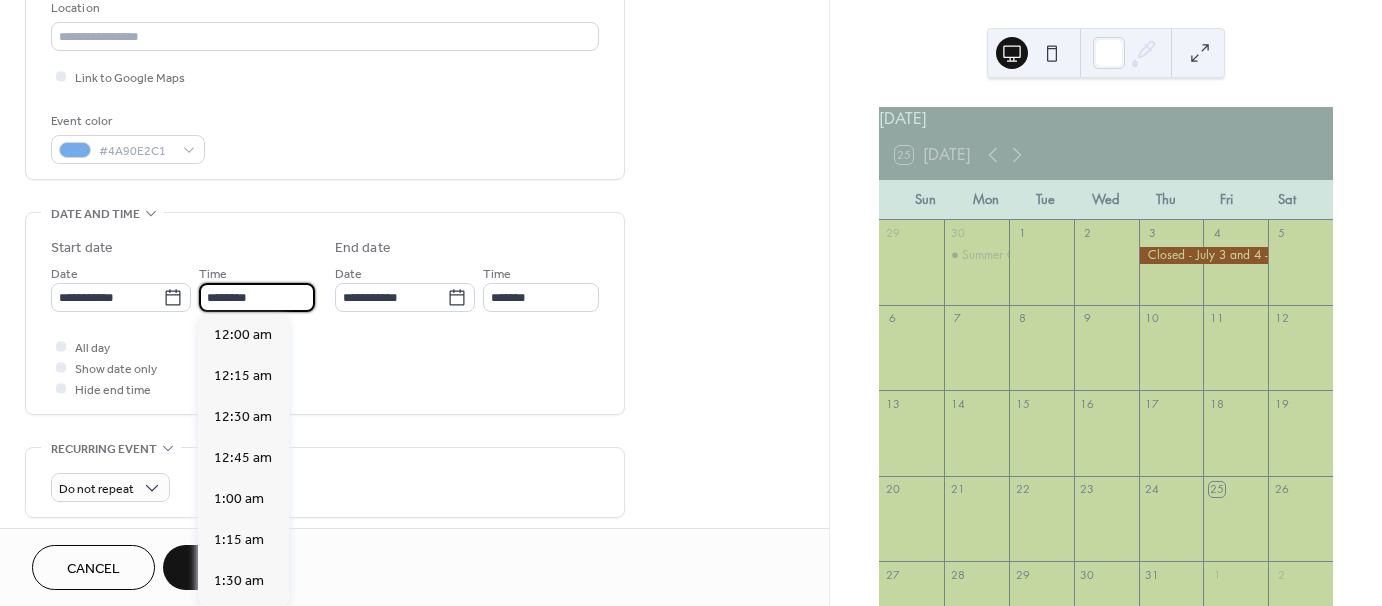 scroll, scrollTop: 1968, scrollLeft: 0, axis: vertical 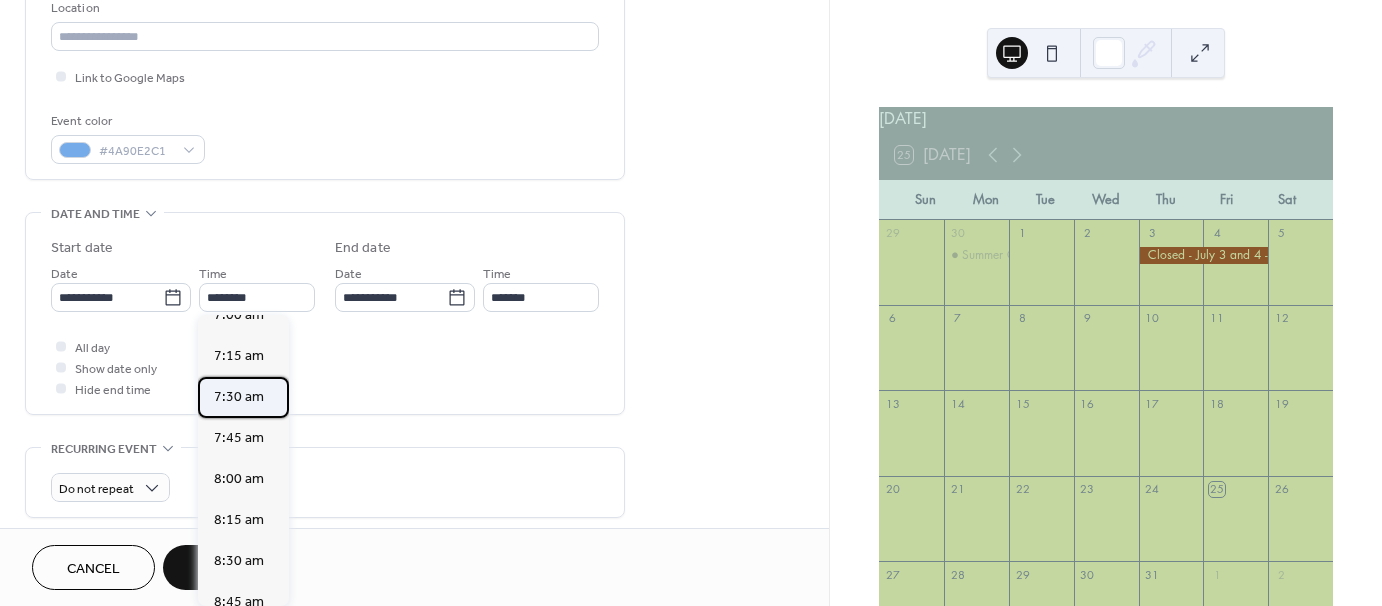 click on "7:30 am" at bounding box center [239, 397] 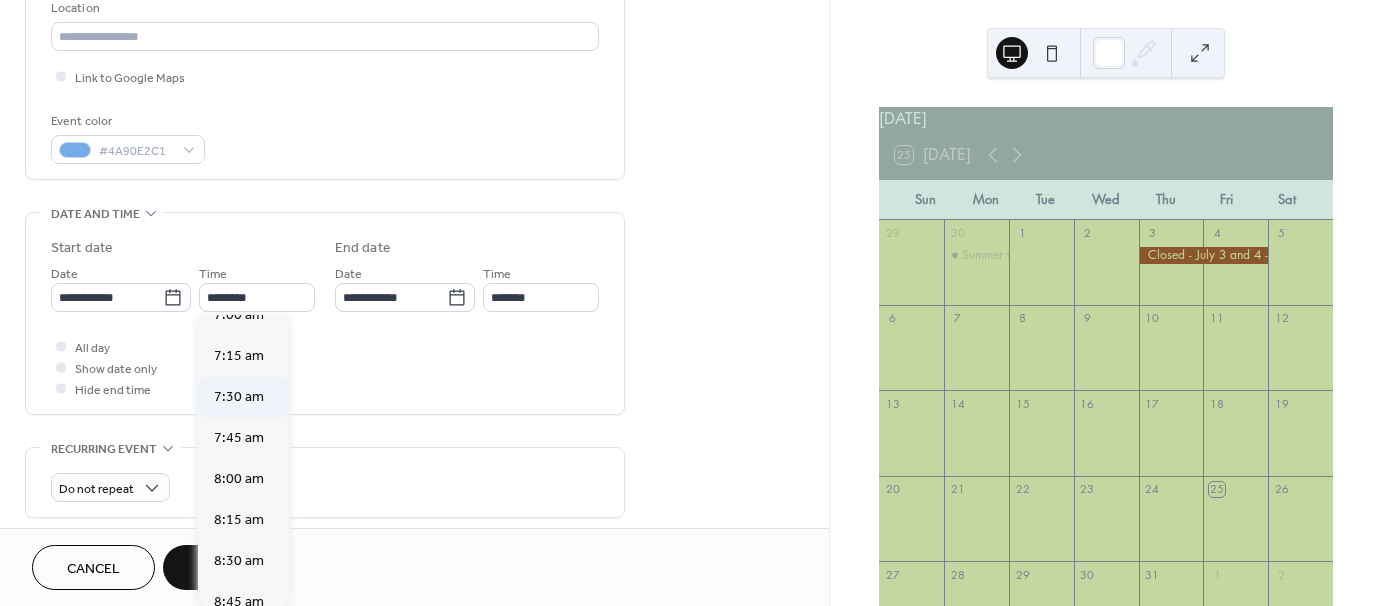type on "*******" 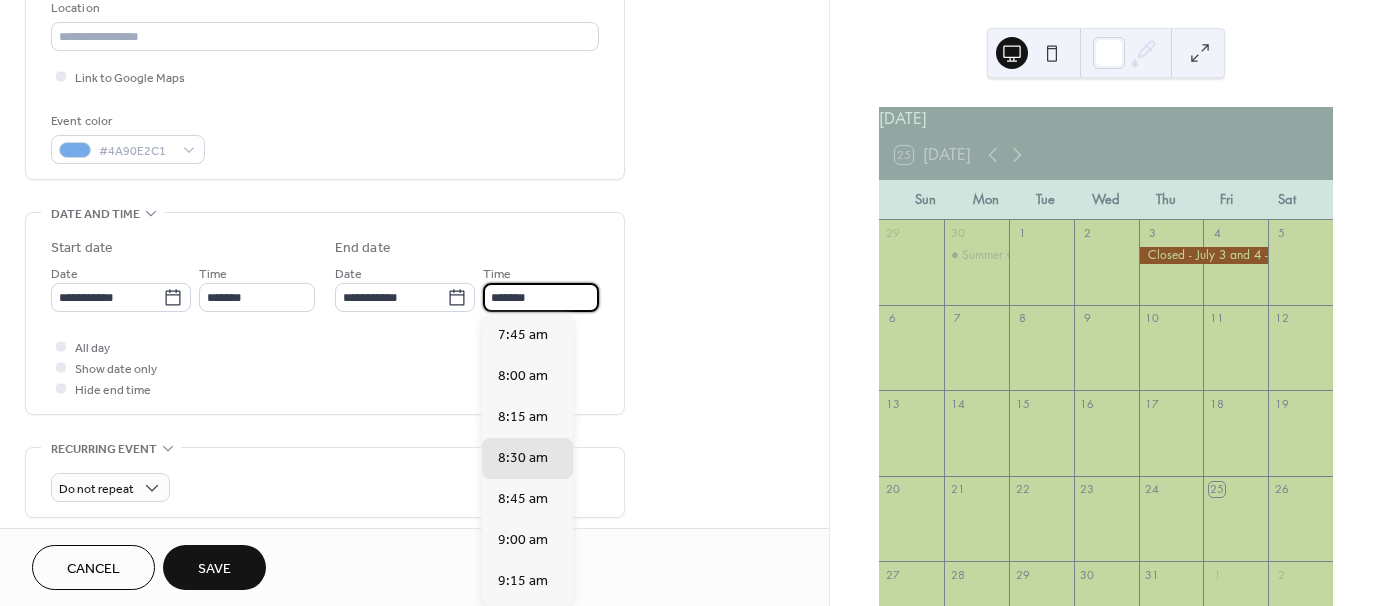click on "*******" at bounding box center [541, 297] 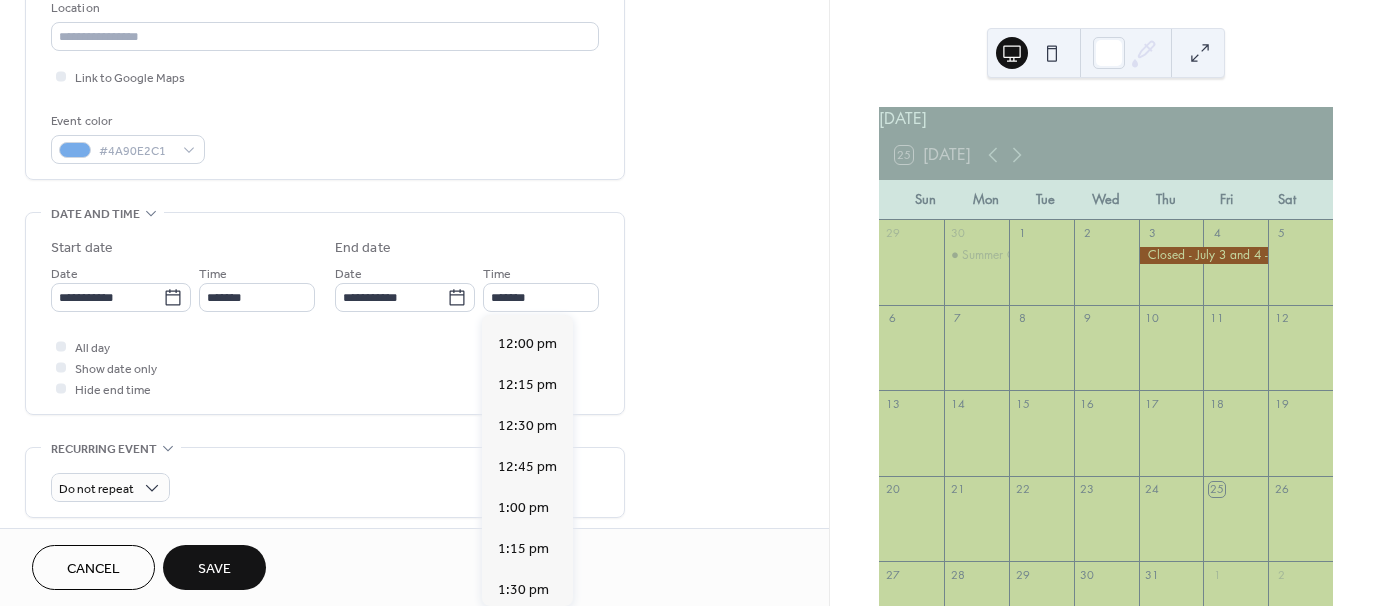 scroll, scrollTop: 680, scrollLeft: 0, axis: vertical 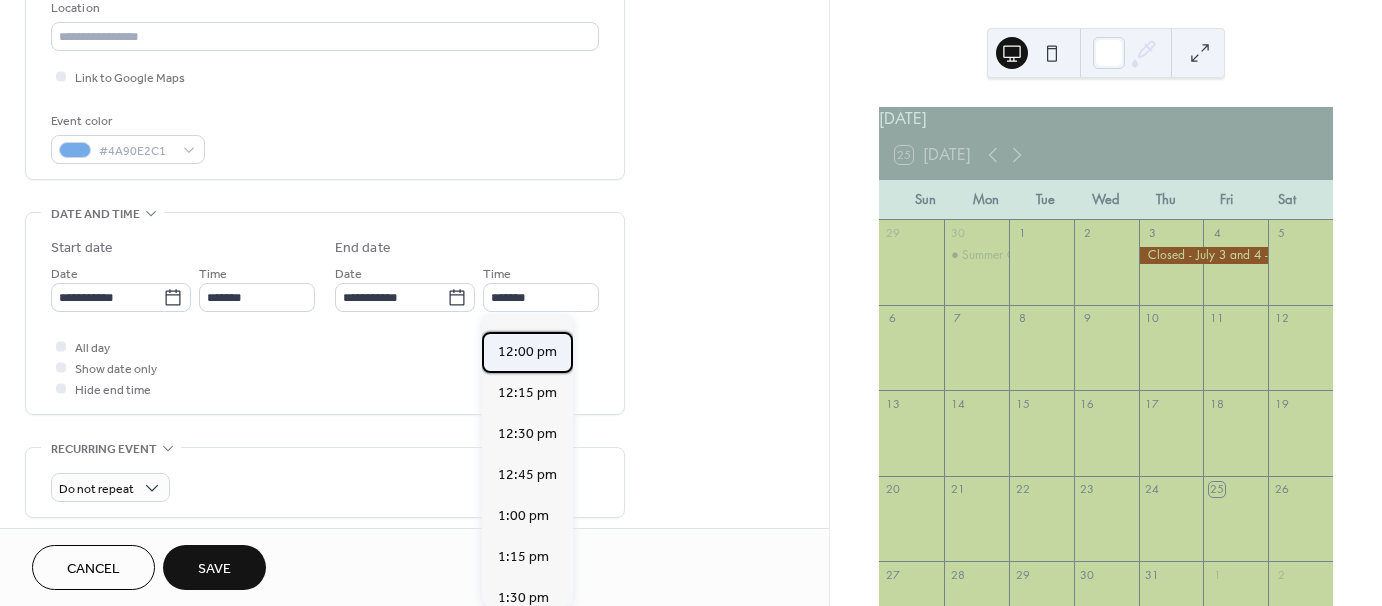 click on "12:00 pm" at bounding box center (527, 352) 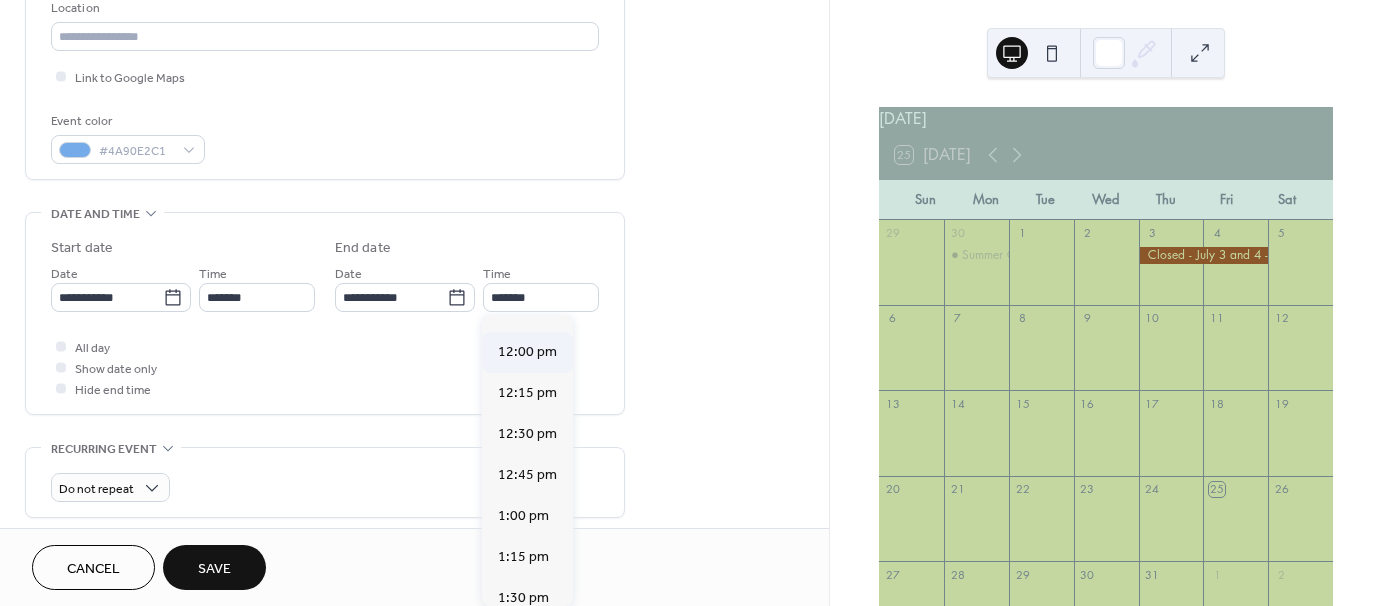 type on "********" 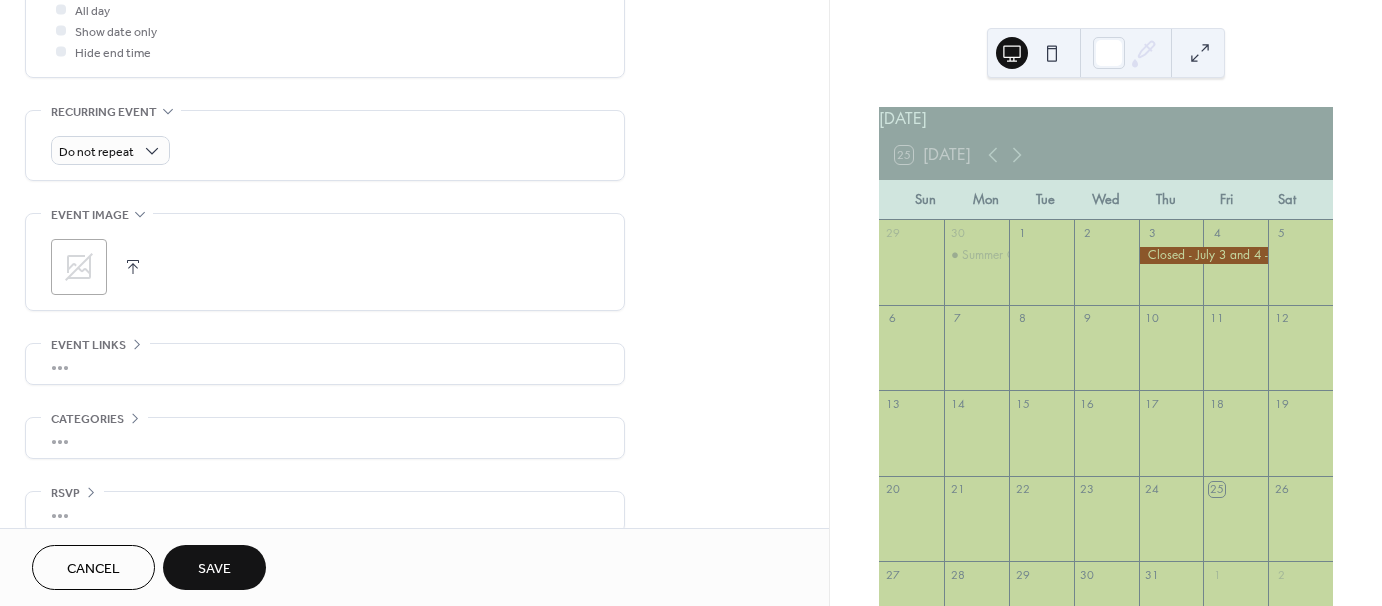 scroll, scrollTop: 798, scrollLeft: 0, axis: vertical 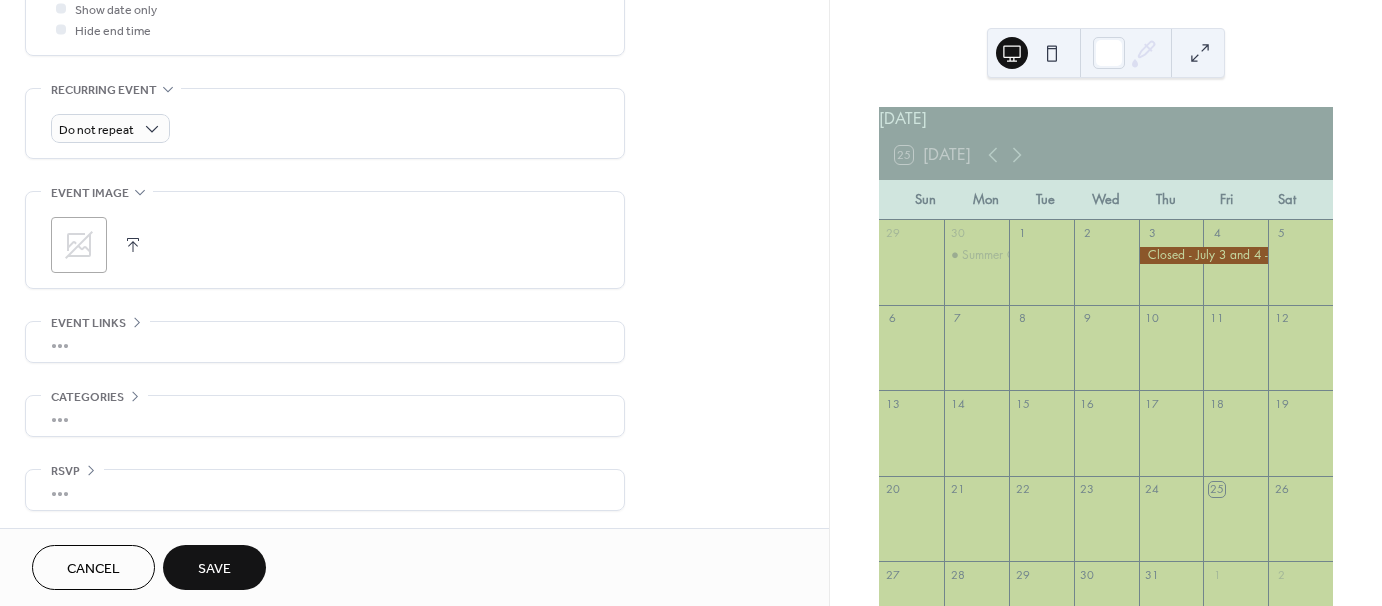 click on "Save" at bounding box center [214, 567] 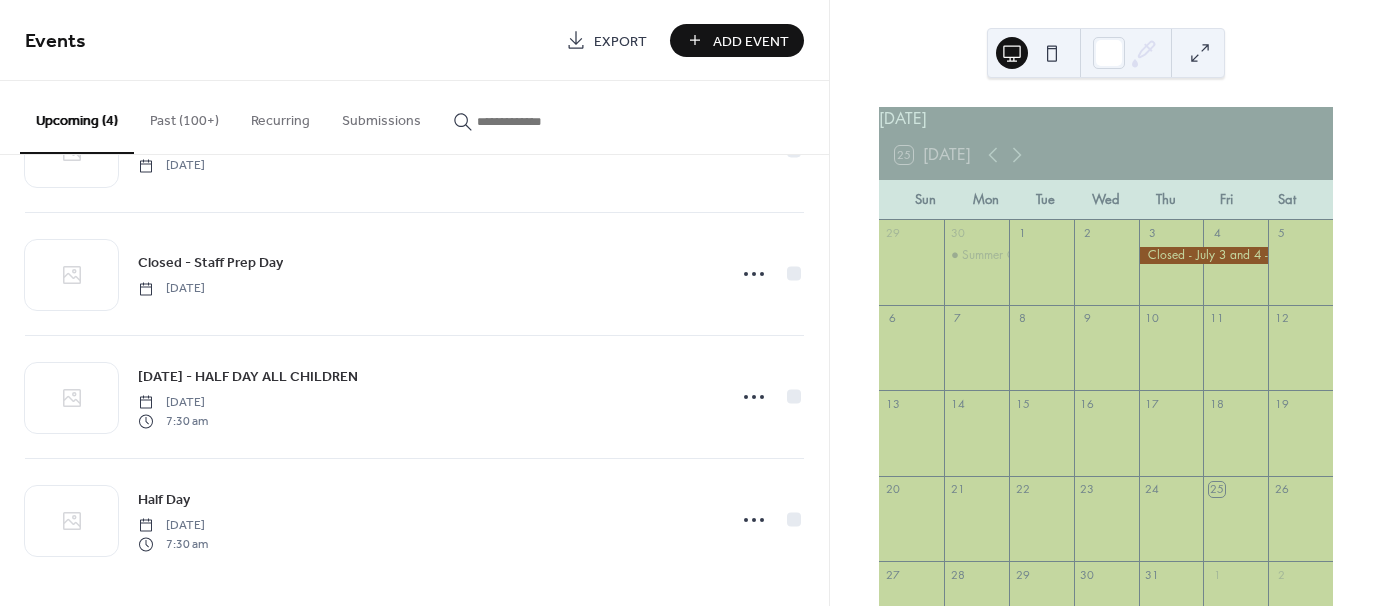 scroll, scrollTop: 98, scrollLeft: 0, axis: vertical 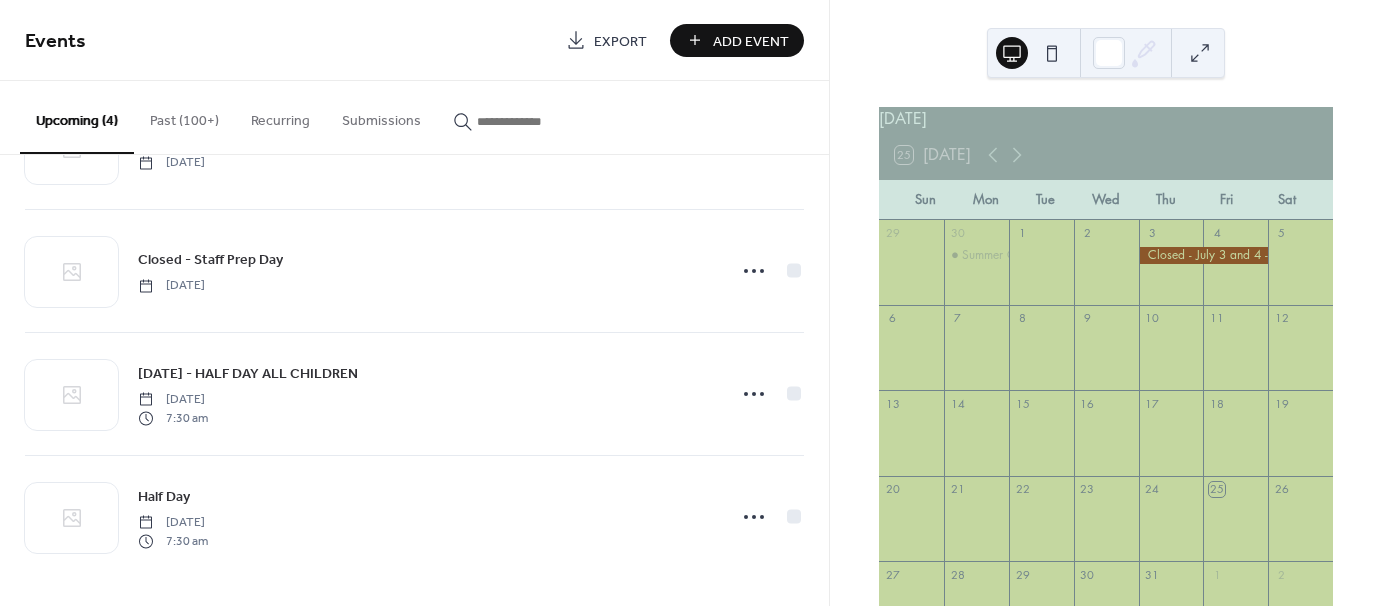 click on "Add Event" at bounding box center [737, 40] 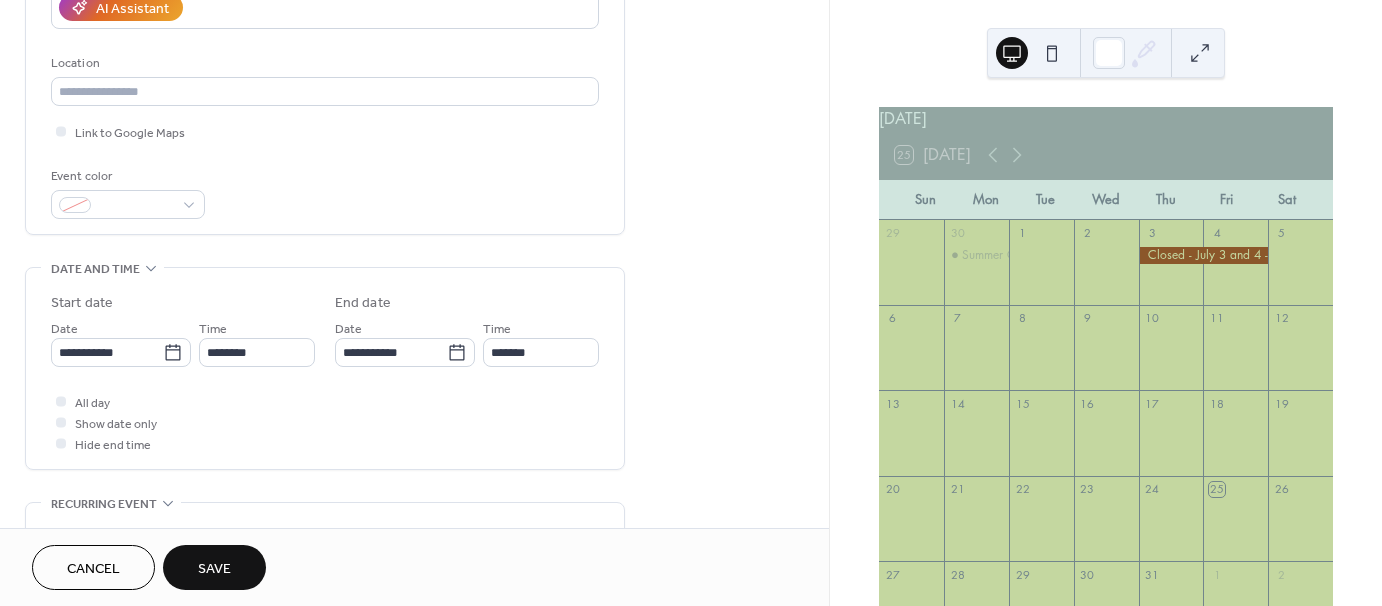 scroll, scrollTop: 391, scrollLeft: 0, axis: vertical 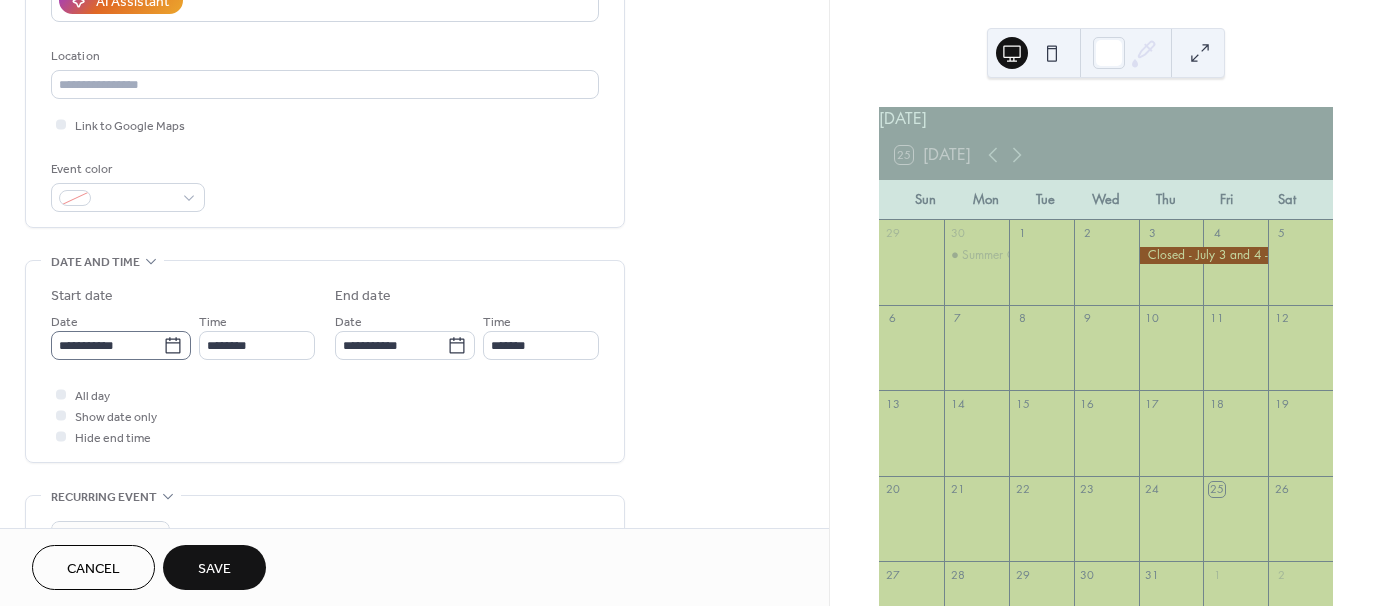 type on "**********" 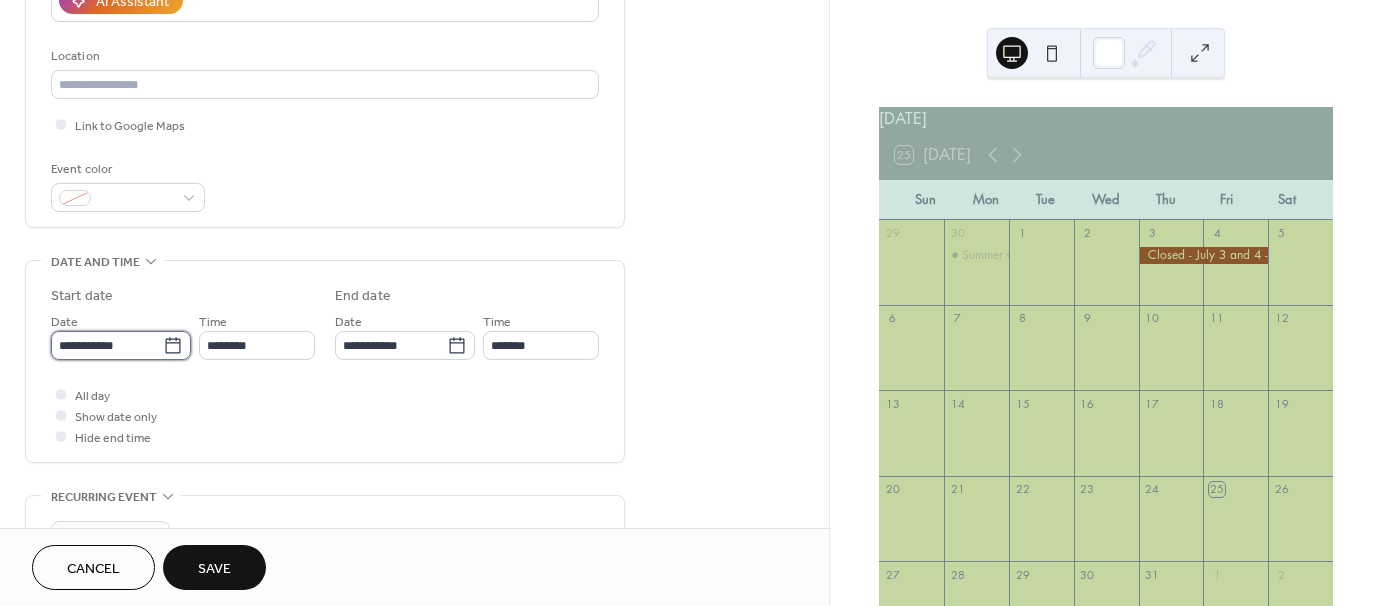 click on "**********" at bounding box center [107, 345] 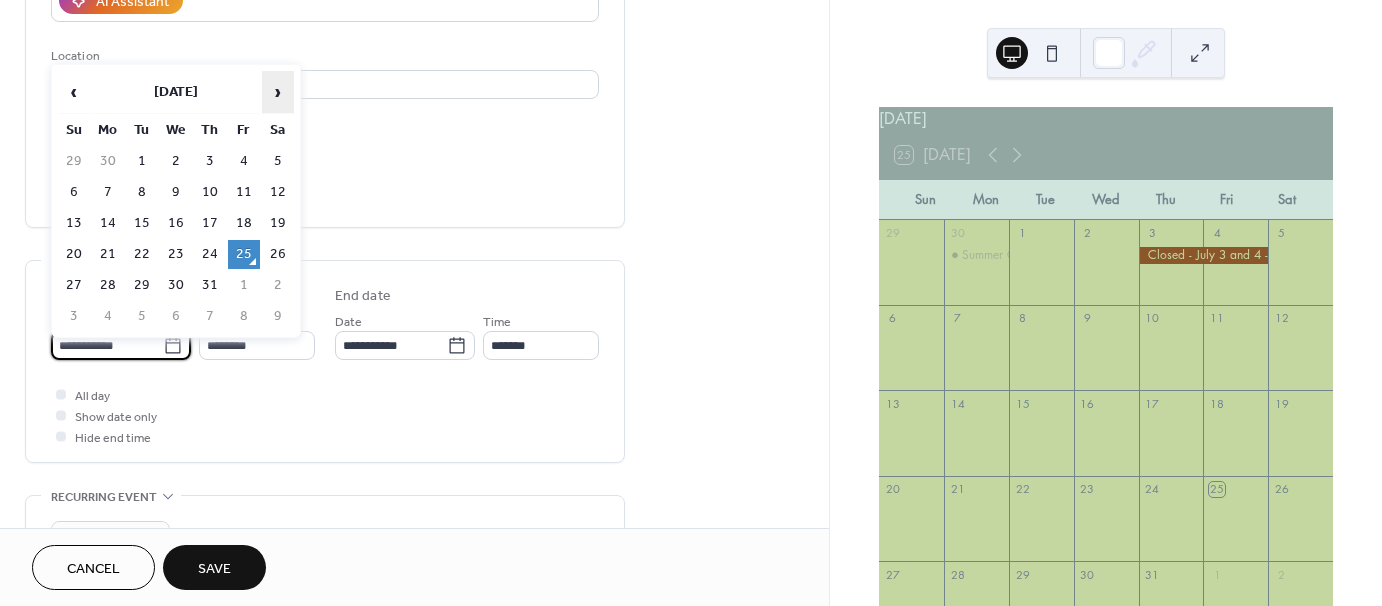 click on "›" at bounding box center (278, 92) 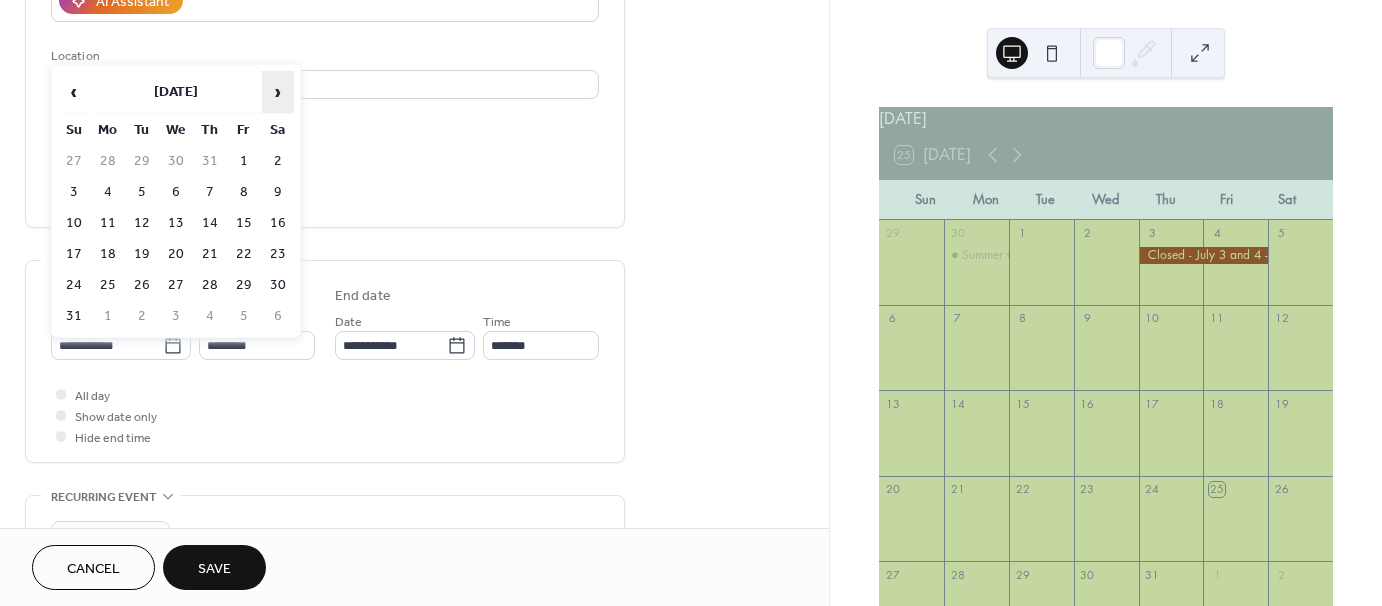 click on "›" at bounding box center (278, 92) 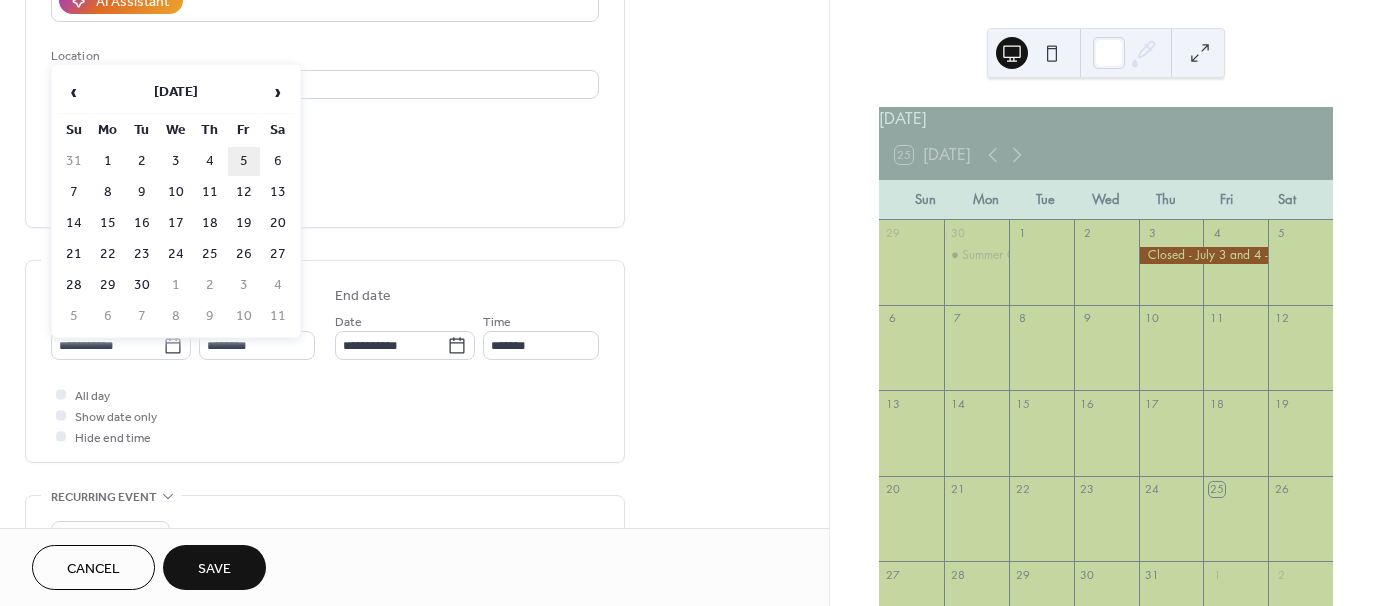 click on "5" at bounding box center (244, 161) 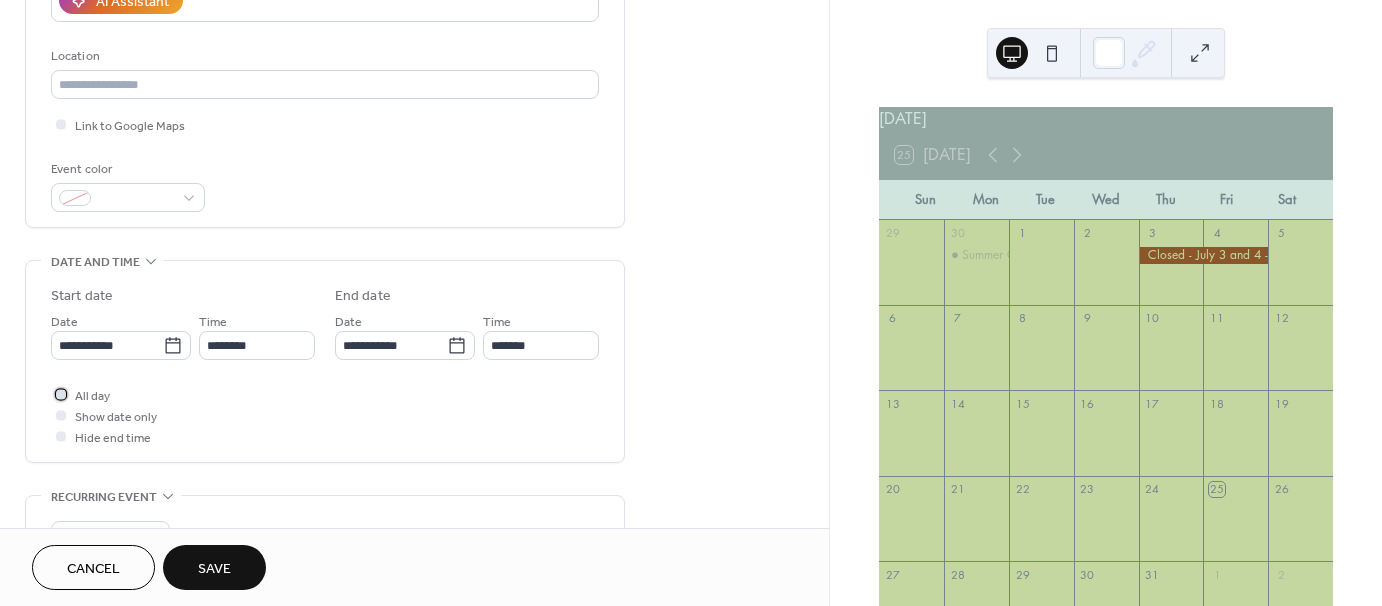 click at bounding box center [61, 394] 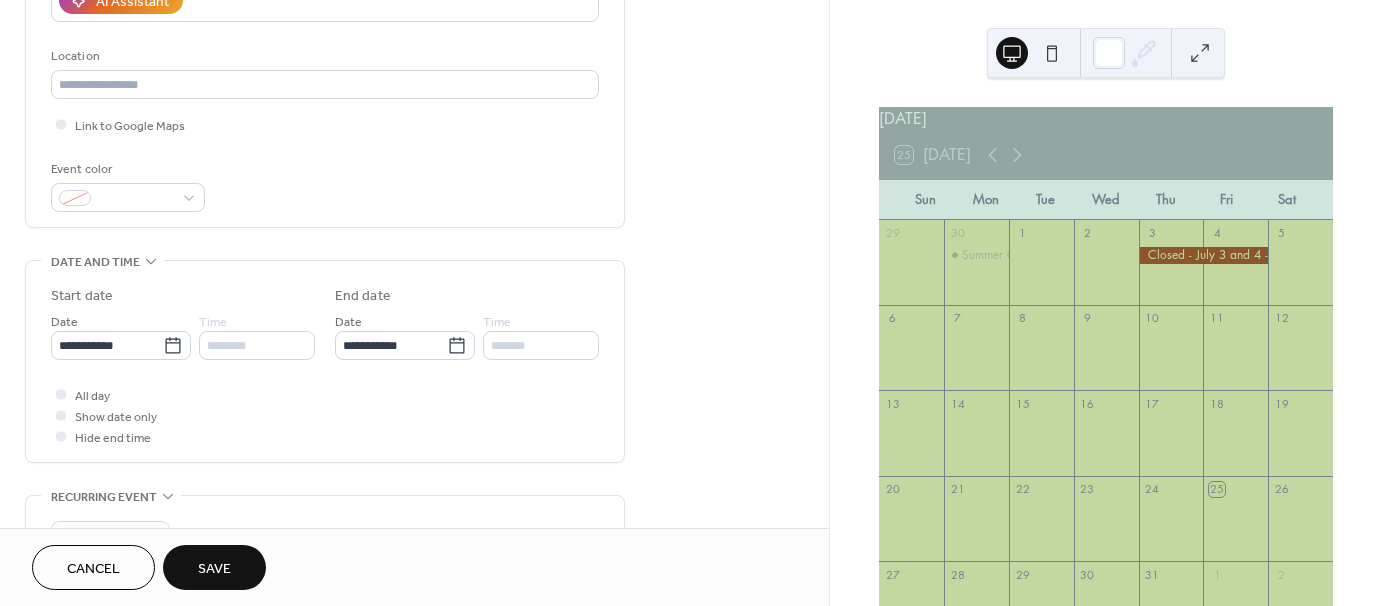 click on "Save" at bounding box center (214, 569) 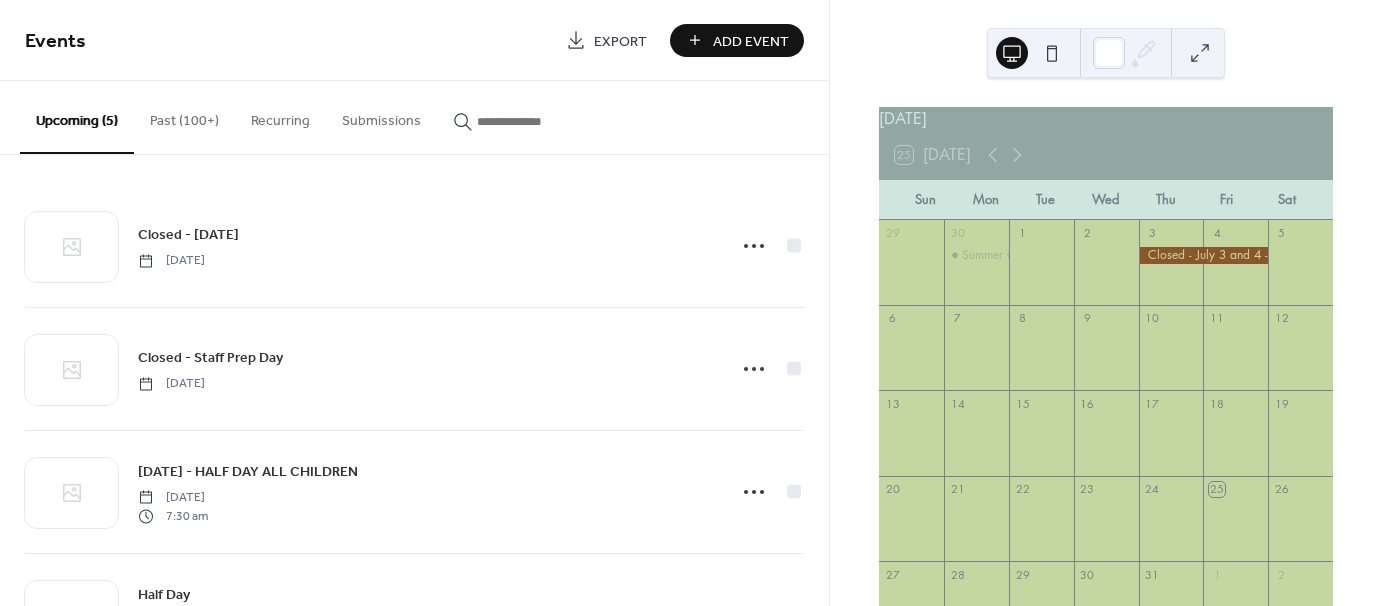 click on "Add Event" at bounding box center (751, 41) 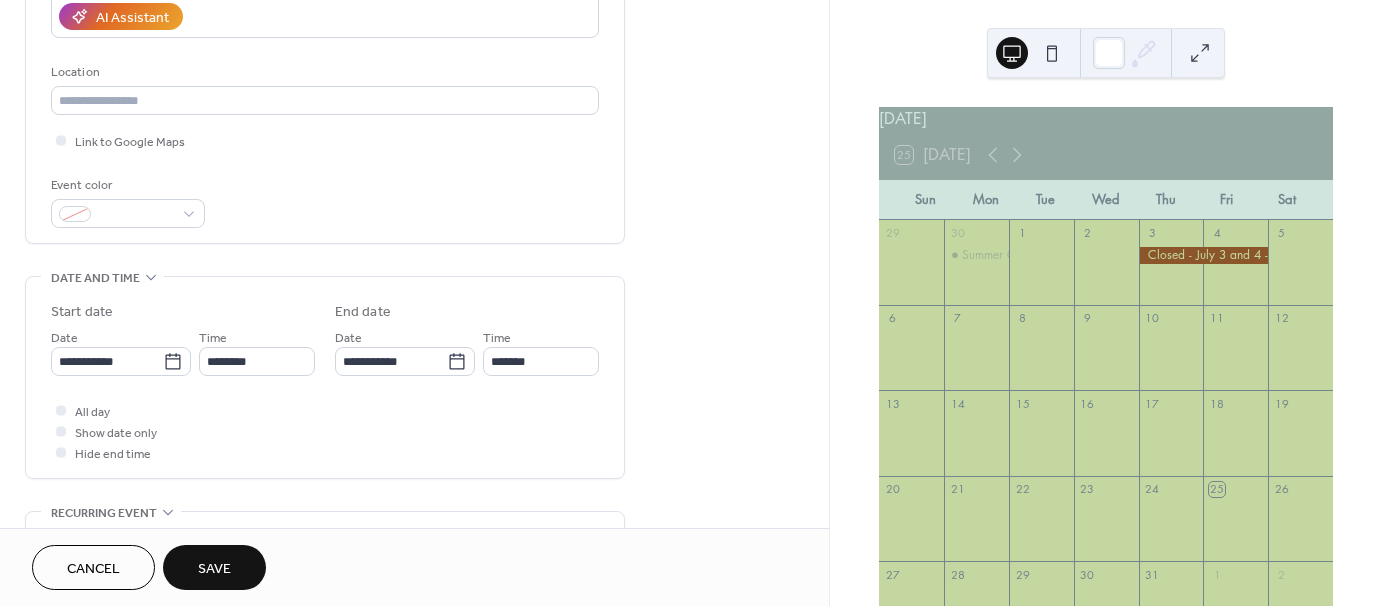 scroll, scrollTop: 384, scrollLeft: 0, axis: vertical 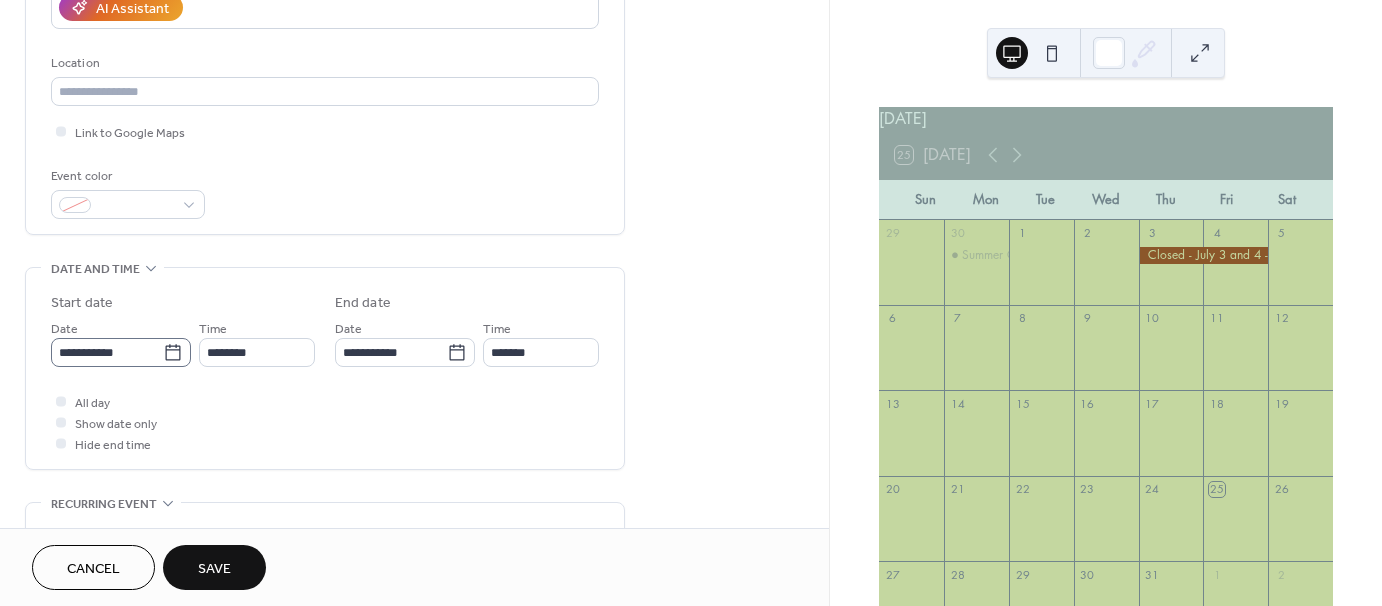 type on "**********" 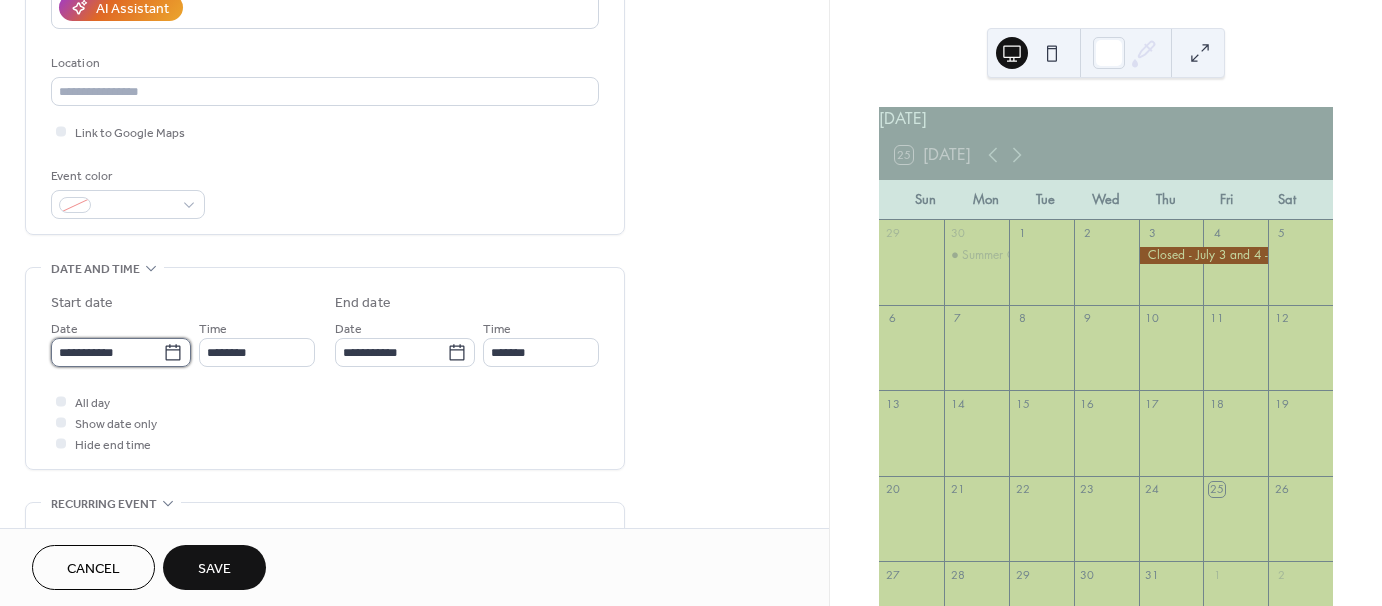 click on "**********" at bounding box center (107, 352) 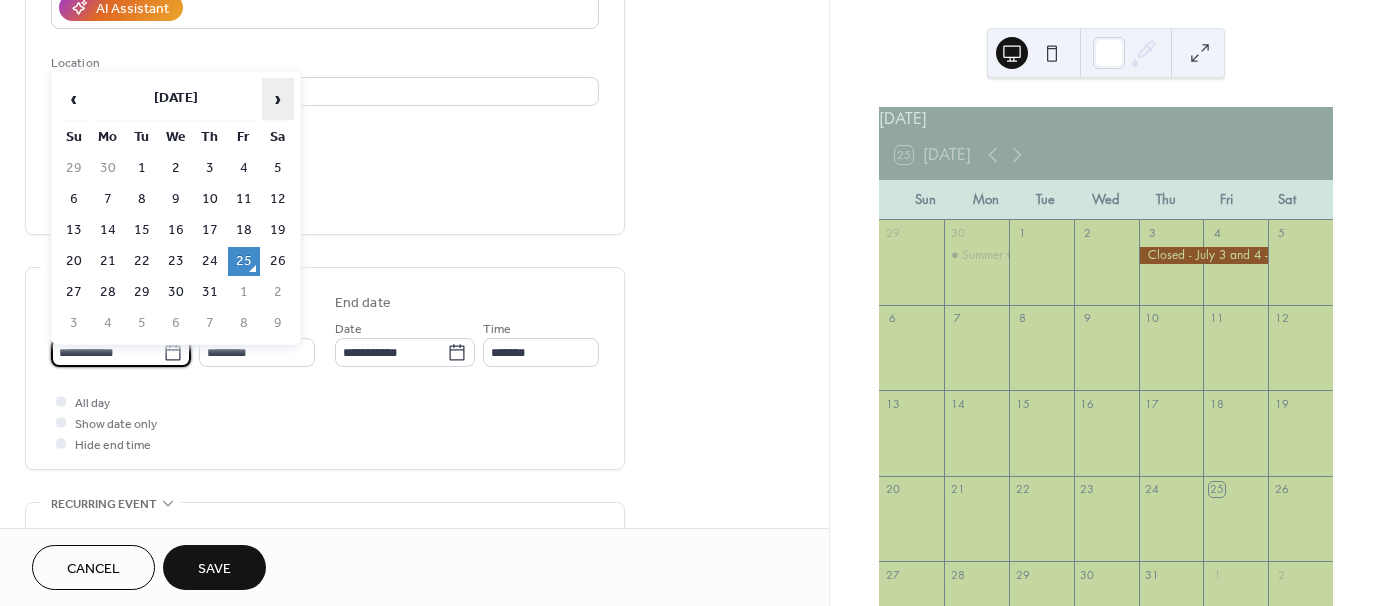 click on "›" at bounding box center [278, 99] 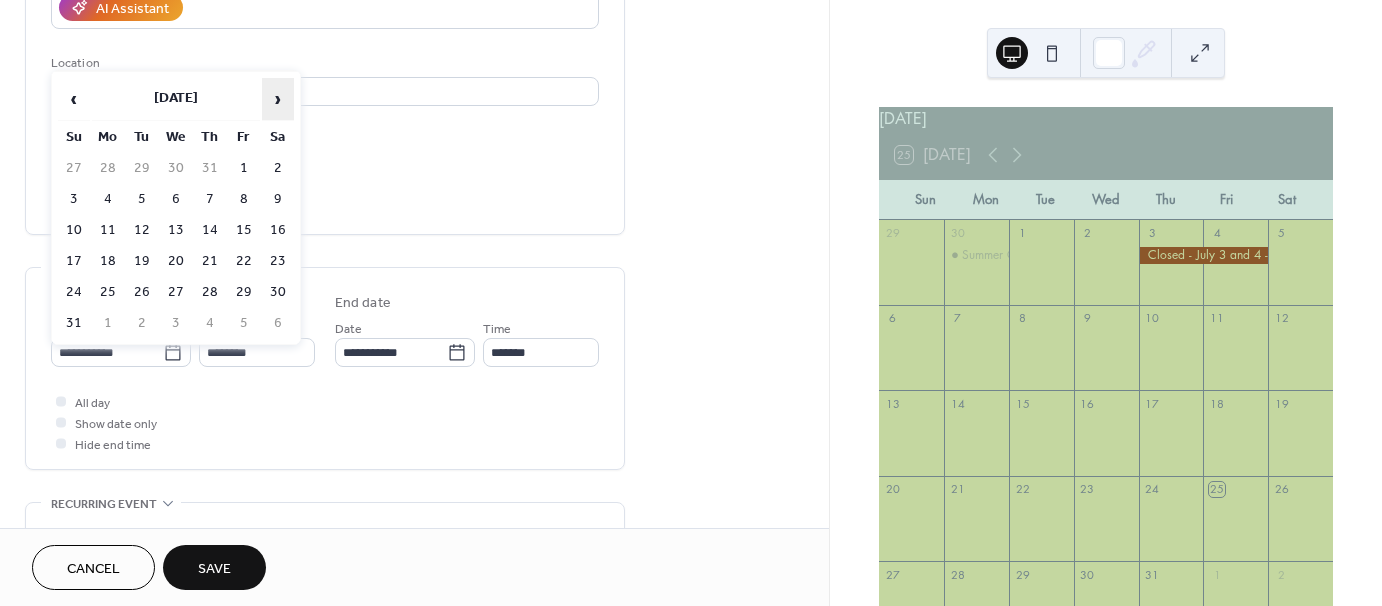 click on "›" at bounding box center [278, 99] 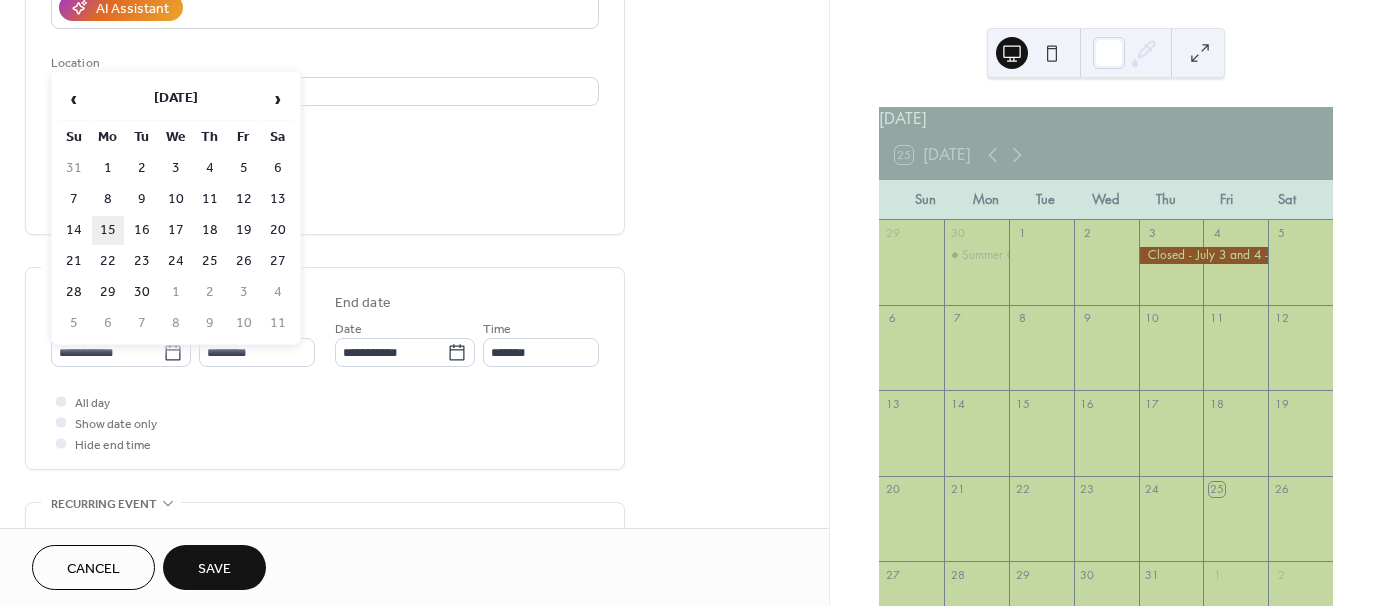 click on "15" at bounding box center [108, 230] 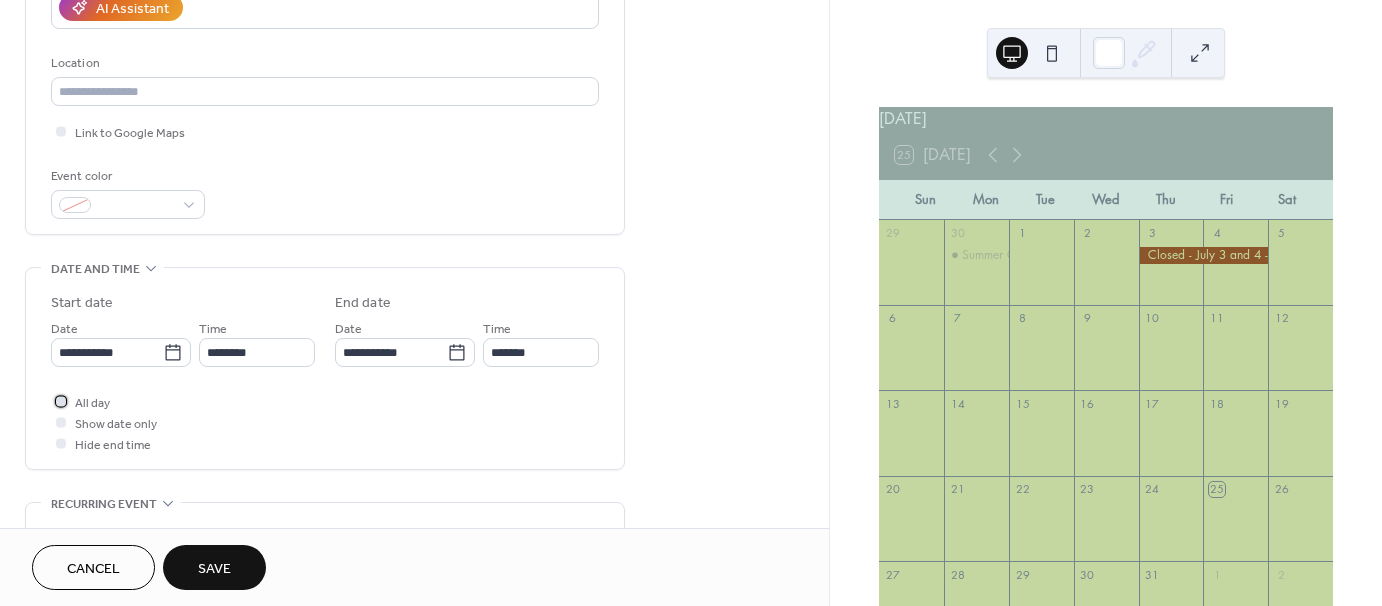 click at bounding box center [61, 401] 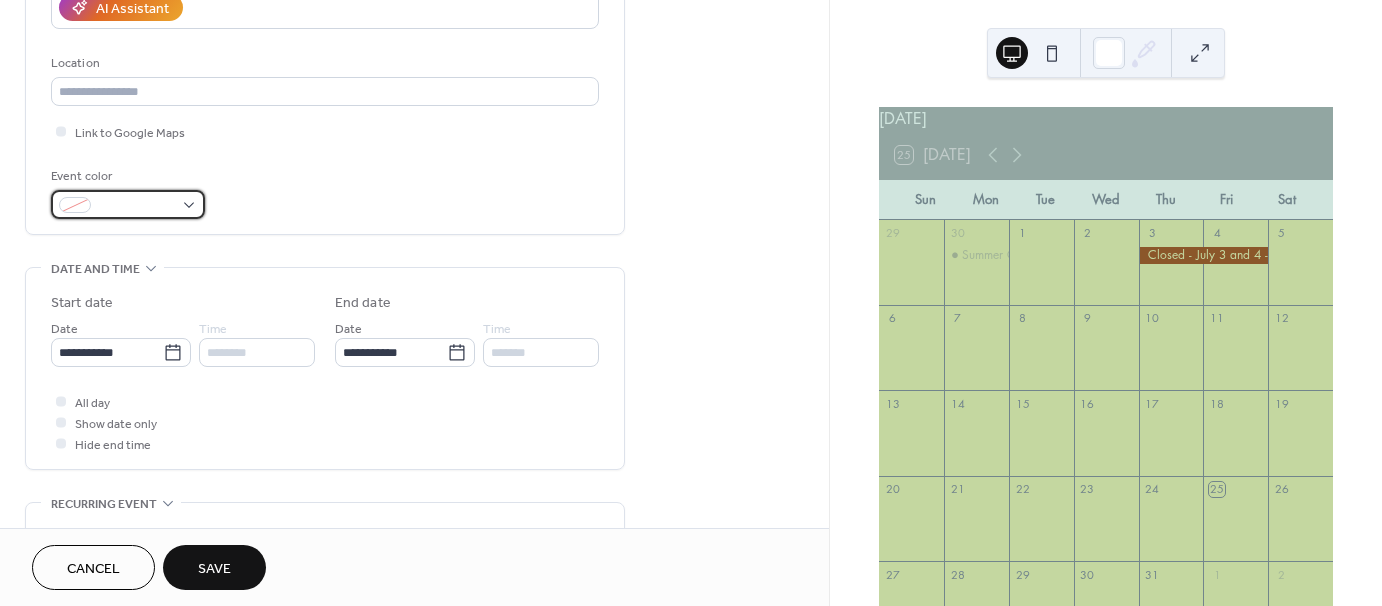 click at bounding box center (128, 204) 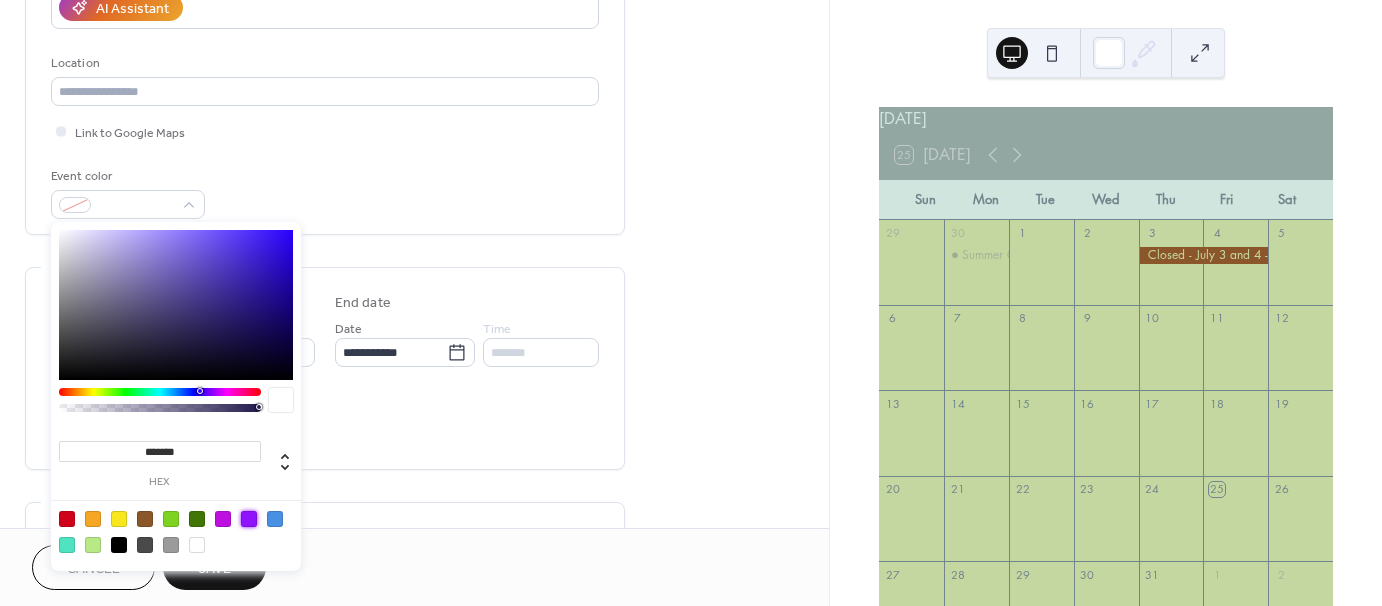 click at bounding box center [249, 519] 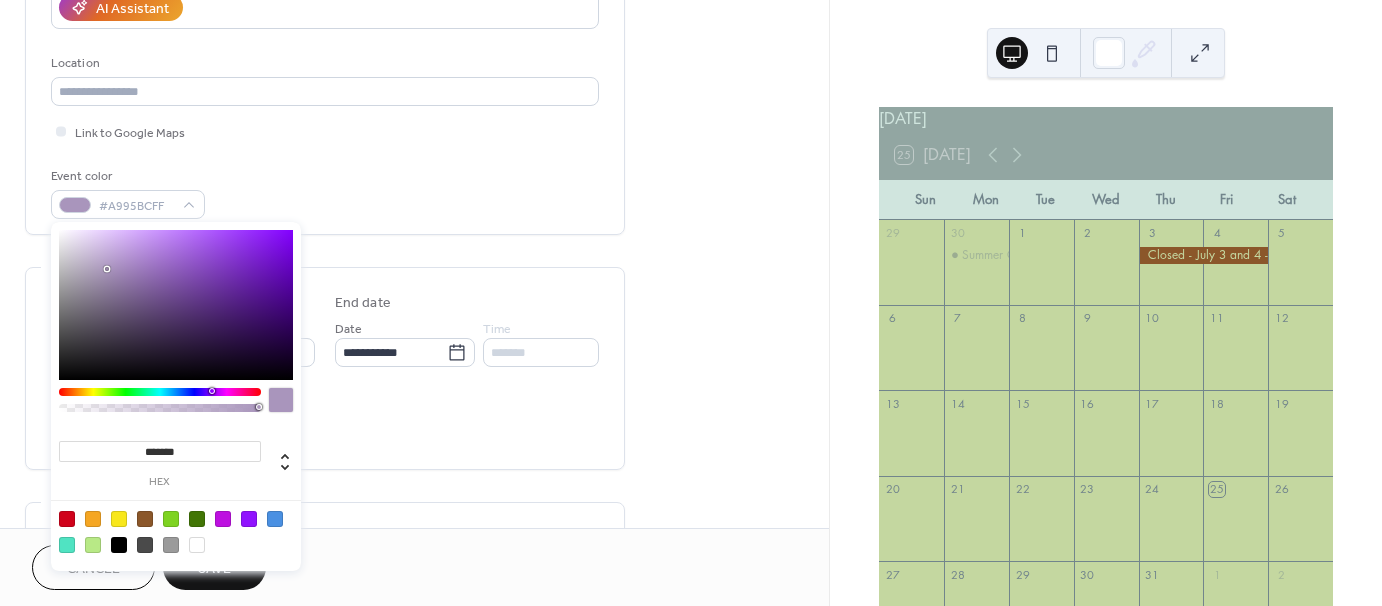 type on "*******" 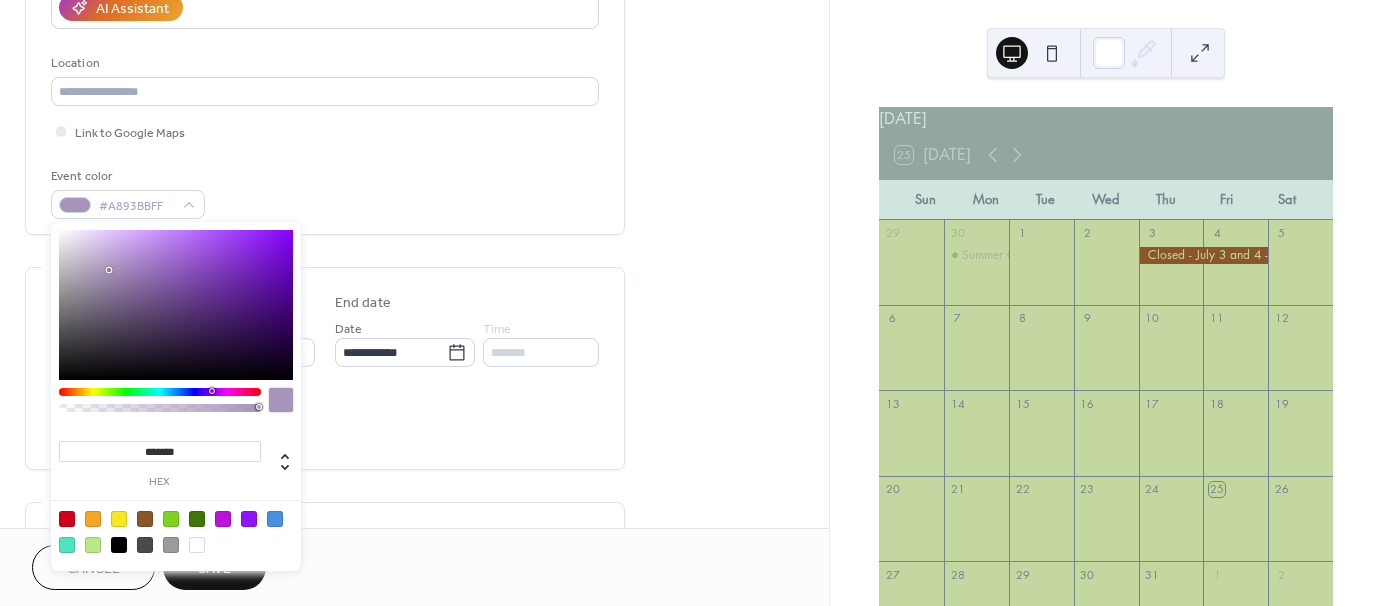 drag, startPoint x: 273, startPoint y: 231, endPoint x: 108, endPoint y: 270, distance: 169.54645 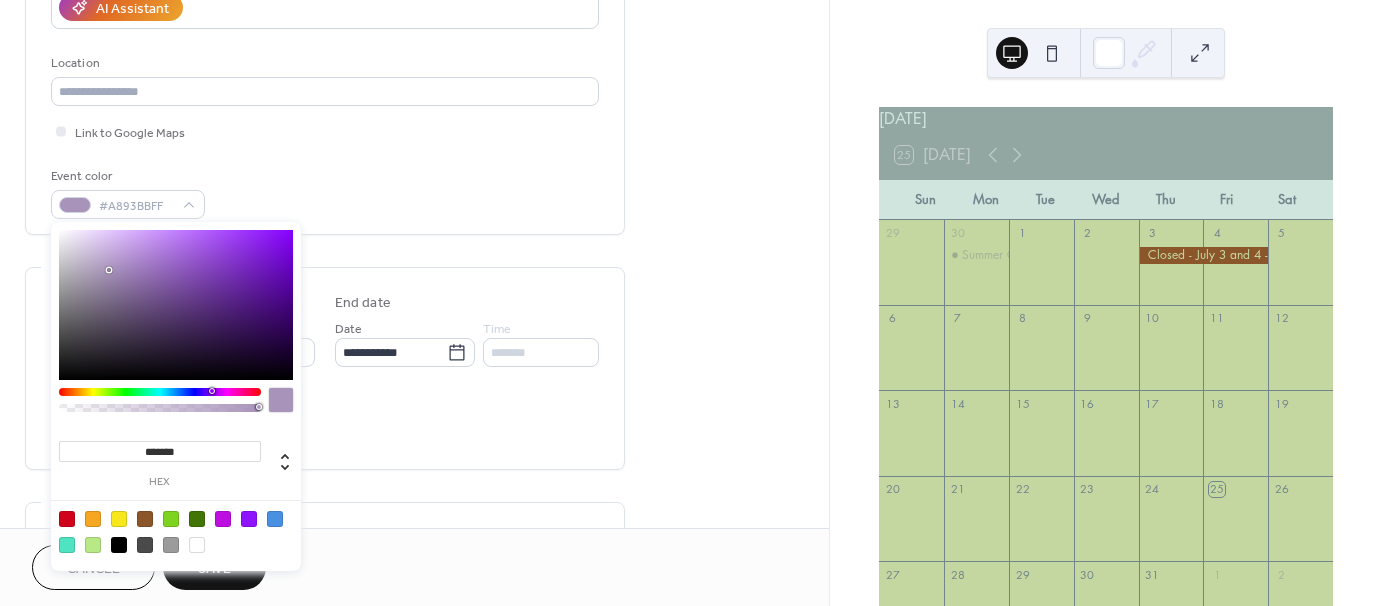 click at bounding box center [109, 270] 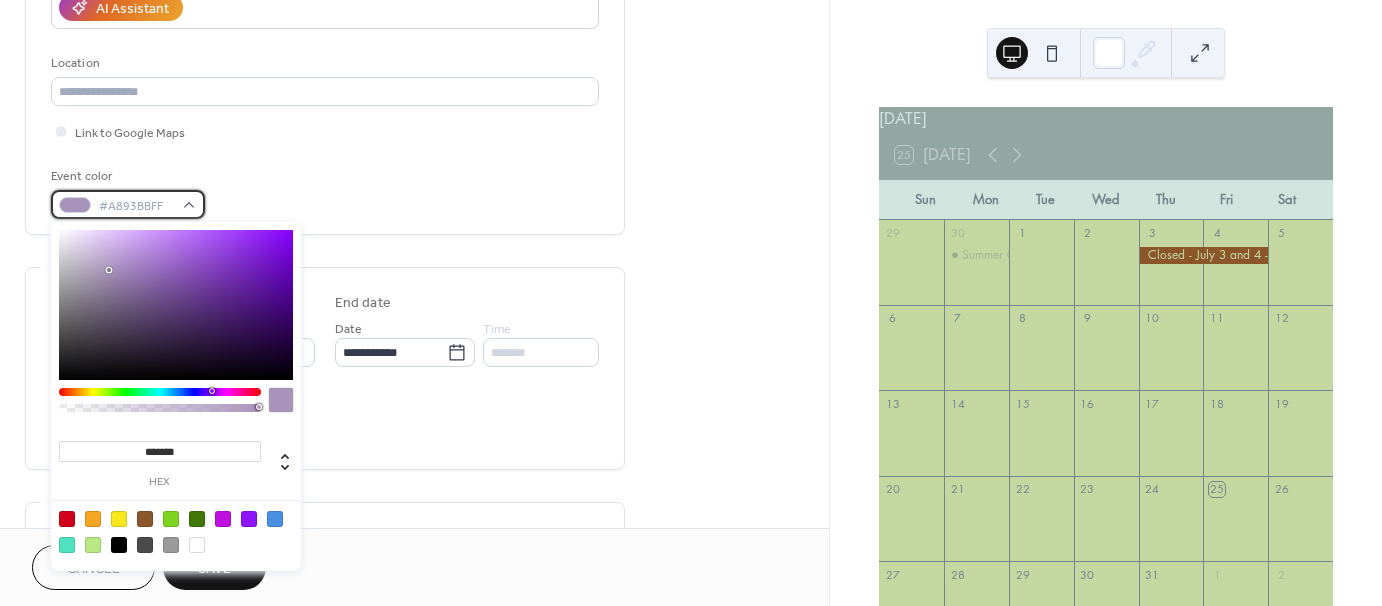 click on "#A893BBFF" at bounding box center [128, 204] 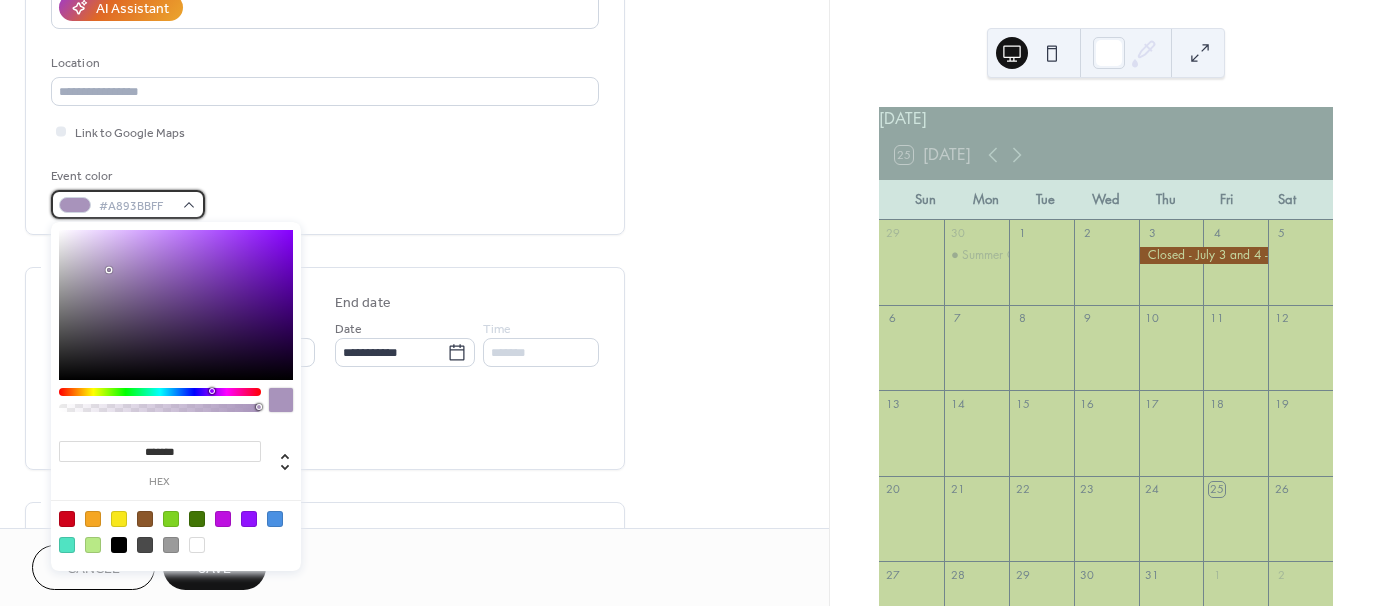 click on "#A893BBFF" at bounding box center (128, 204) 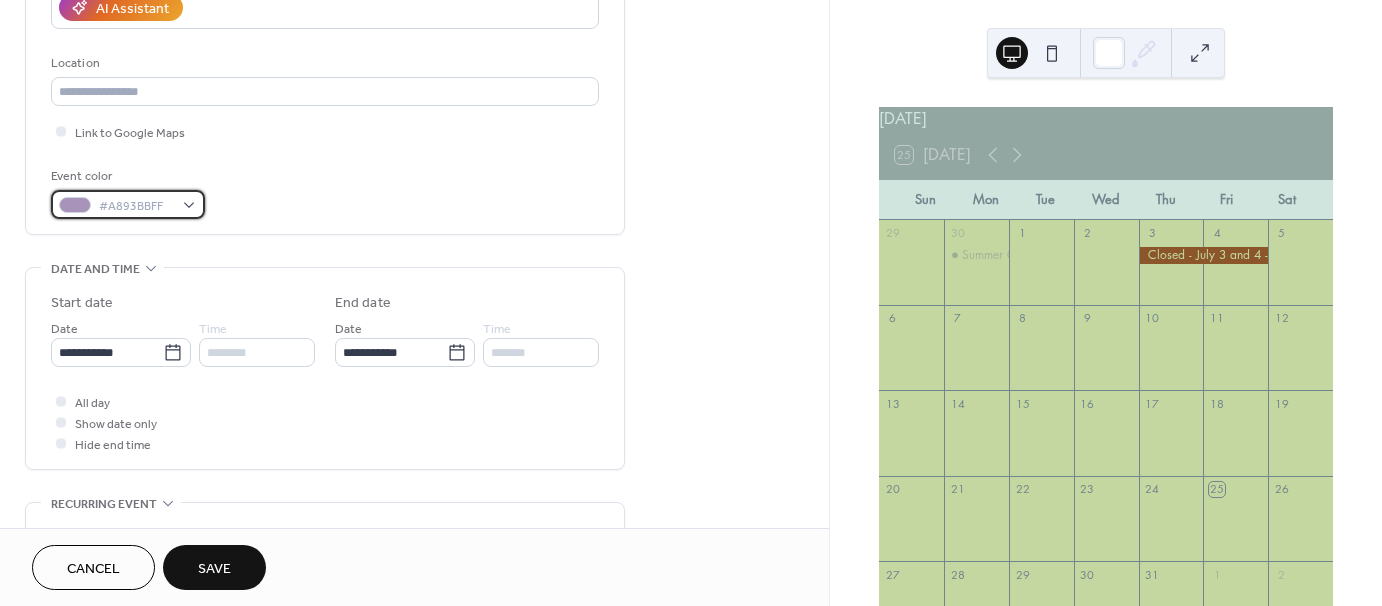 click on "#A893BBFF" at bounding box center [128, 204] 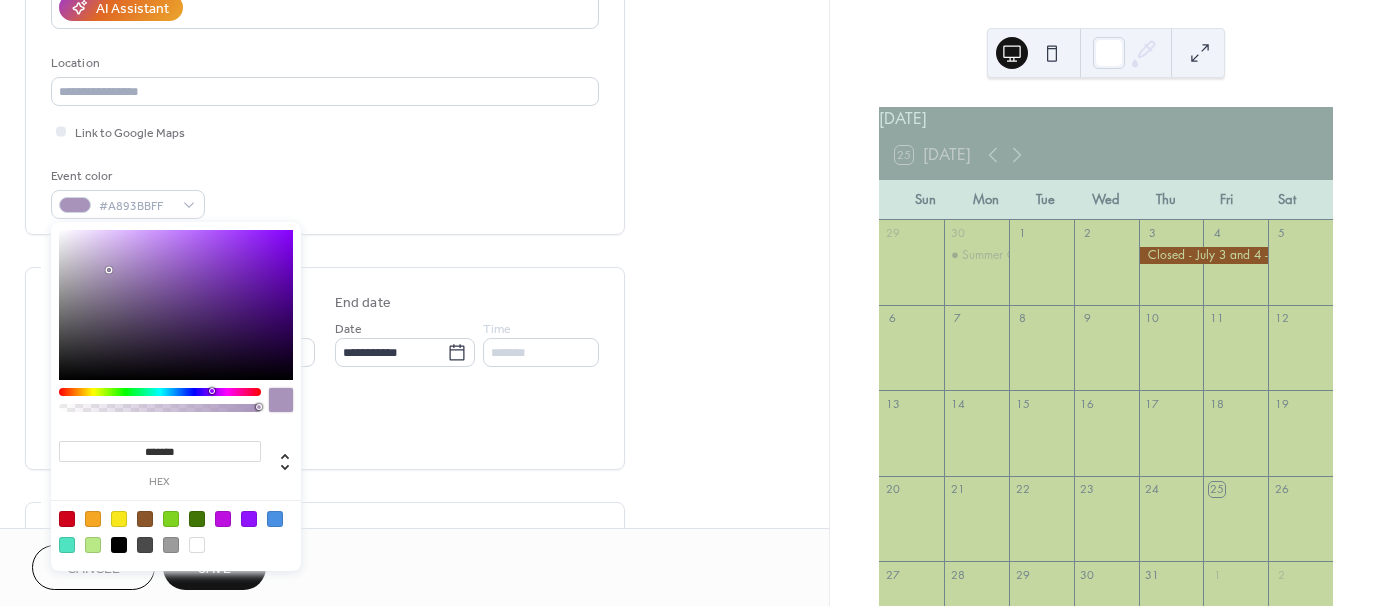 click on "All day Show date only Hide end time" at bounding box center [325, 422] 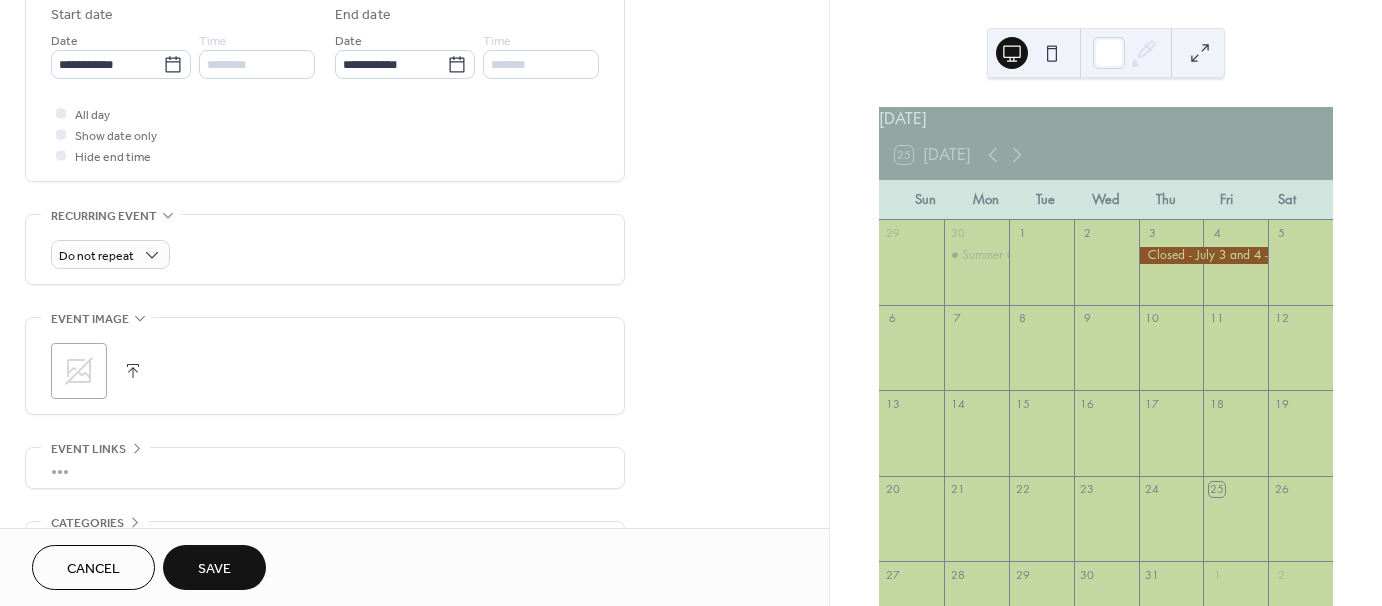 scroll, scrollTop: 677, scrollLeft: 0, axis: vertical 